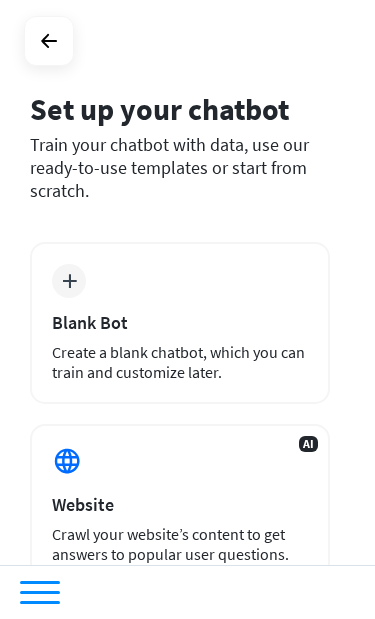 scroll, scrollTop: 0, scrollLeft: 0, axis: both 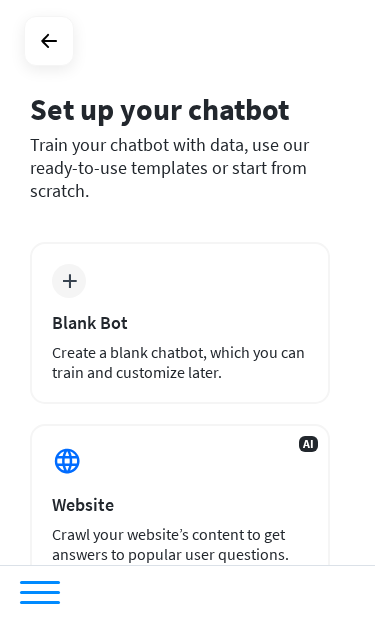 click on "plus   Blank Bot
Create a blank chatbot, which you can train and
customize later." at bounding box center [180, 323] 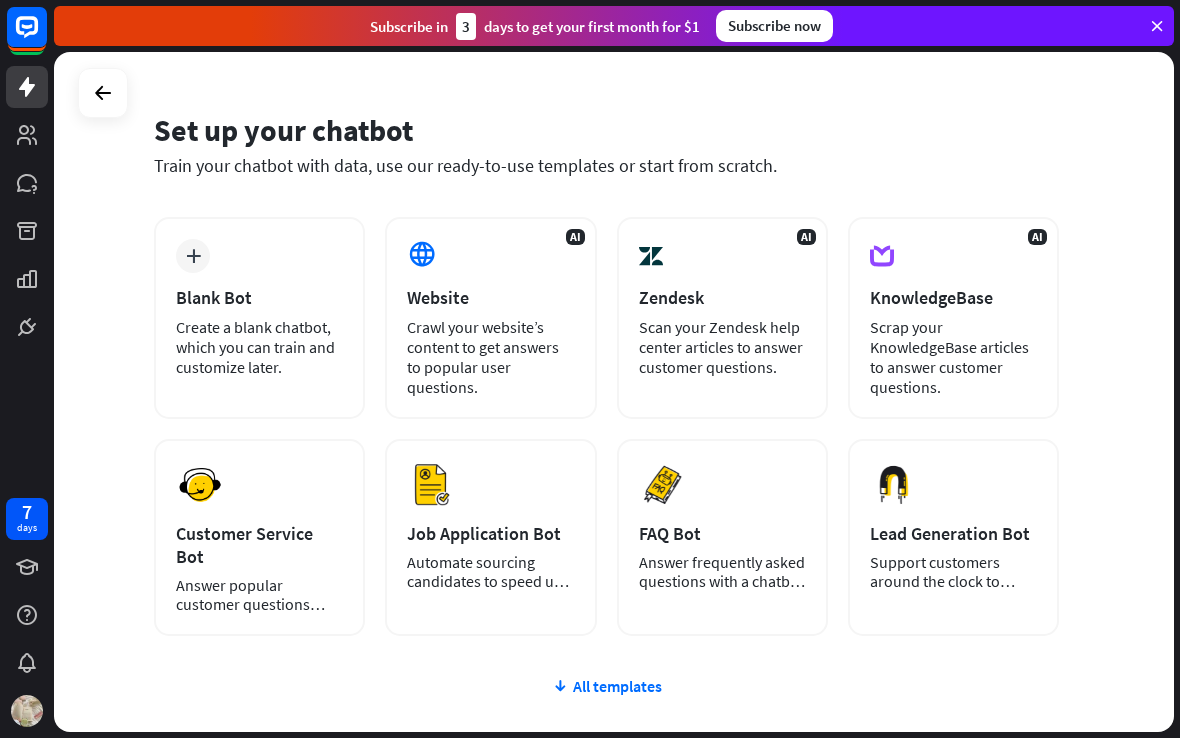 scroll, scrollTop: 57, scrollLeft: 0, axis: vertical 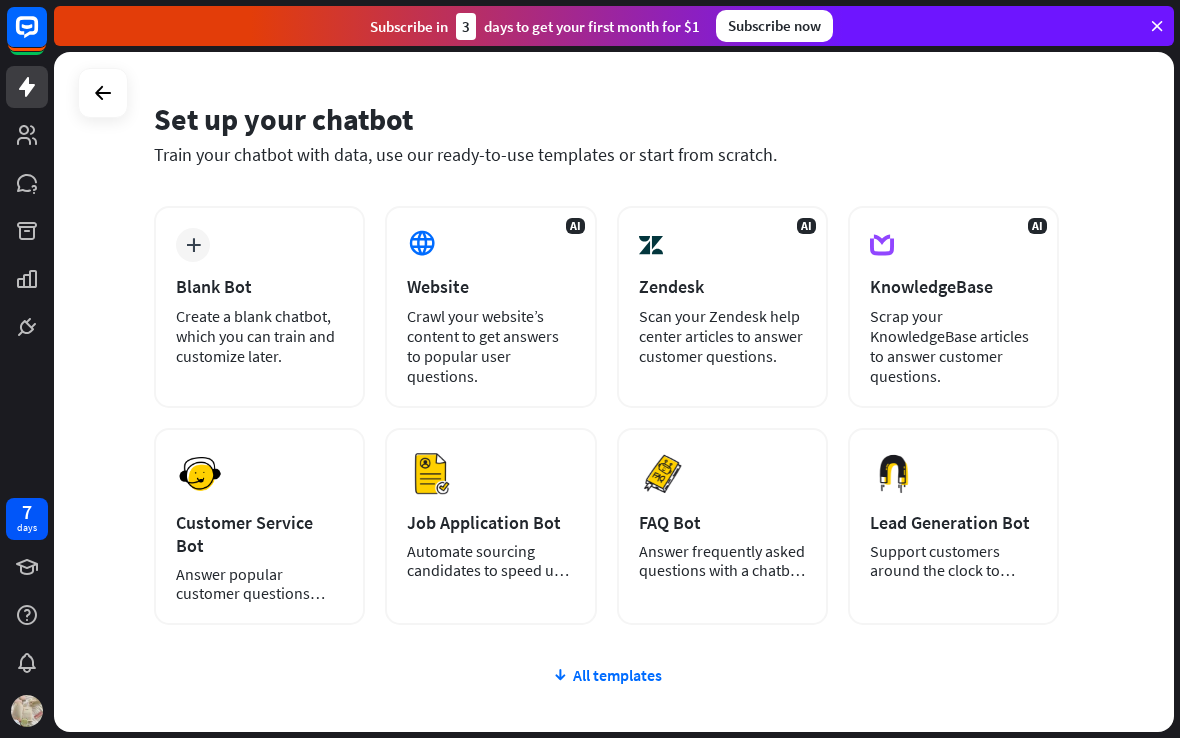 click at bounding box center (103, 93) 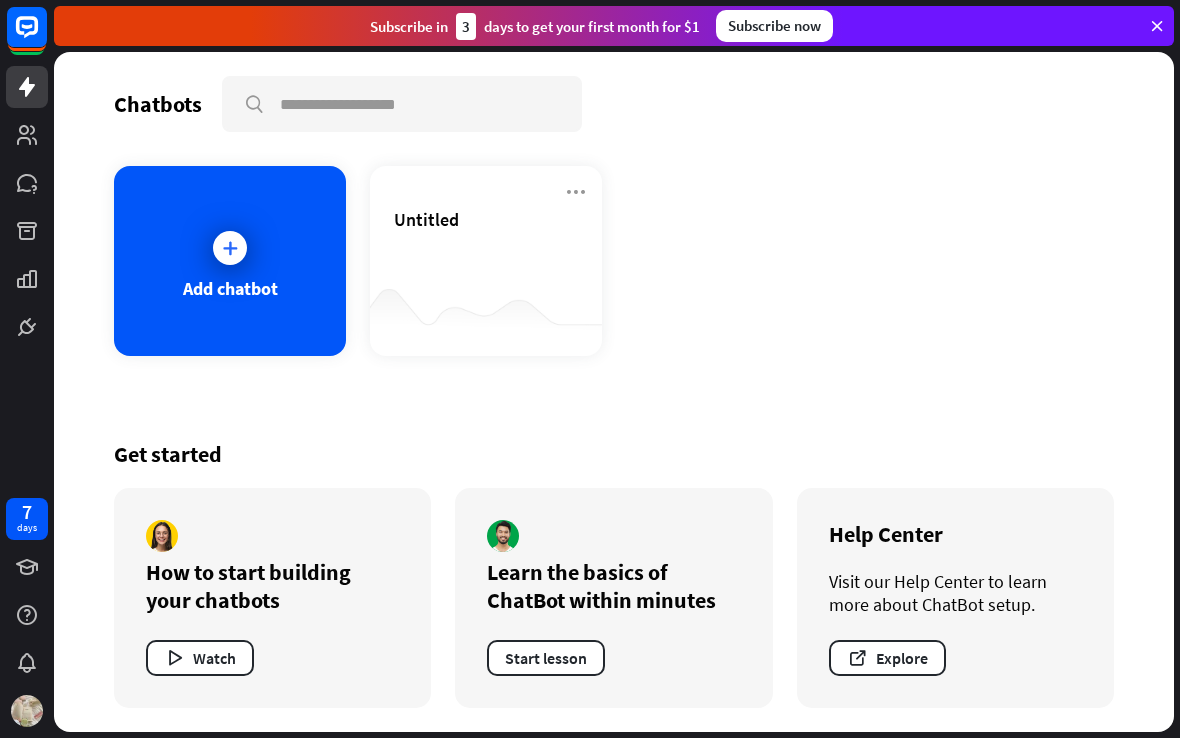 click on "Add chatbot" at bounding box center (230, 288) 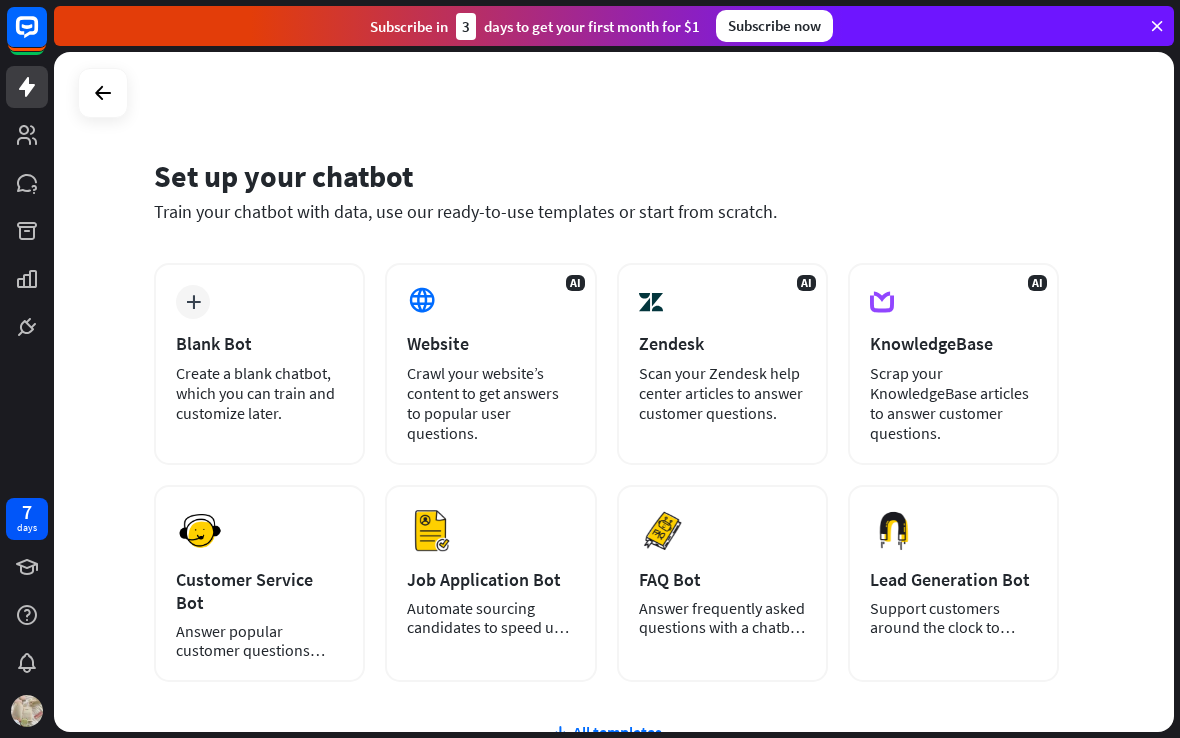 scroll, scrollTop: 0, scrollLeft: 0, axis: both 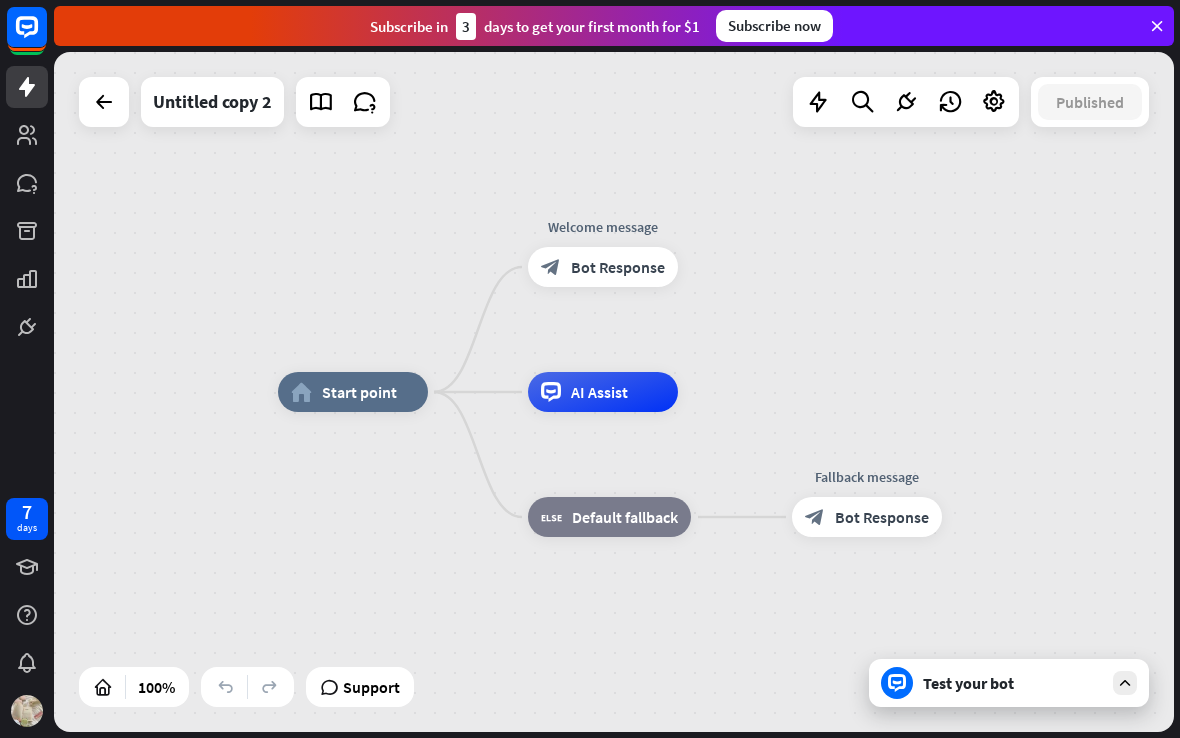 click on "Untitled copy 2" at bounding box center [212, 102] 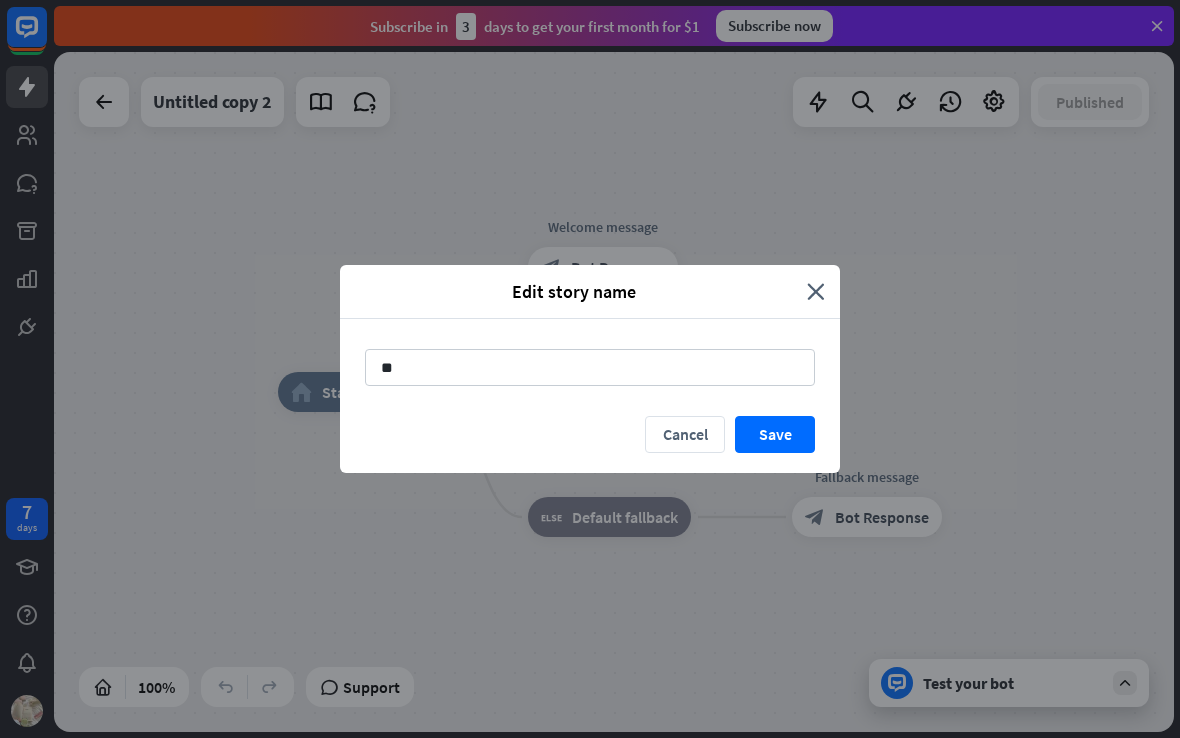 type on "*" 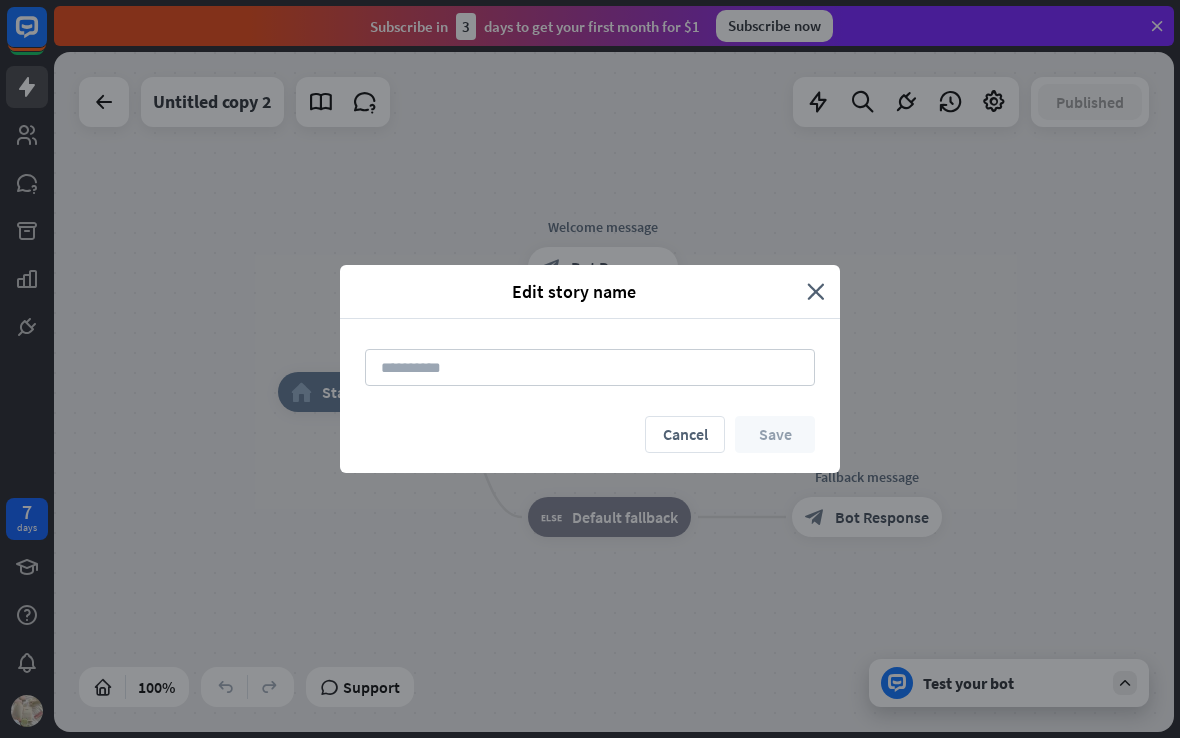 type 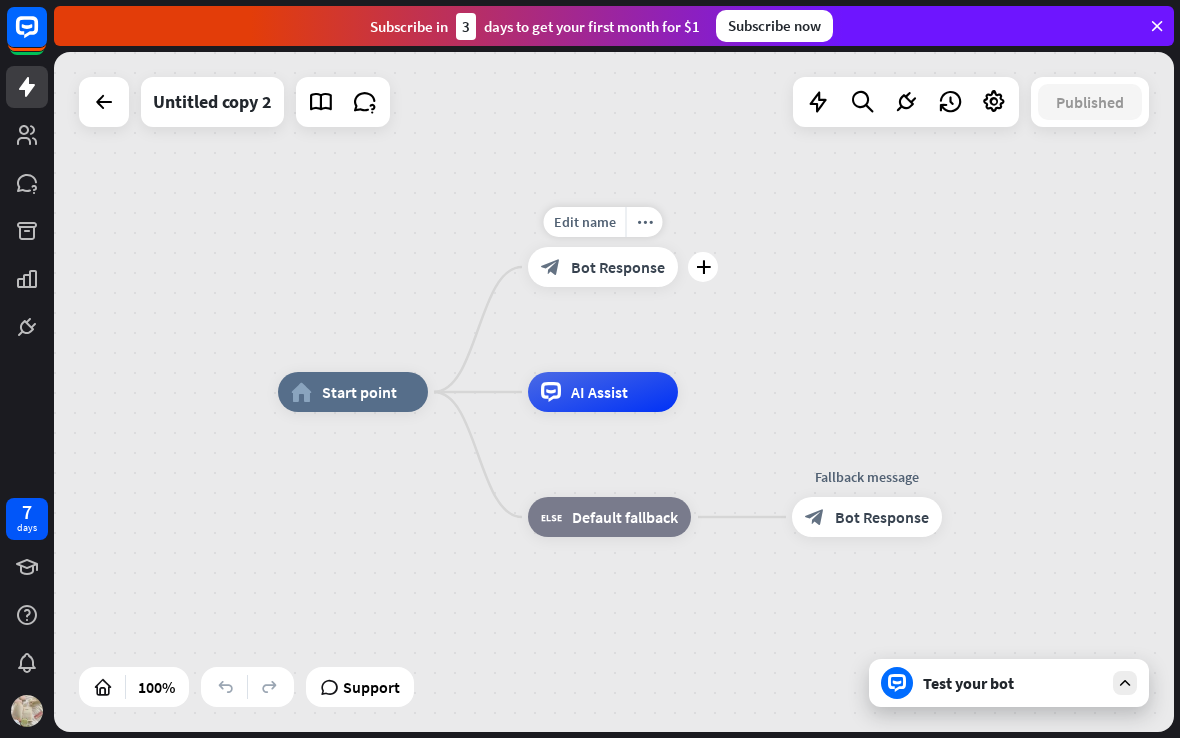 click on "Bot Response" at bounding box center [618, 267] 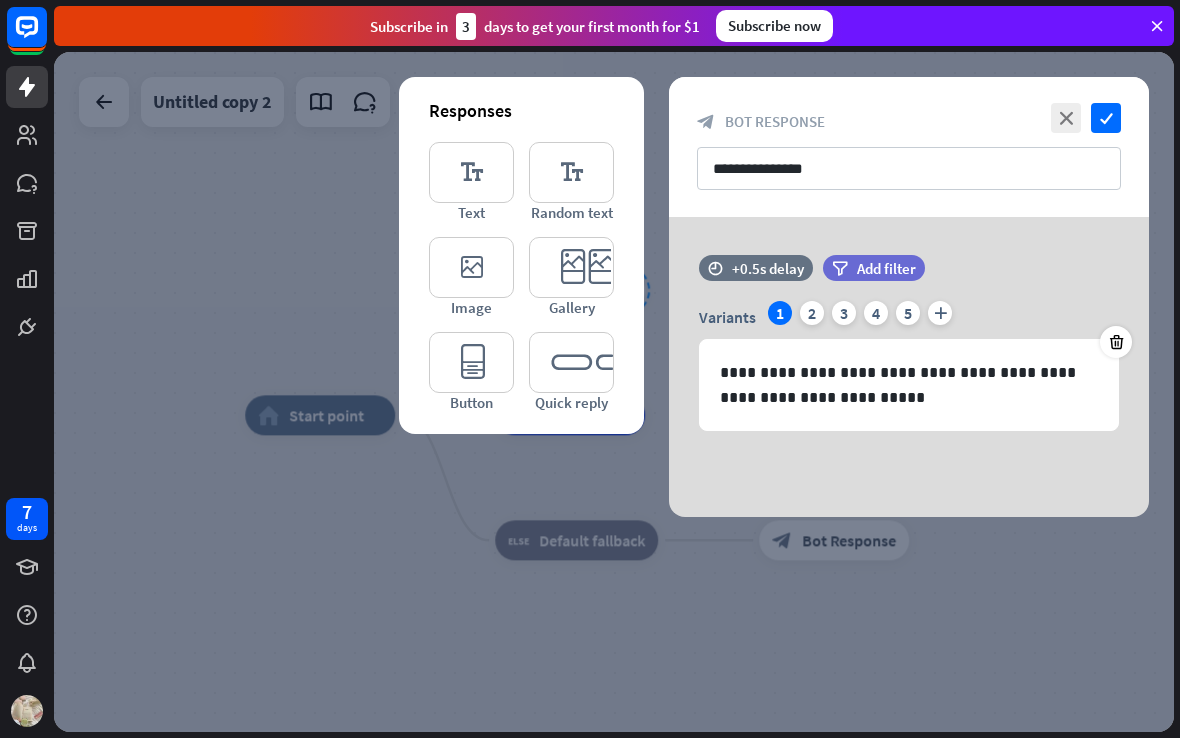 click on "Responses   editor_text   Text editor_text   Random text editor_image   Image editor_card   Gallery editor_button   Button editor_quick_replies   Quick reply" at bounding box center (521, 255) 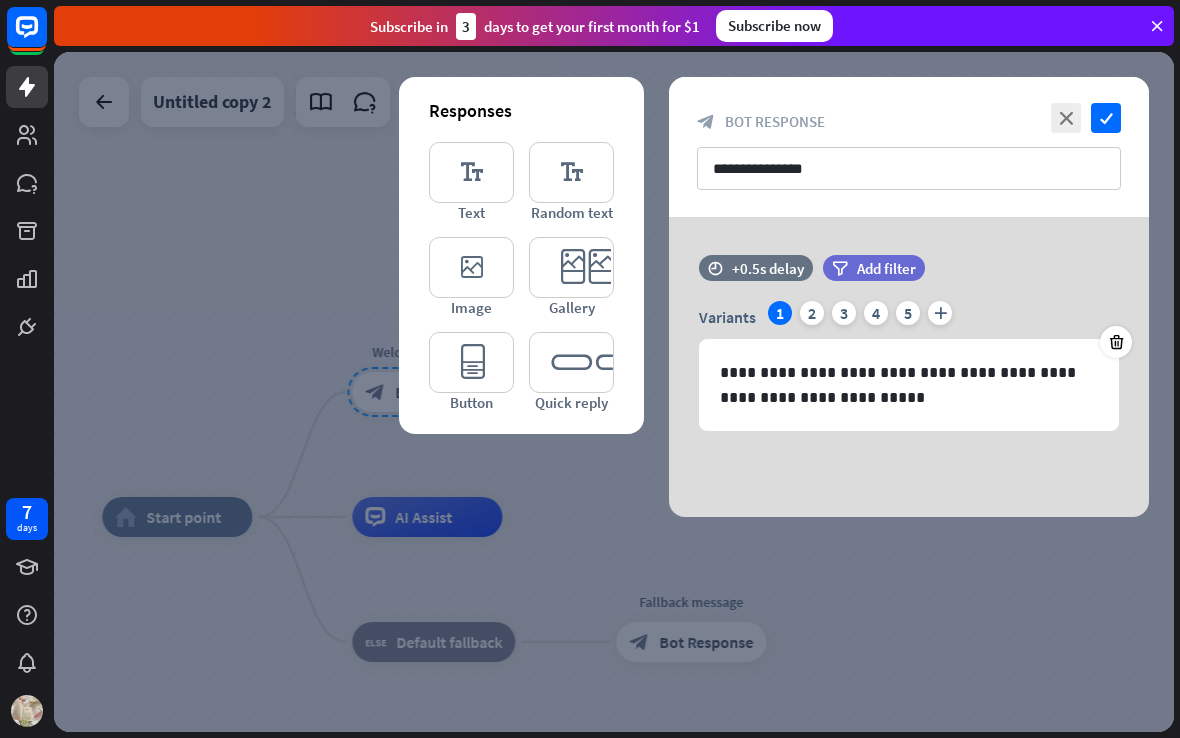click on "close" at bounding box center (1066, 118) 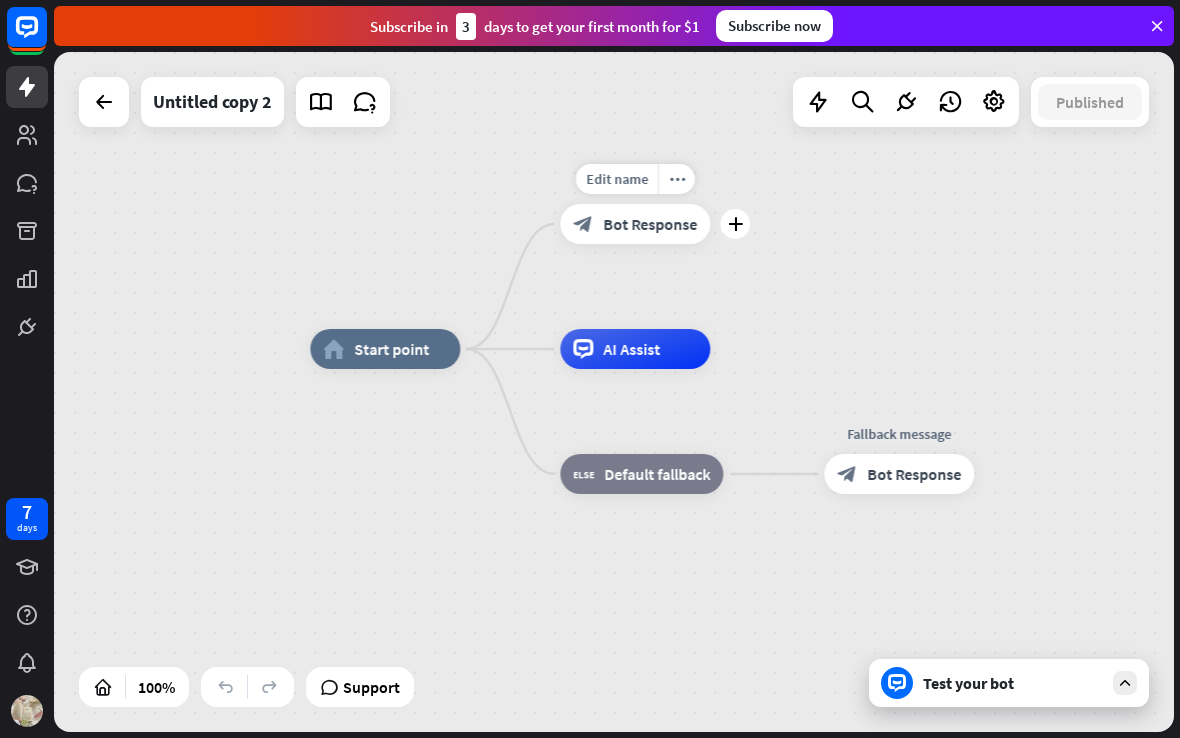 click on "Bot Response" at bounding box center [650, 224] 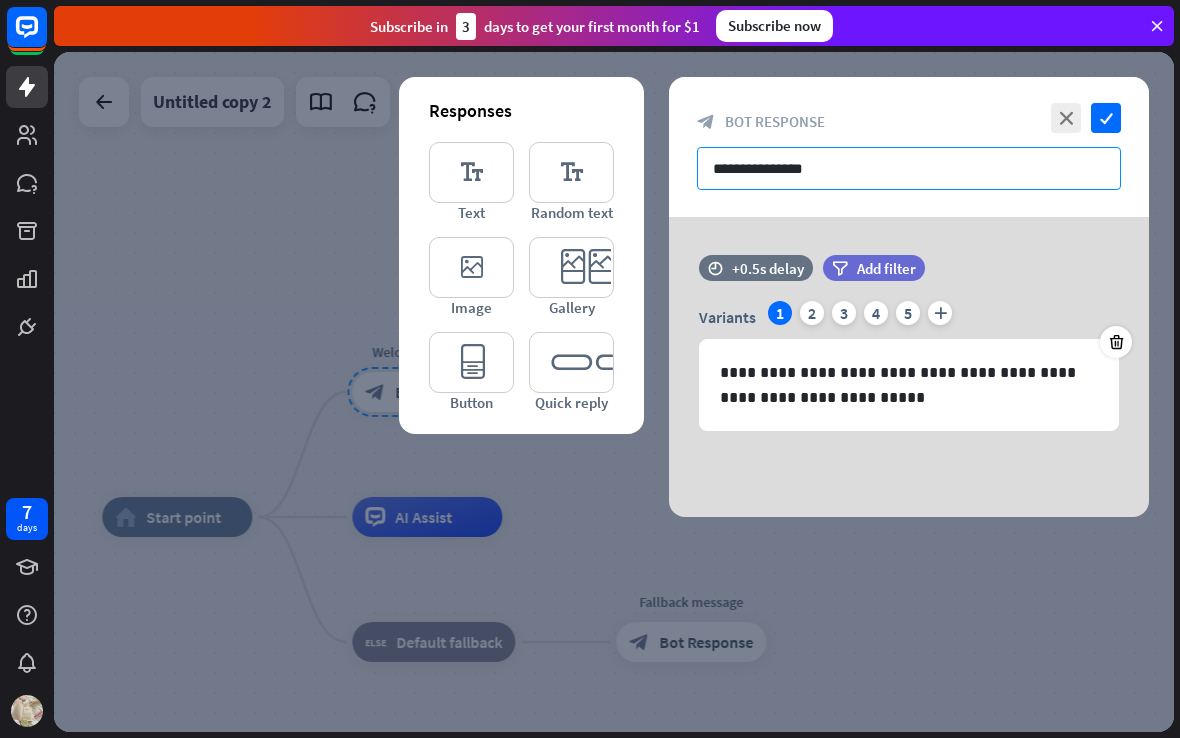 click on "**********" at bounding box center [909, 168] 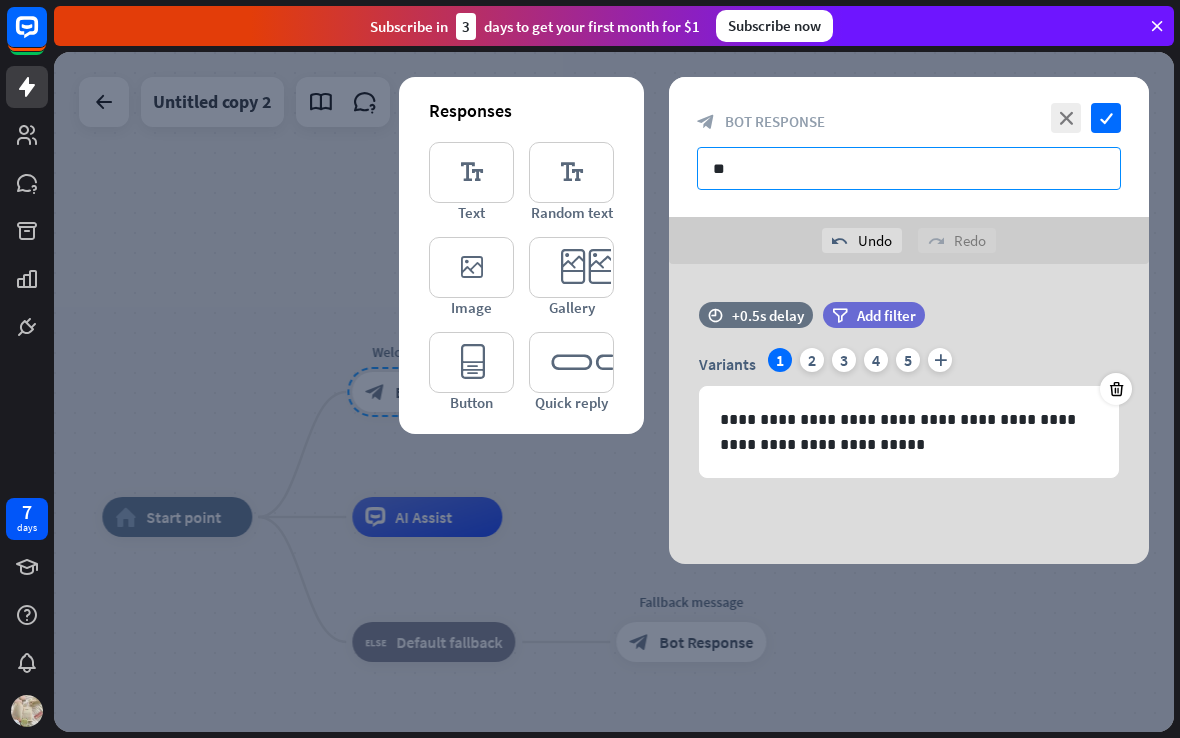 type on "*" 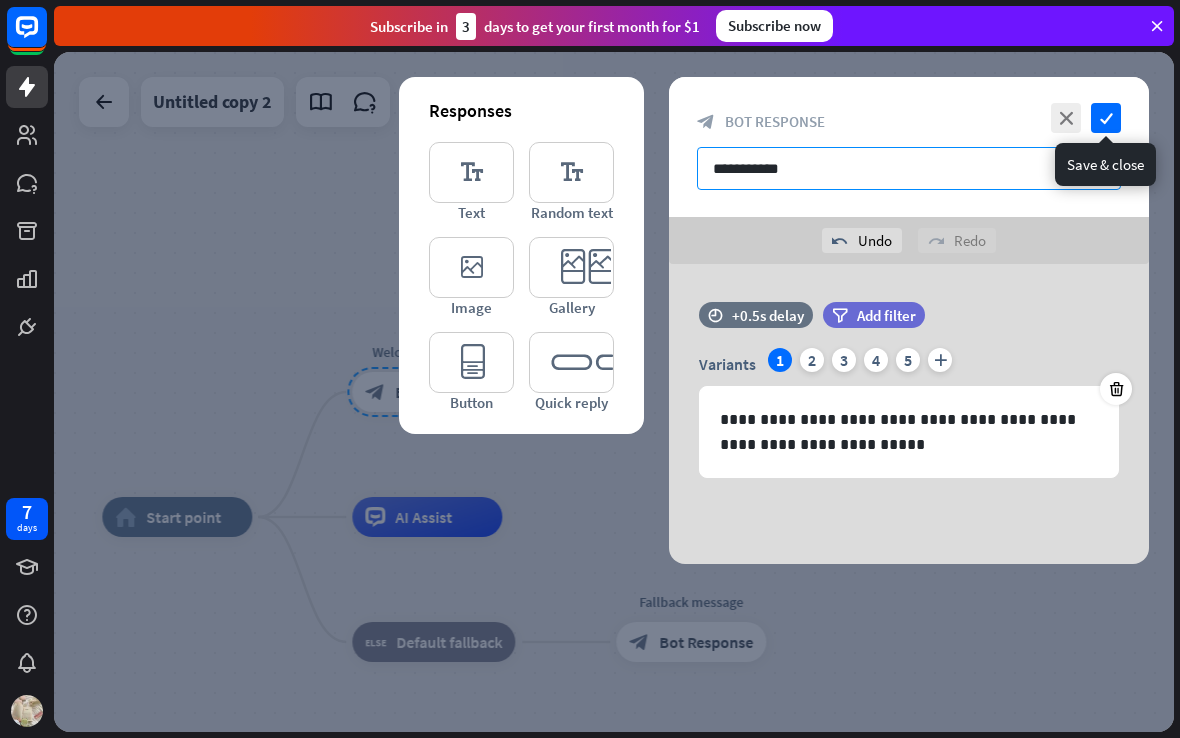 type on "**********" 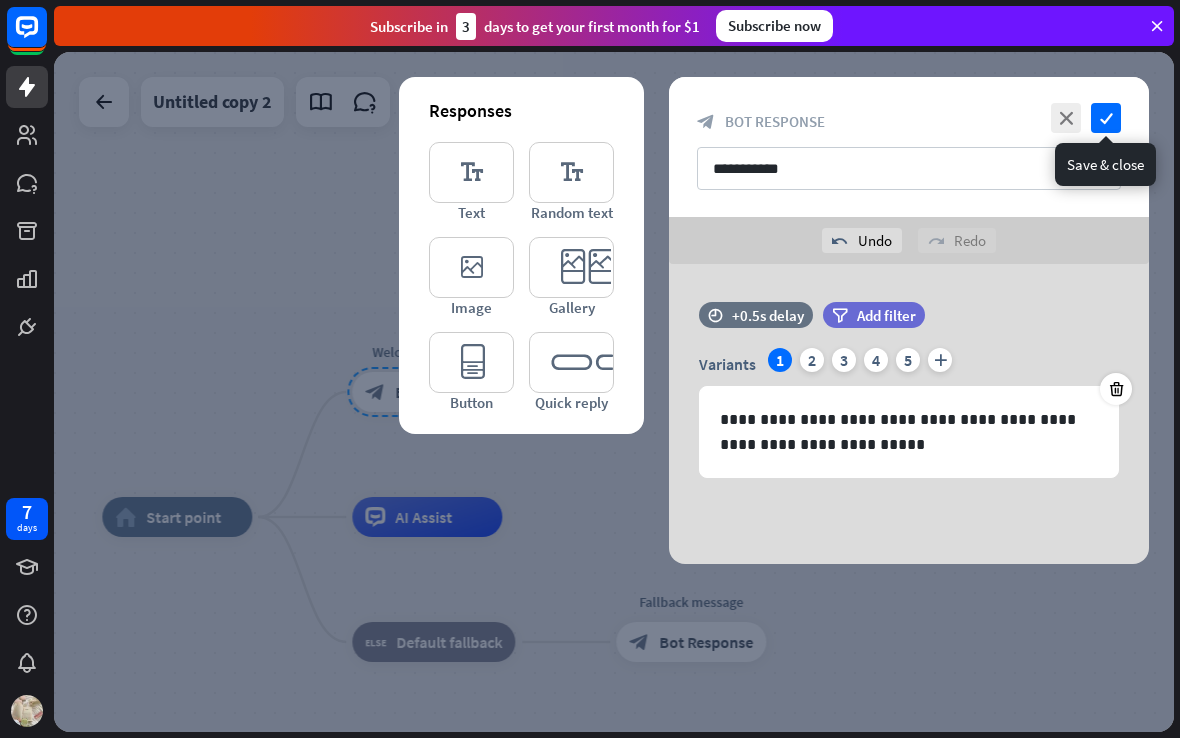 click on "check" at bounding box center (1106, 118) 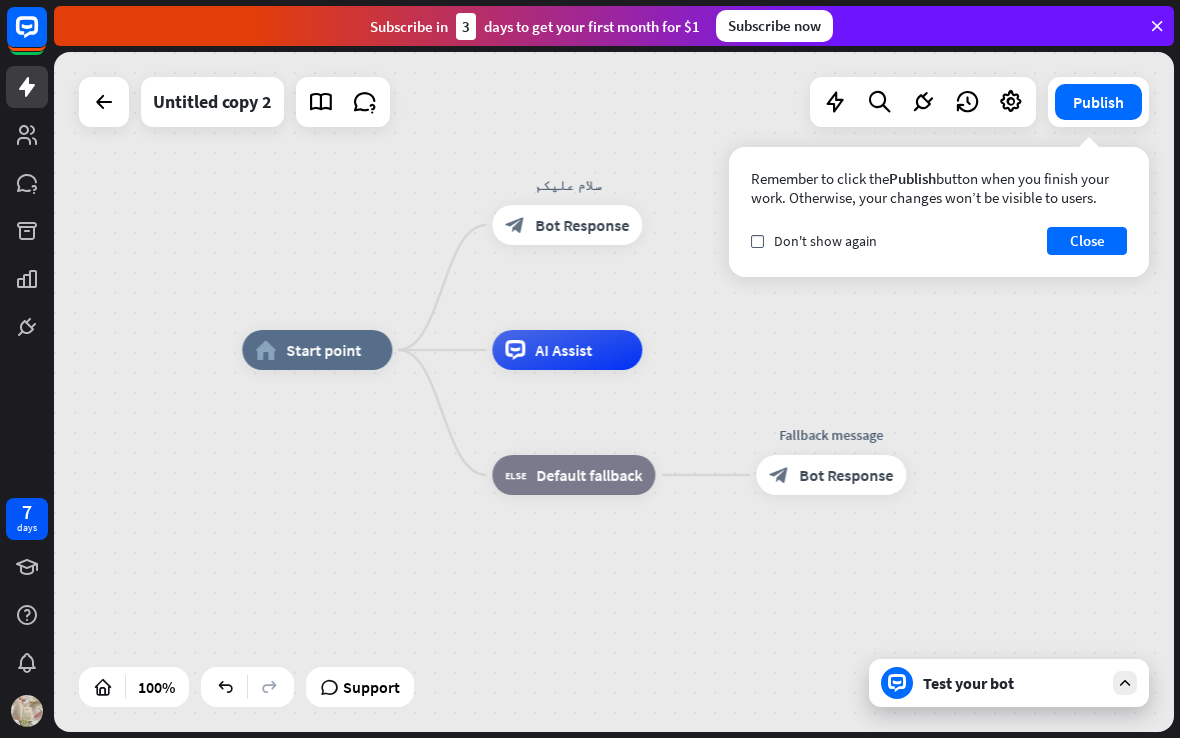 click on "home_2   Start point                 سلام عليكم    block_bot_response   Bot Response                     AI Assist       Edit name   more_horiz             block_fallback   Default fallback                 Fallback message   block_bot_response   Bot Response" at bounding box center [614, 392] 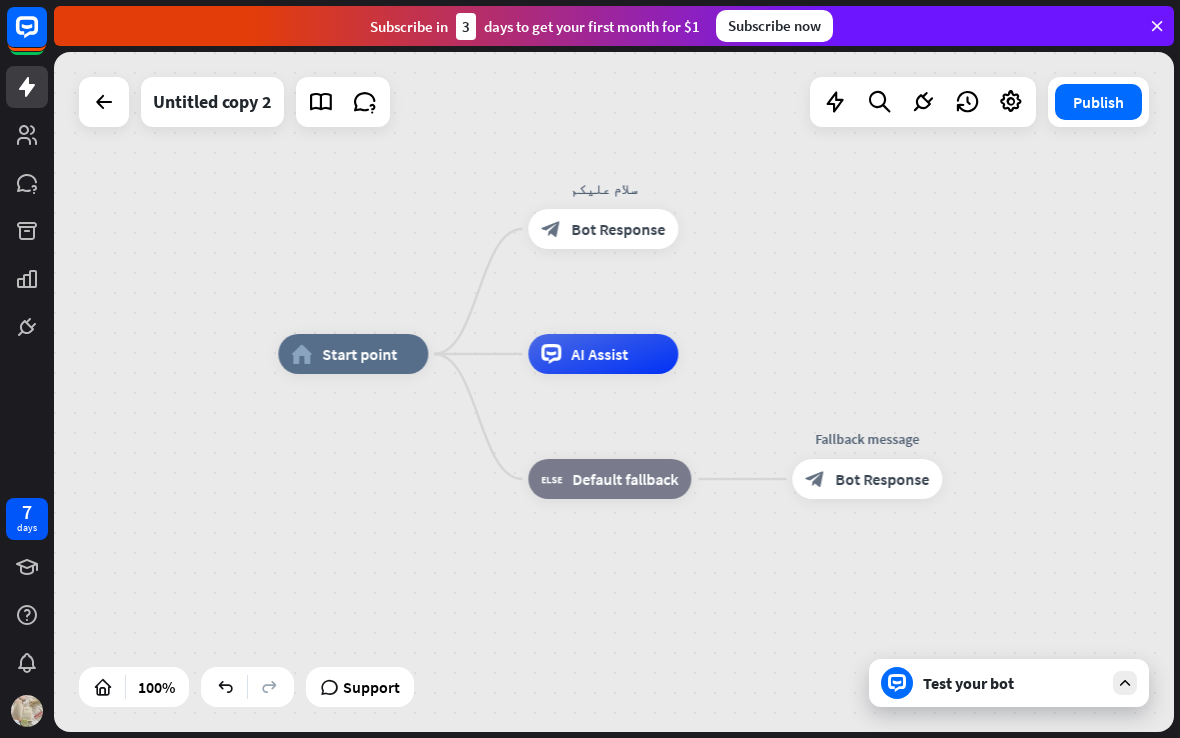 click 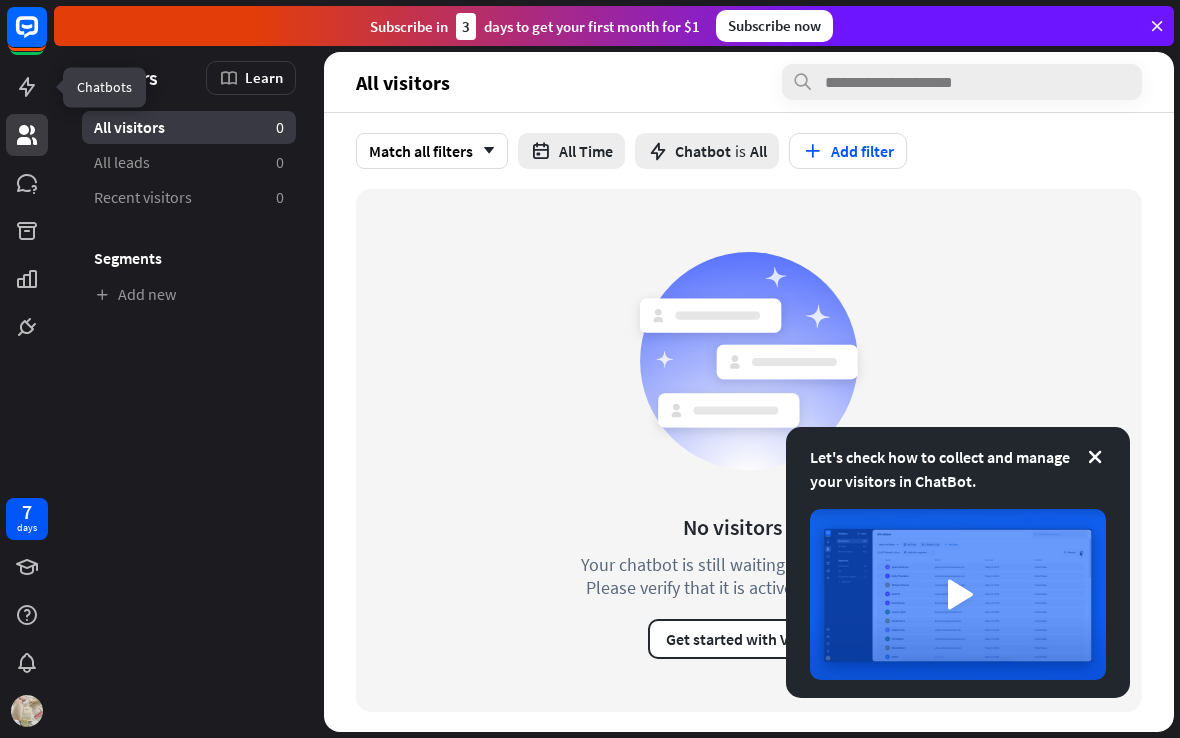click at bounding box center [27, 87] 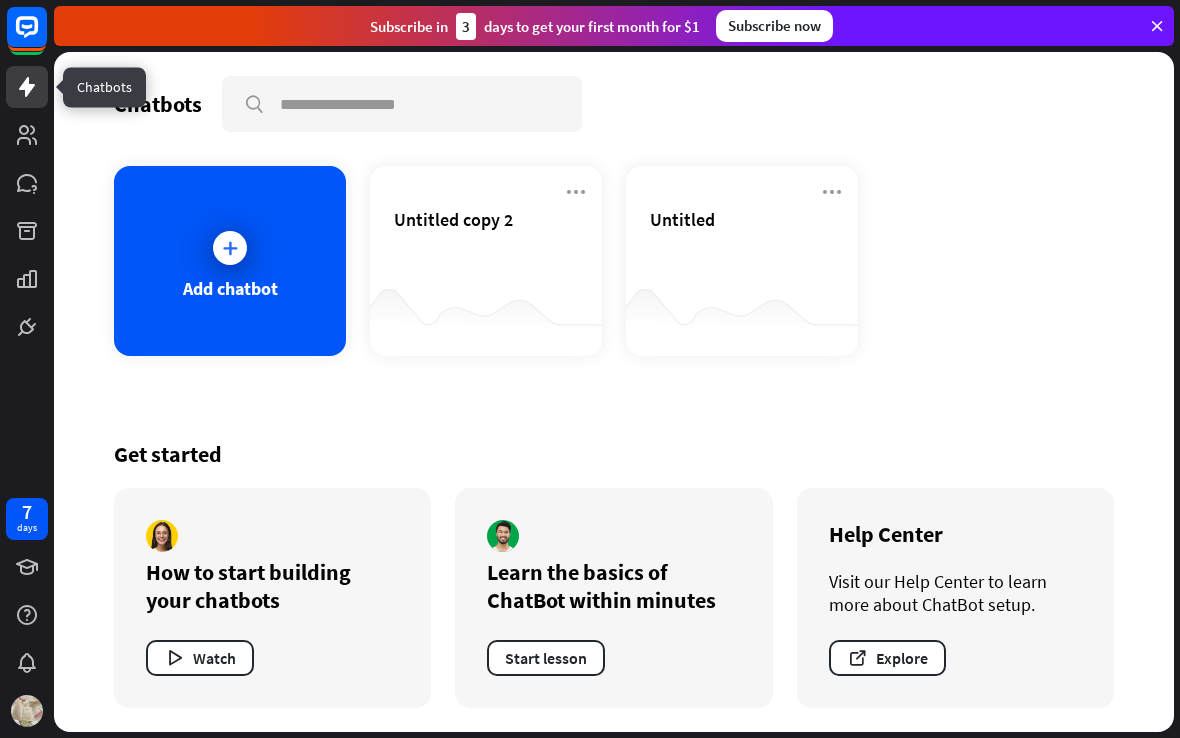 click on "Untitled copy 2" at bounding box center [453, 219] 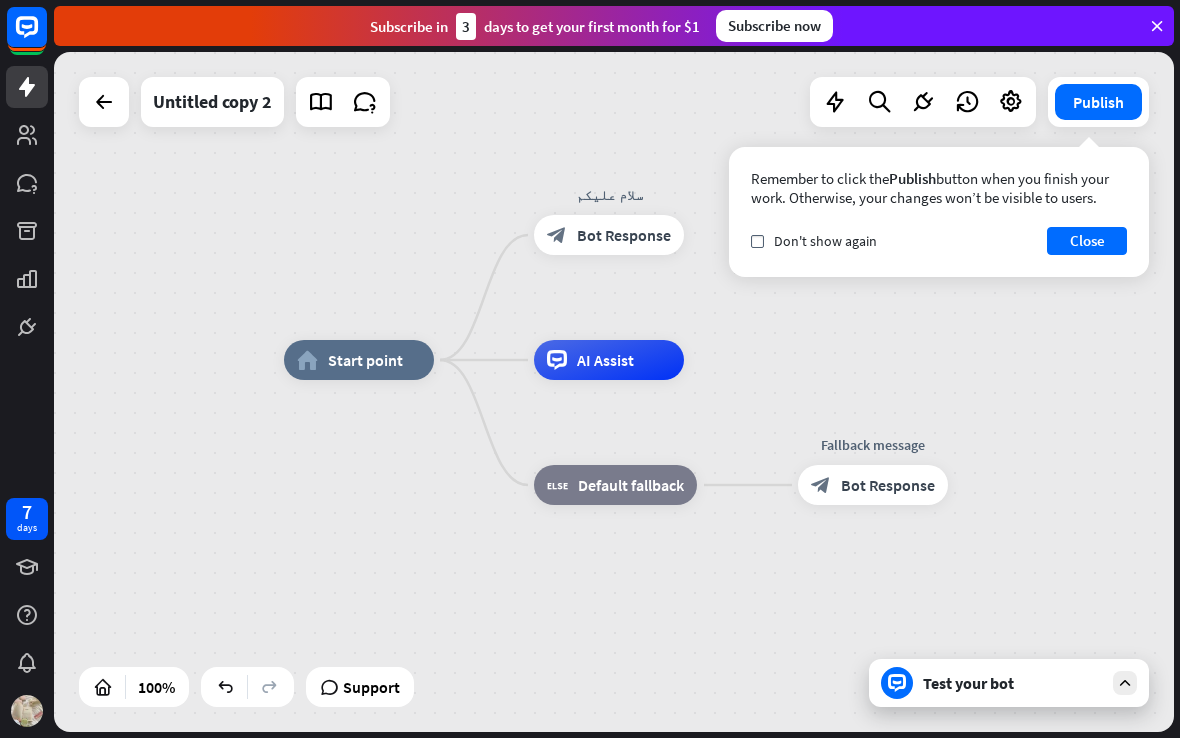 click at bounding box center [1125, 683] 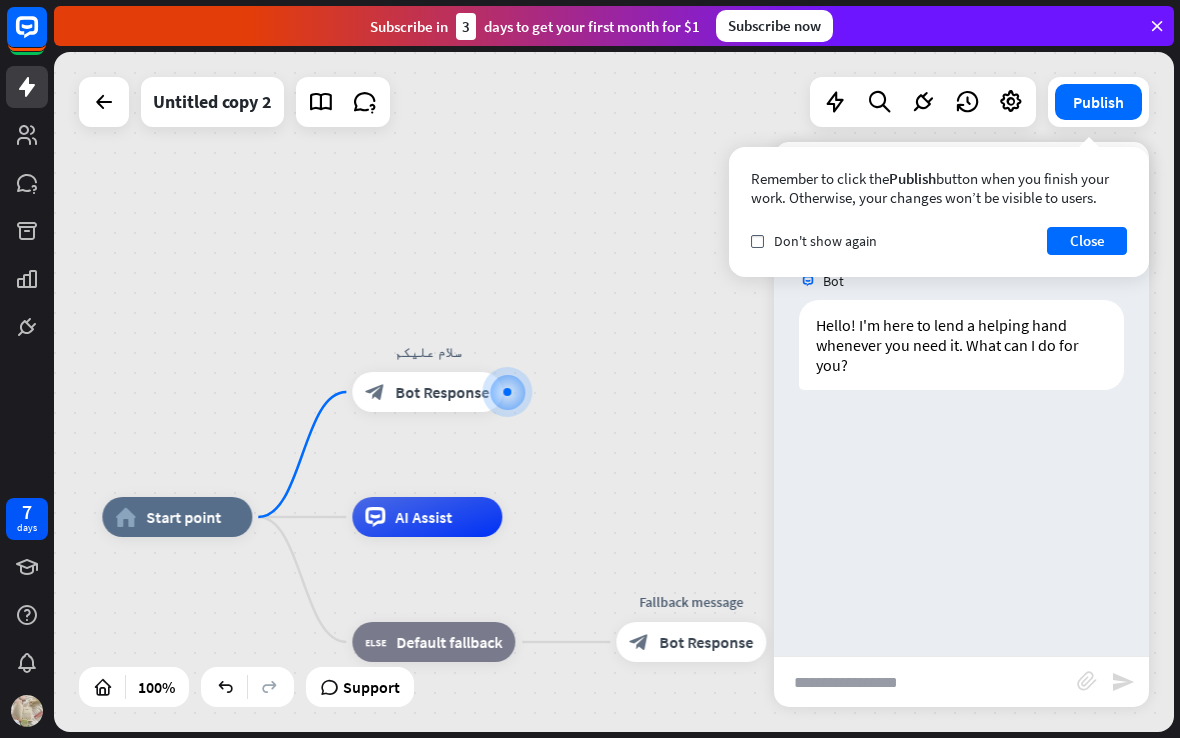 click on "Close" at bounding box center [1087, 241] 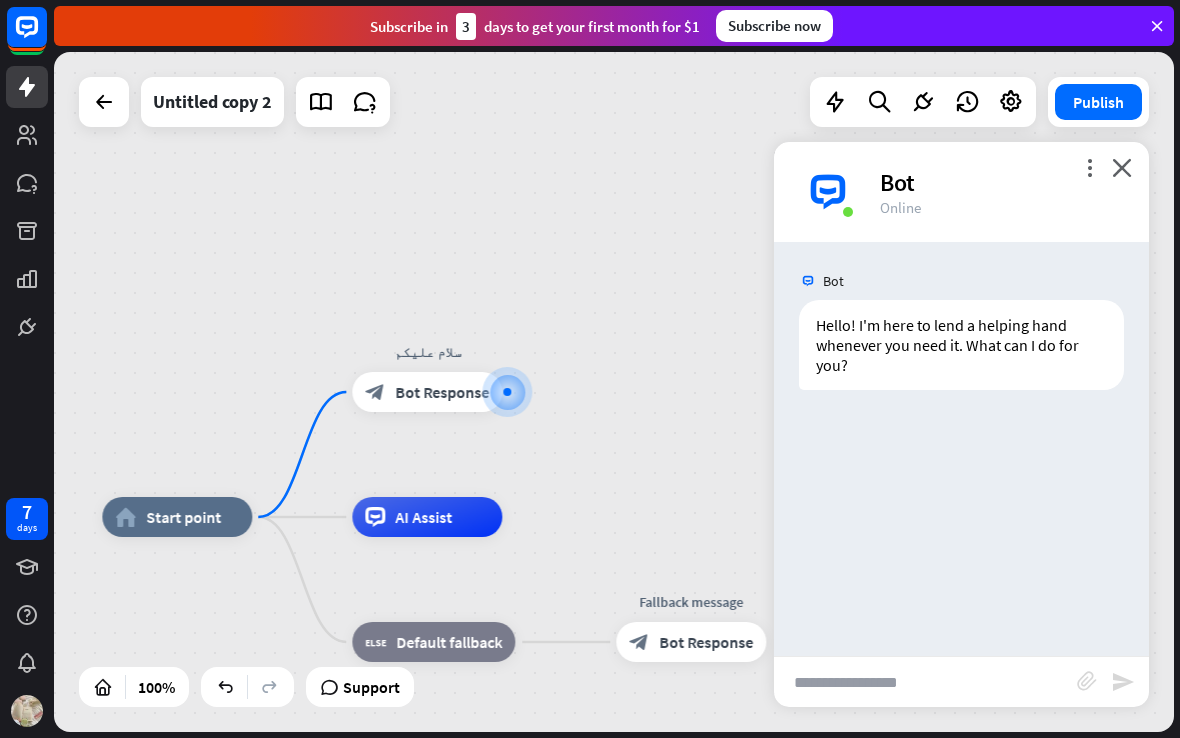 click on "close" at bounding box center (1122, 167) 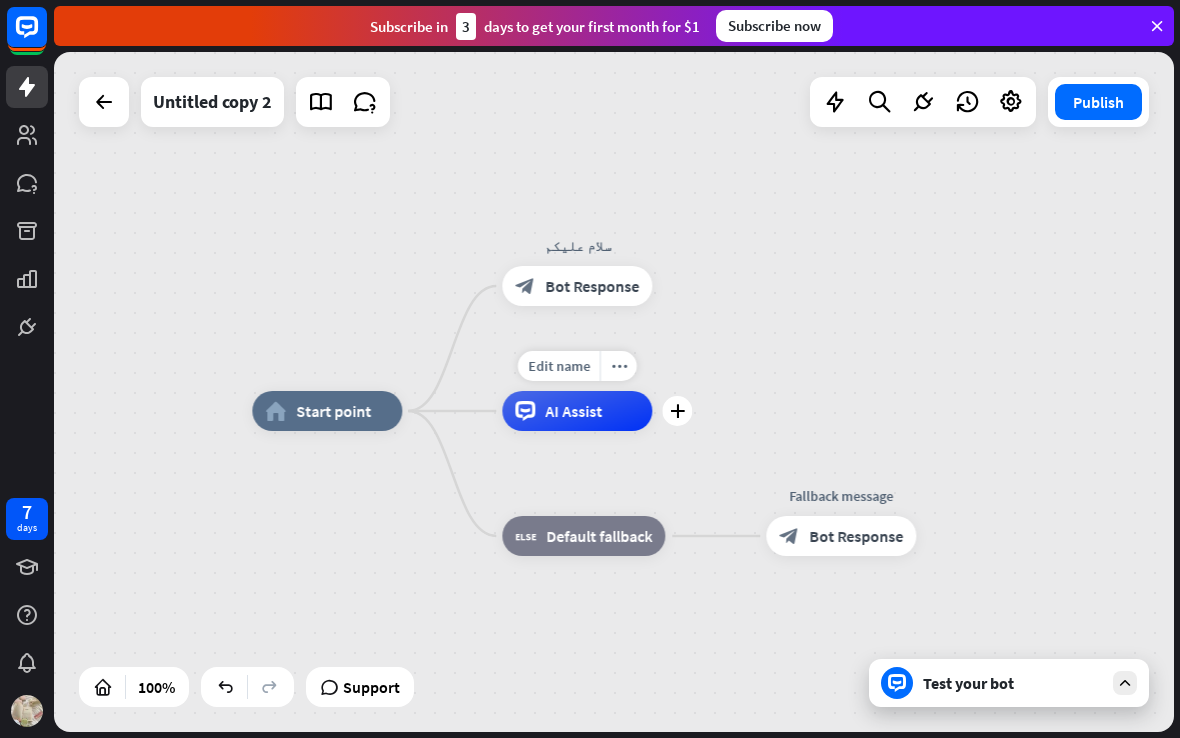 click on "AI Assist" at bounding box center [577, 411] 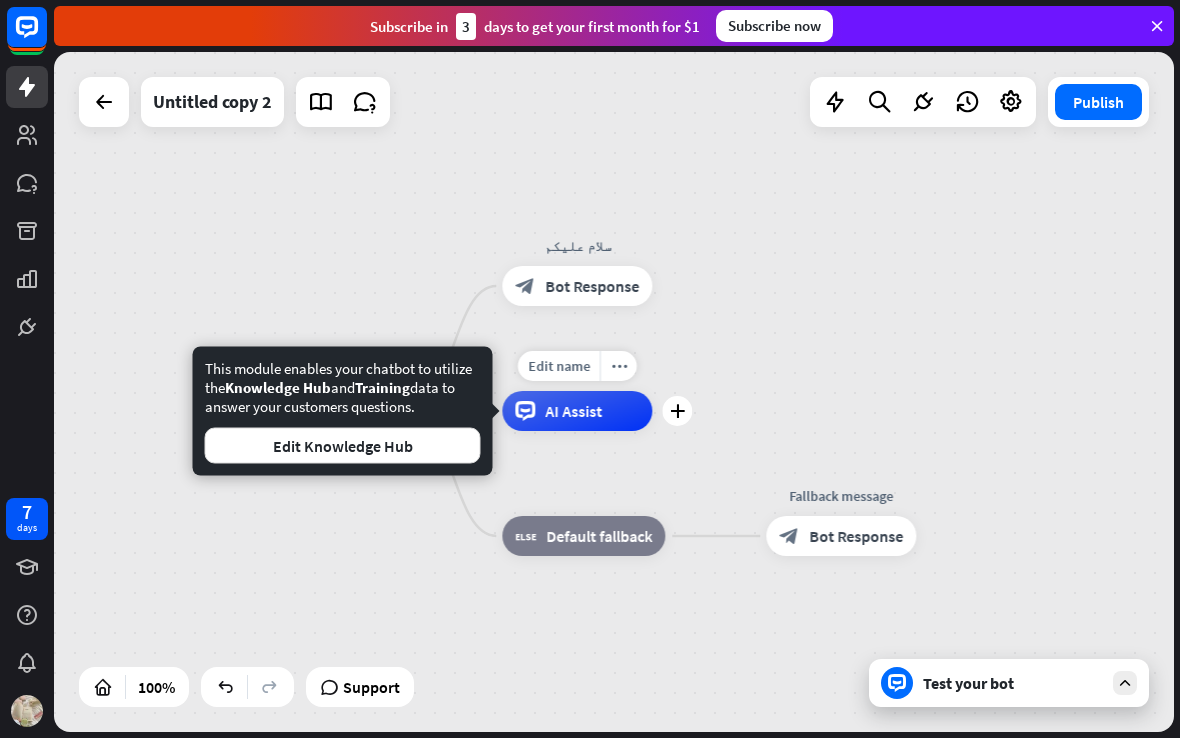 click on "Edit Knowledge Hub" at bounding box center [343, 446] 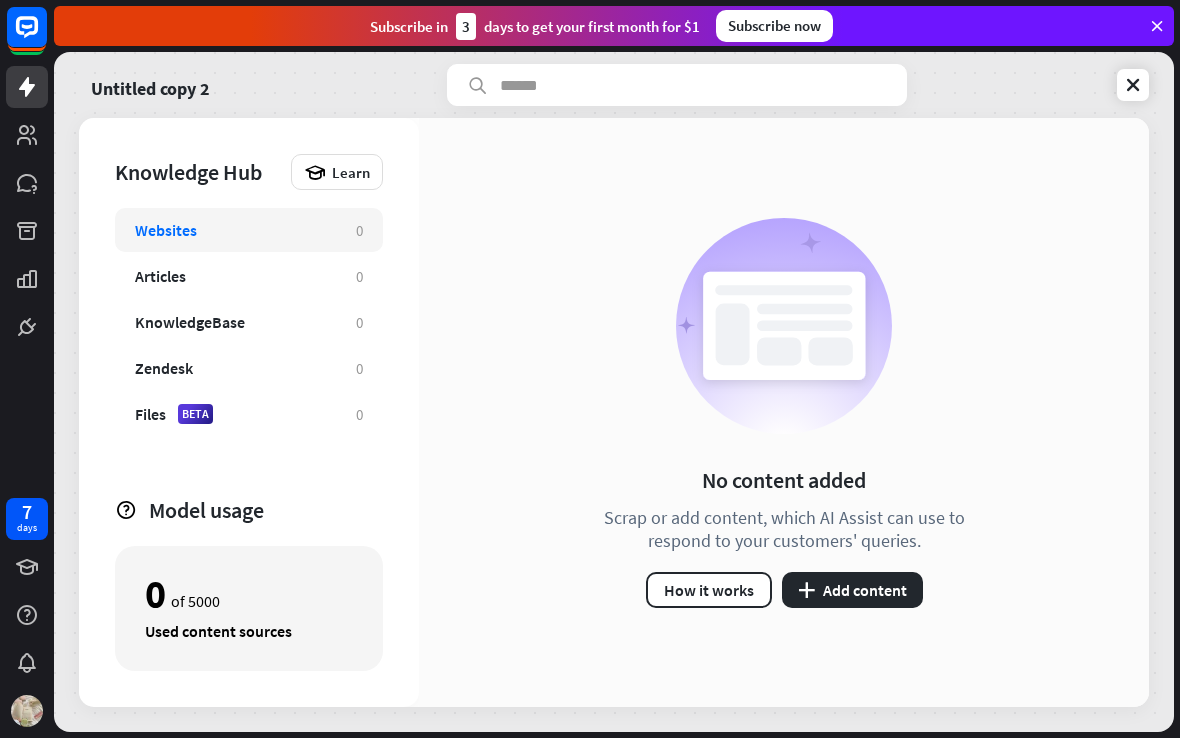 click at bounding box center [1133, 85] 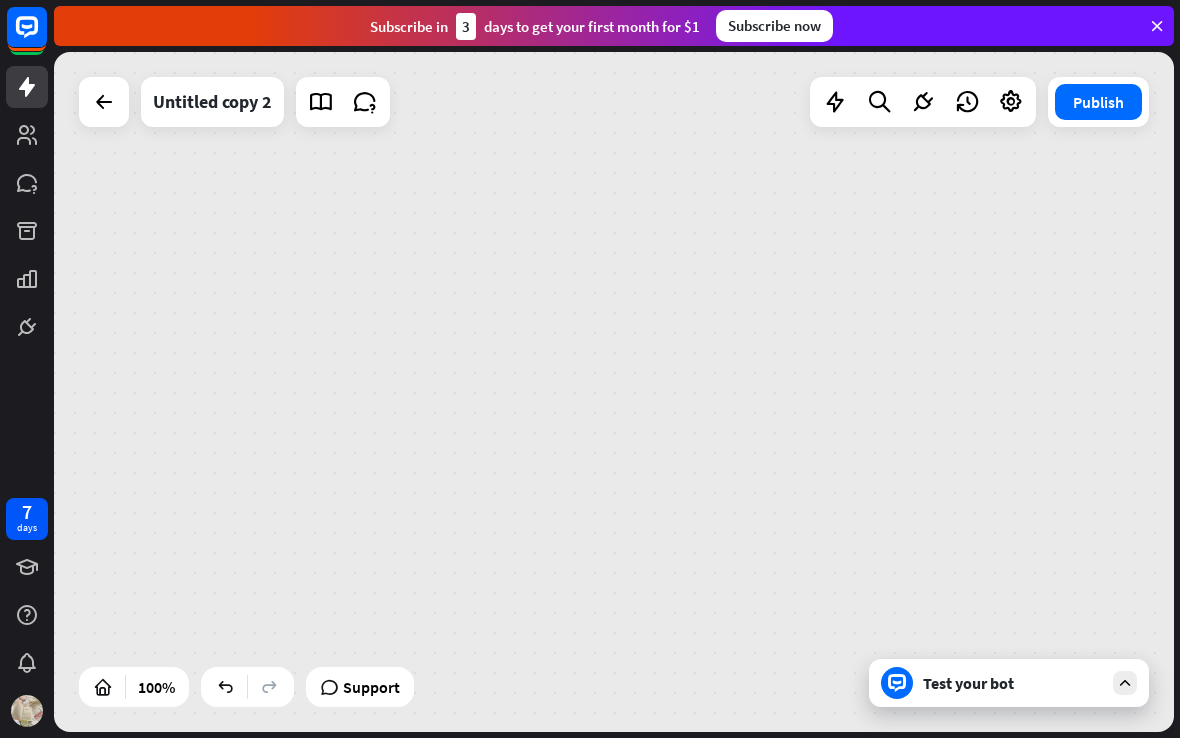 click on "Publish" at bounding box center [1098, 102] 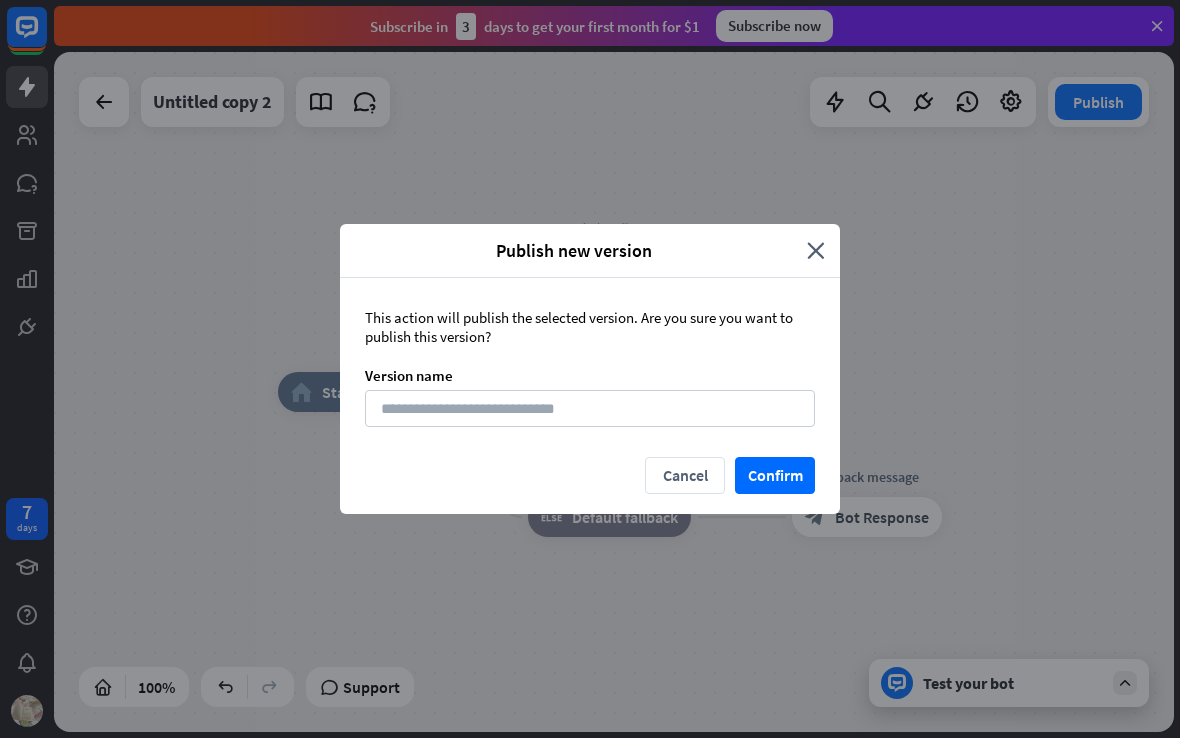 click on "Publish new version" at bounding box center (581, 250) 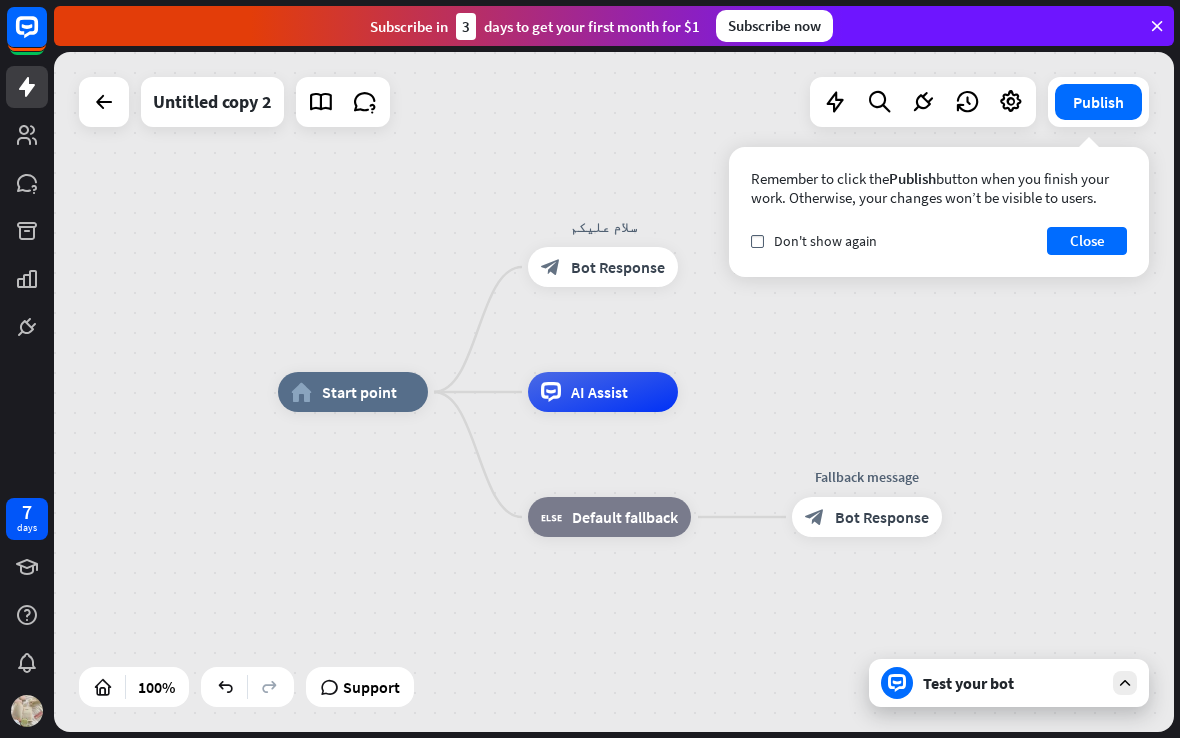 click on "home_2   Start point                 سلام عليكم   block_bot_response   Bot Response                     AI Assist                   block_fallback   Default fallback                 Fallback message   block_bot_response   Bot Response" at bounding box center (838, 732) 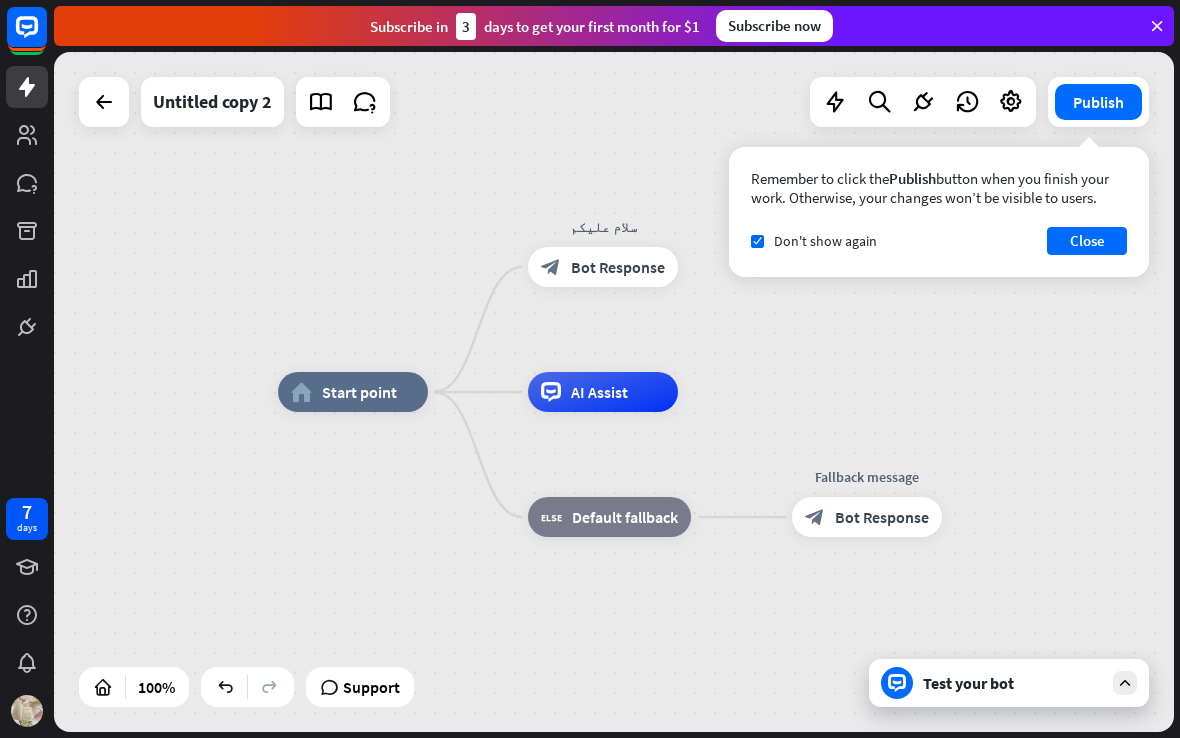 click on "check" at bounding box center [757, 241] 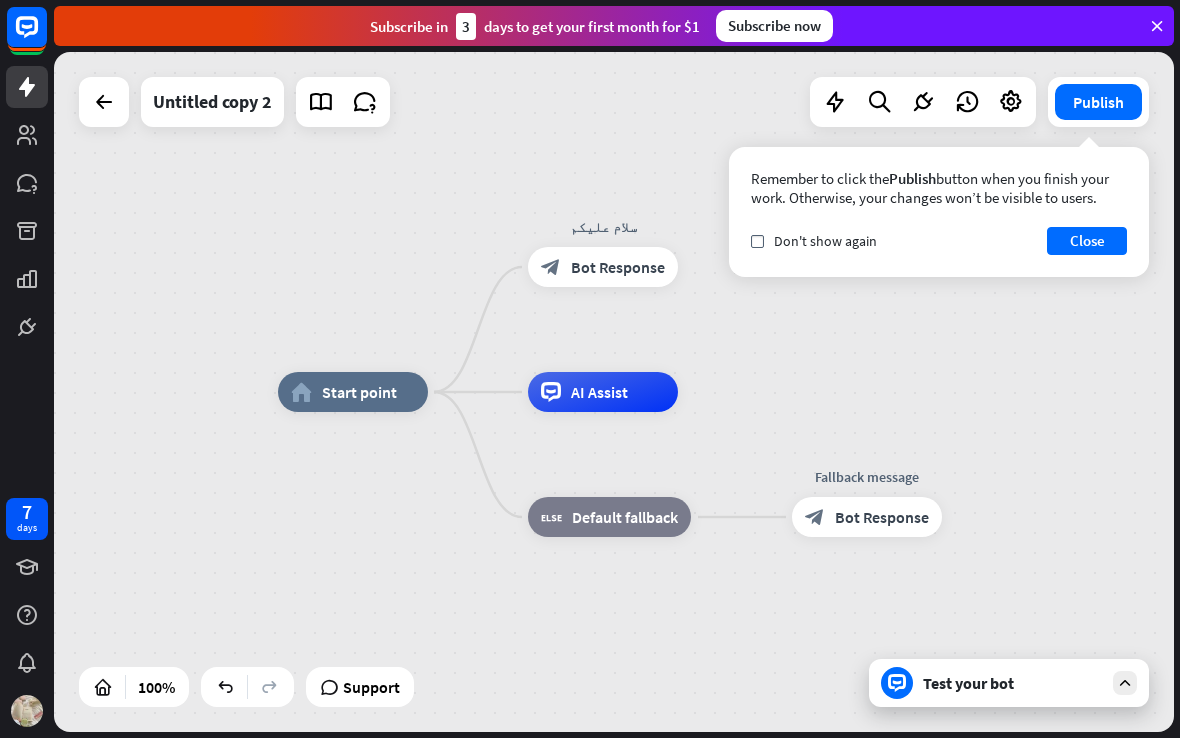 click on "check" at bounding box center [757, 241] 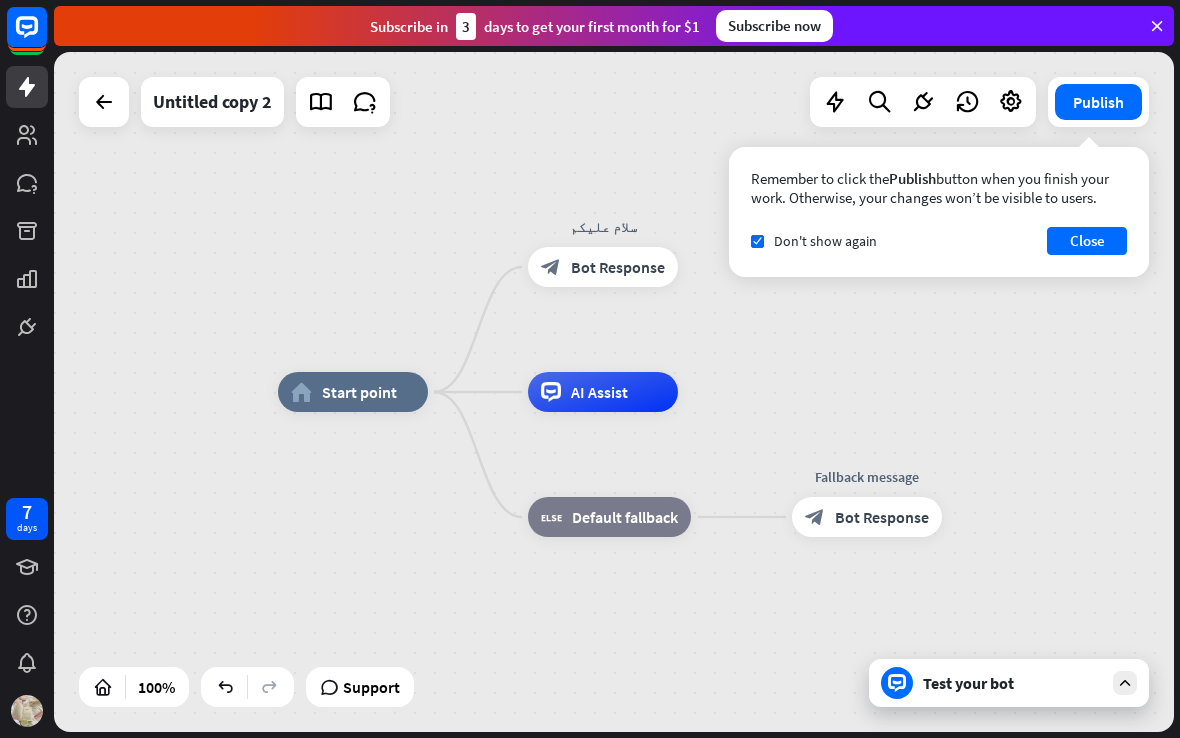 click on "Close" at bounding box center (1087, 241) 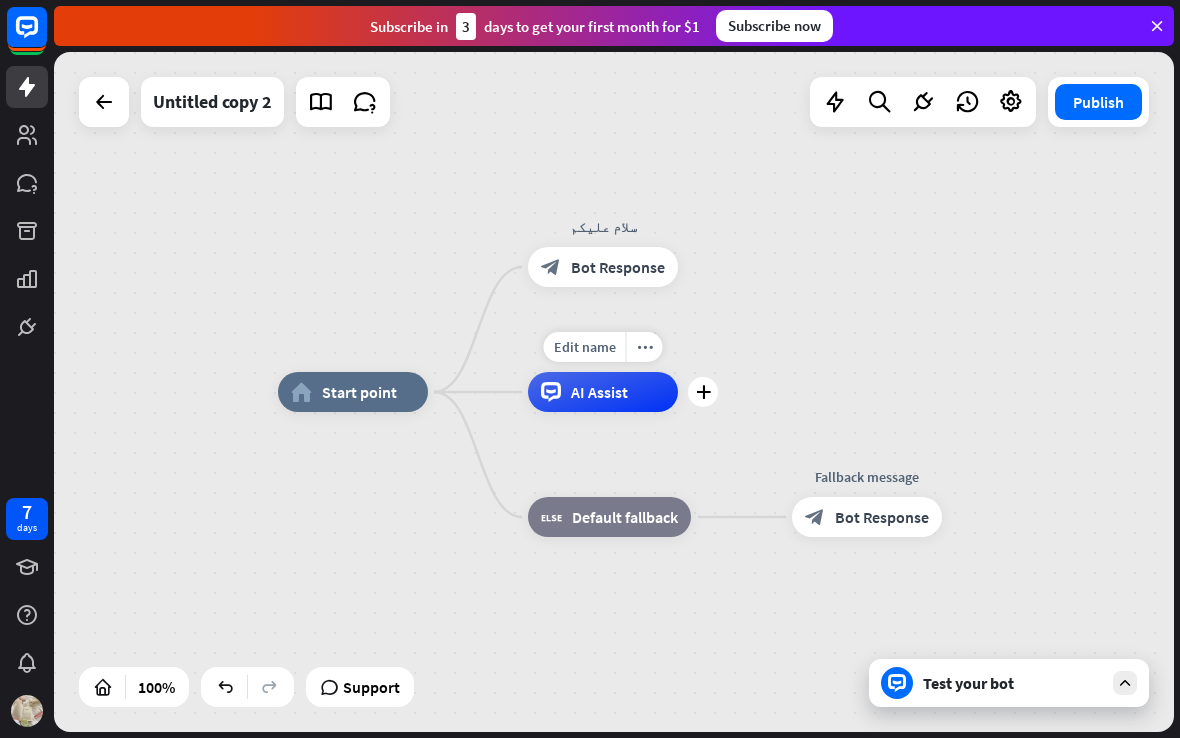 click on "AI Assist" at bounding box center [603, 392] 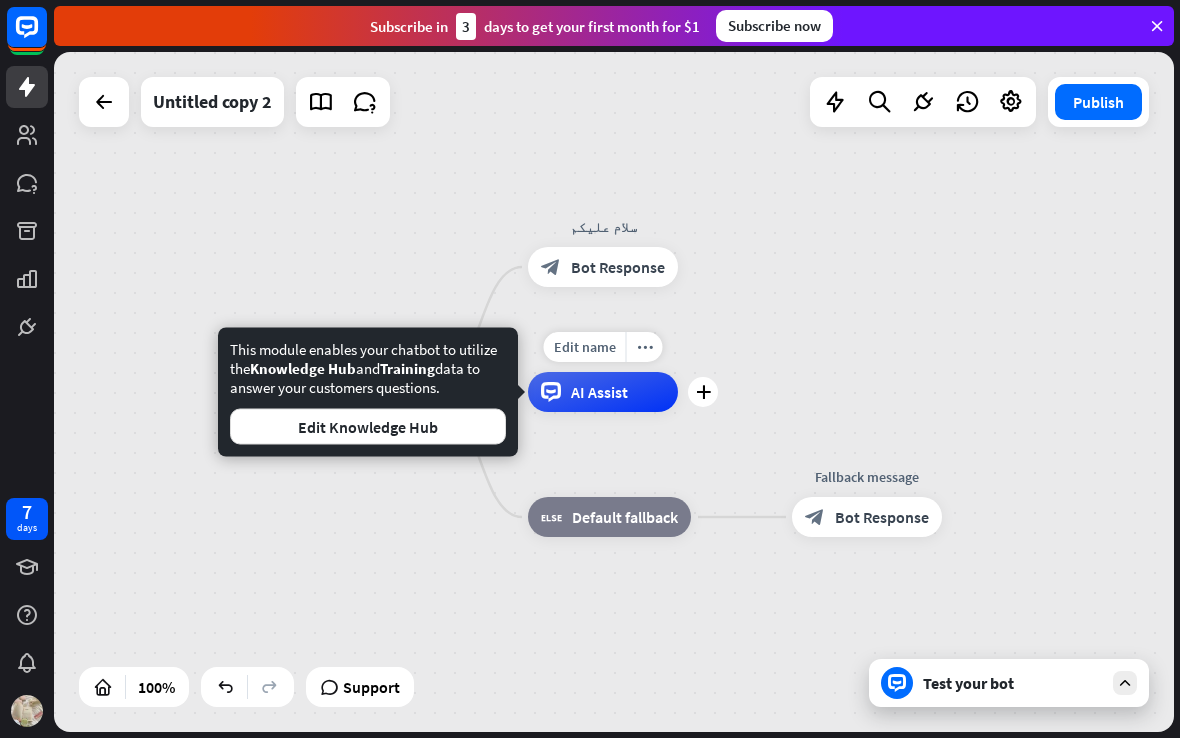 click on "Edit Knowledge Hub" at bounding box center [368, 427] 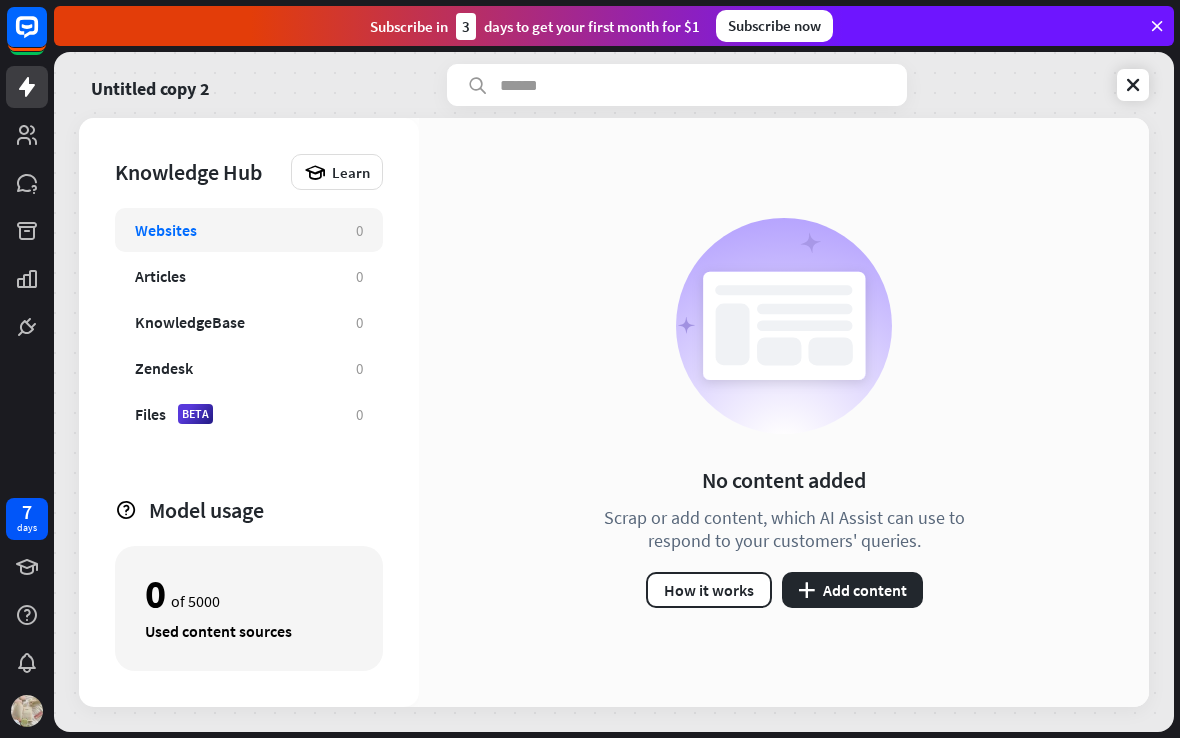 click at bounding box center [1133, 85] 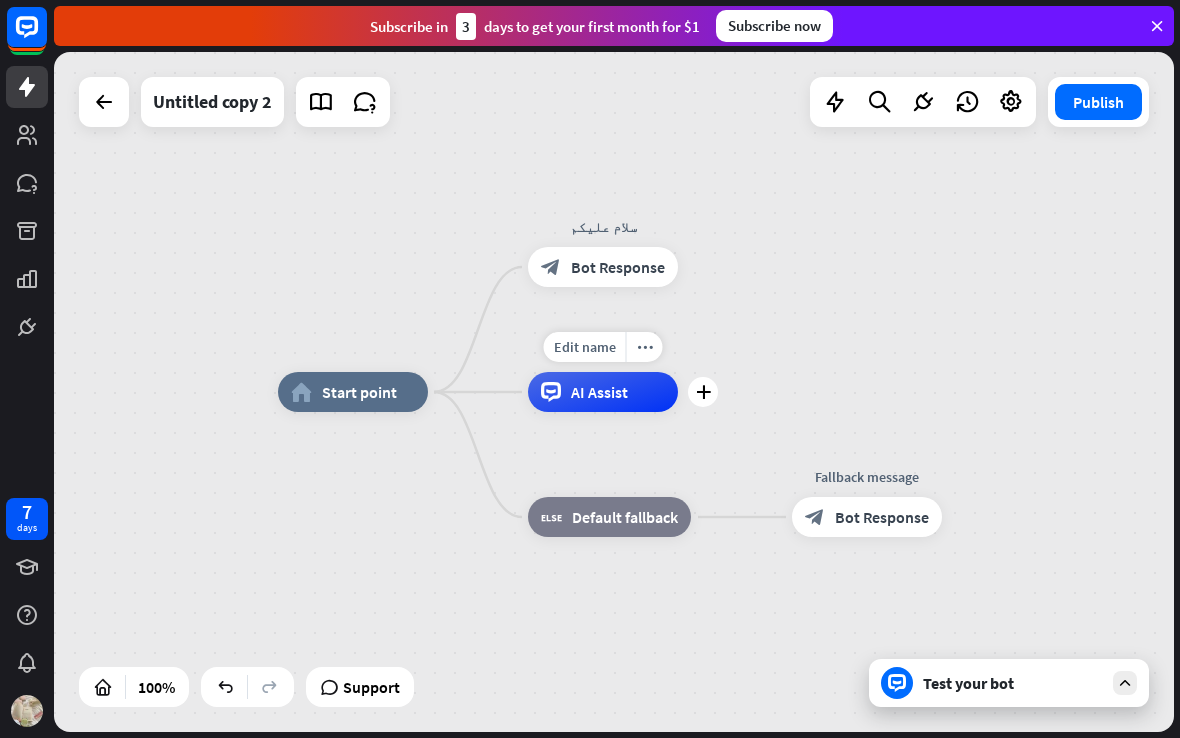 click on "Edit name" at bounding box center (585, 347) 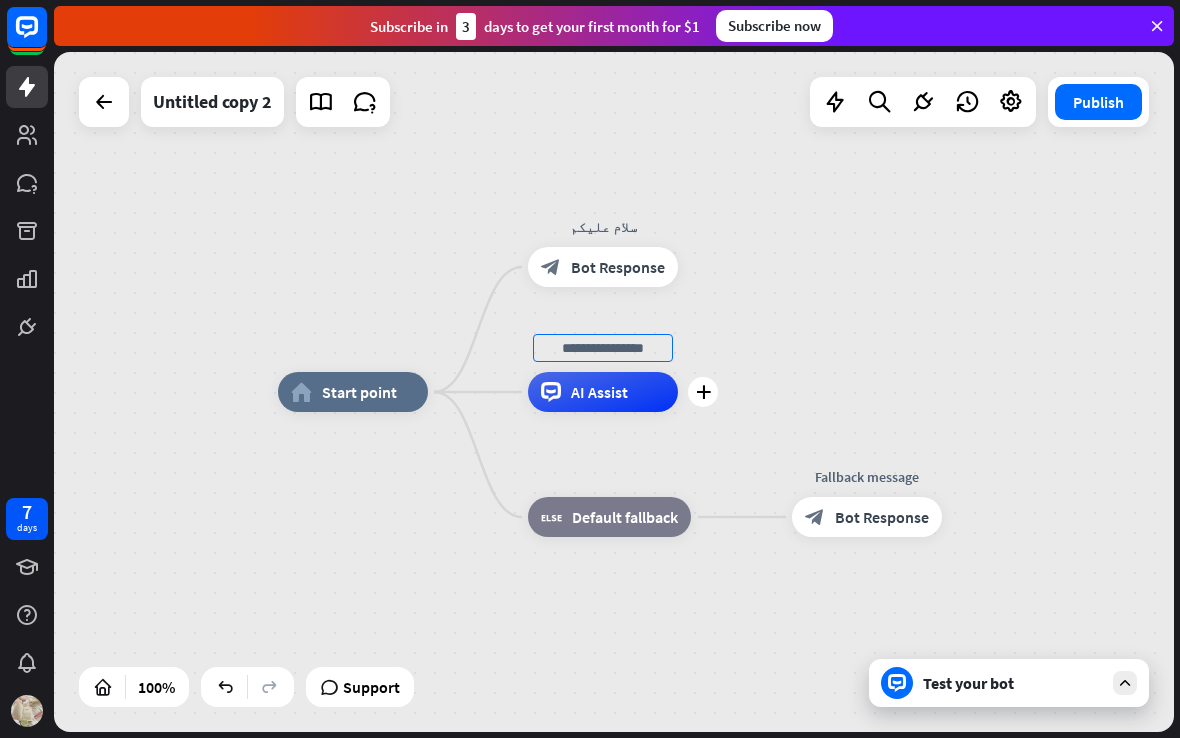 click on "home_2   Start point                 سلام عليكم   block_bot_response   Bot Response               plus       AI Assist                   block_fallback   Default fallback                 Fallback message   block_bot_response   Bot Response" at bounding box center [614, 392] 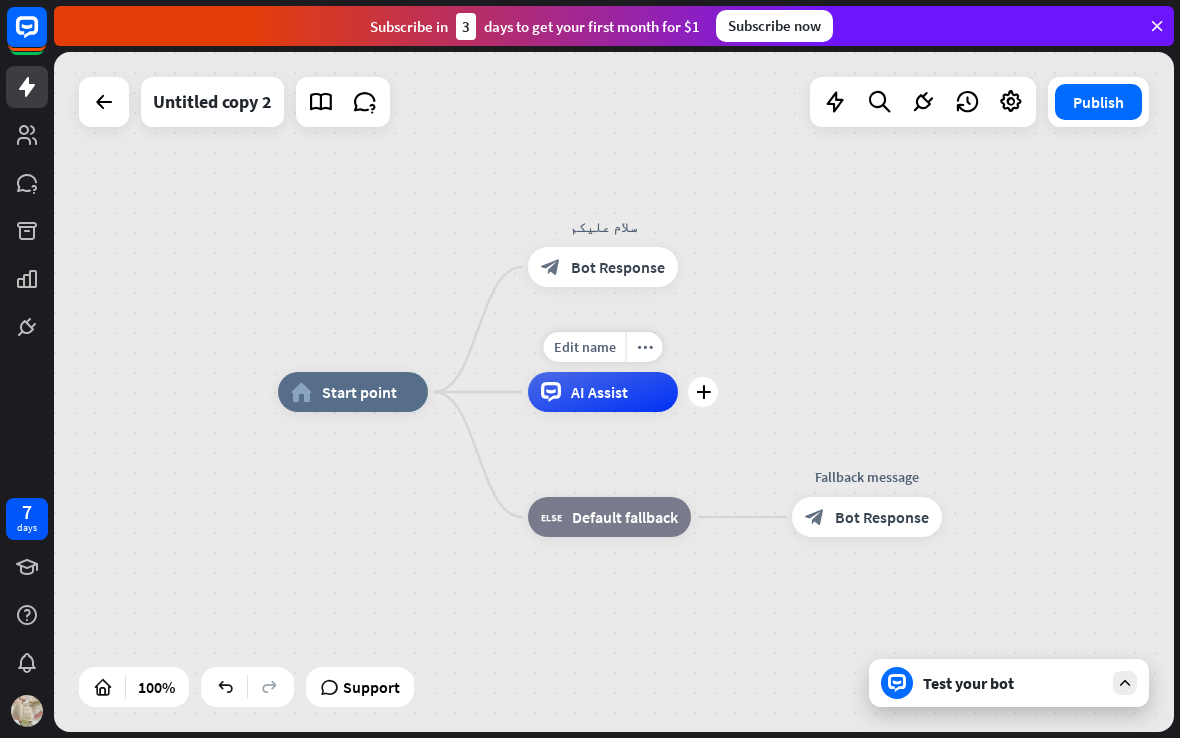 click on "AI Assist" at bounding box center (599, 392) 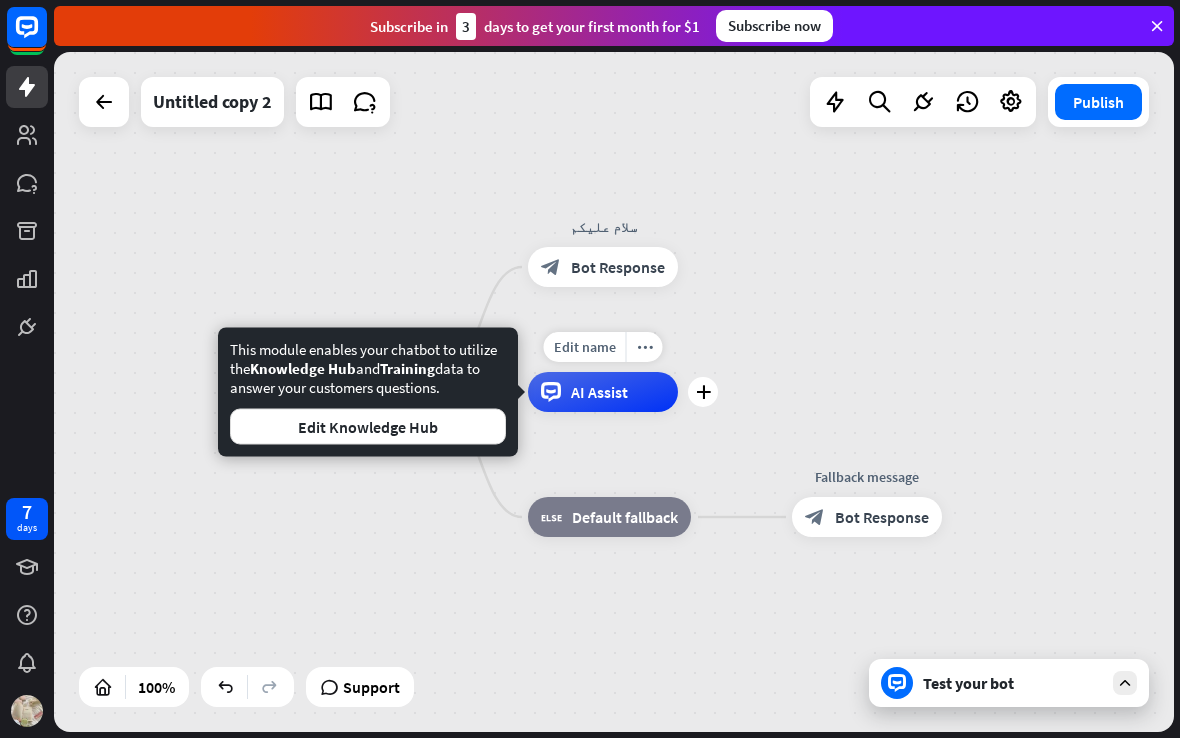 click on "Edit Knowledge Hub" at bounding box center (368, 427) 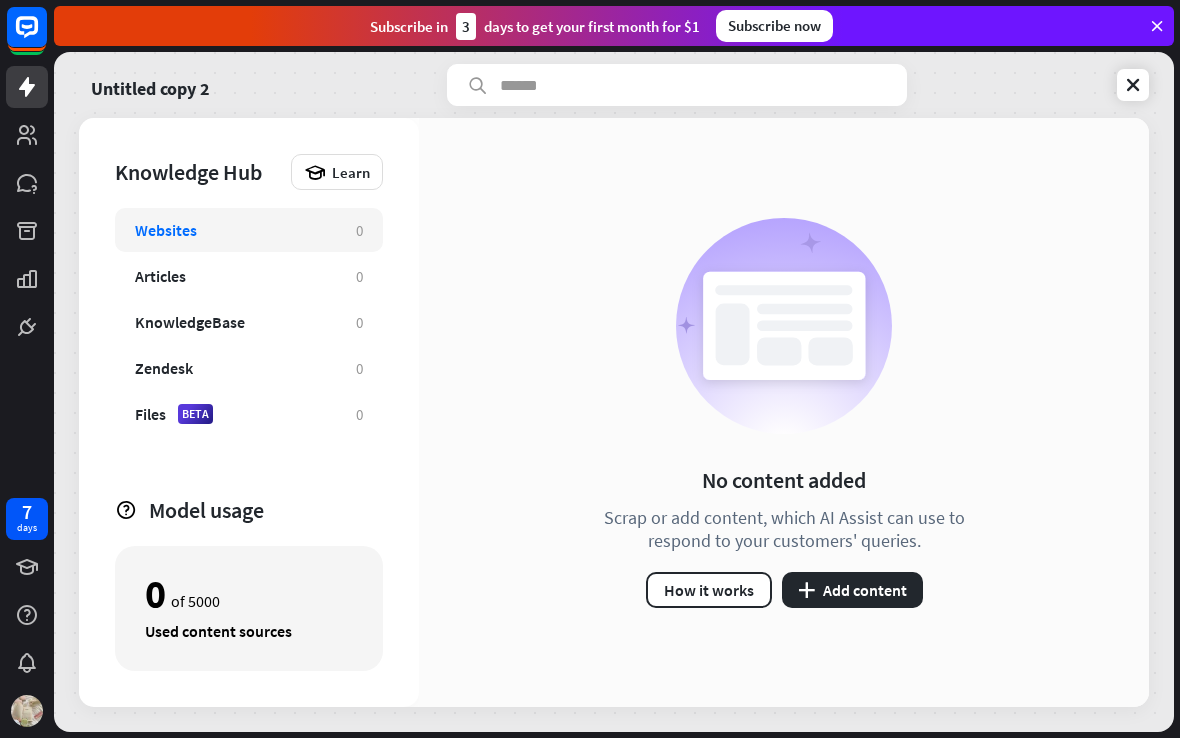 click on "Articles" at bounding box center (235, 276) 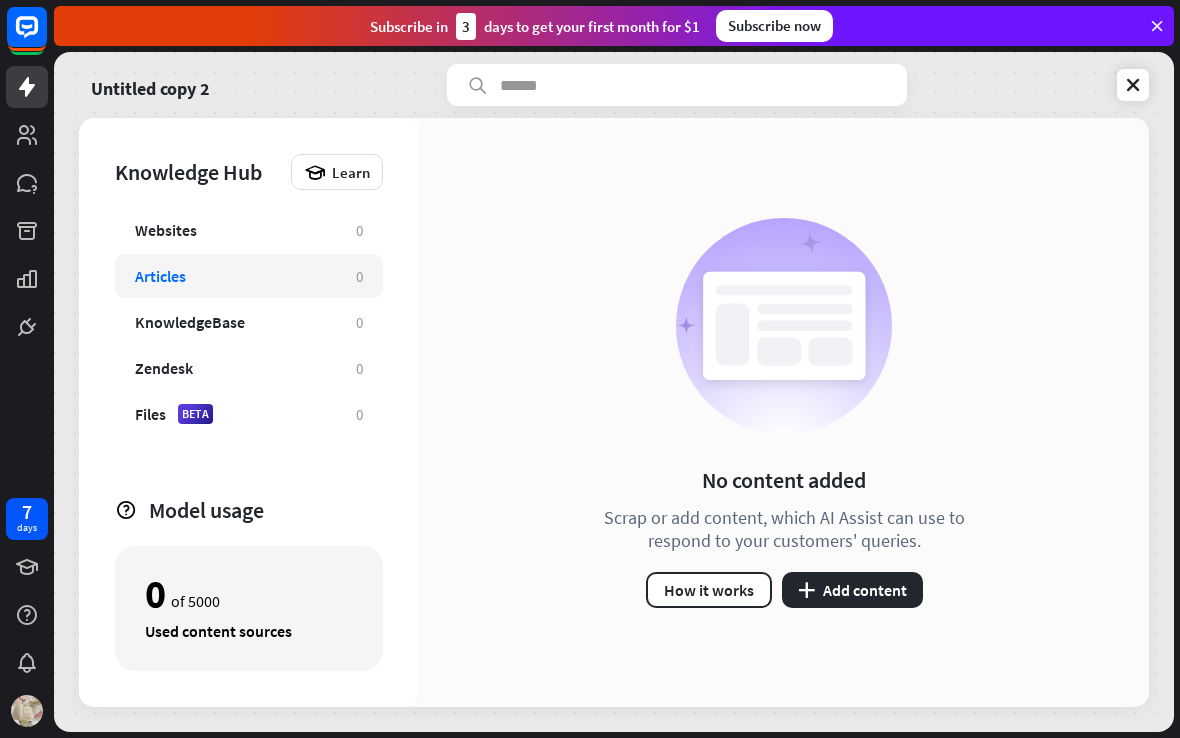 click on "KnowledgeBase" at bounding box center [235, 322] 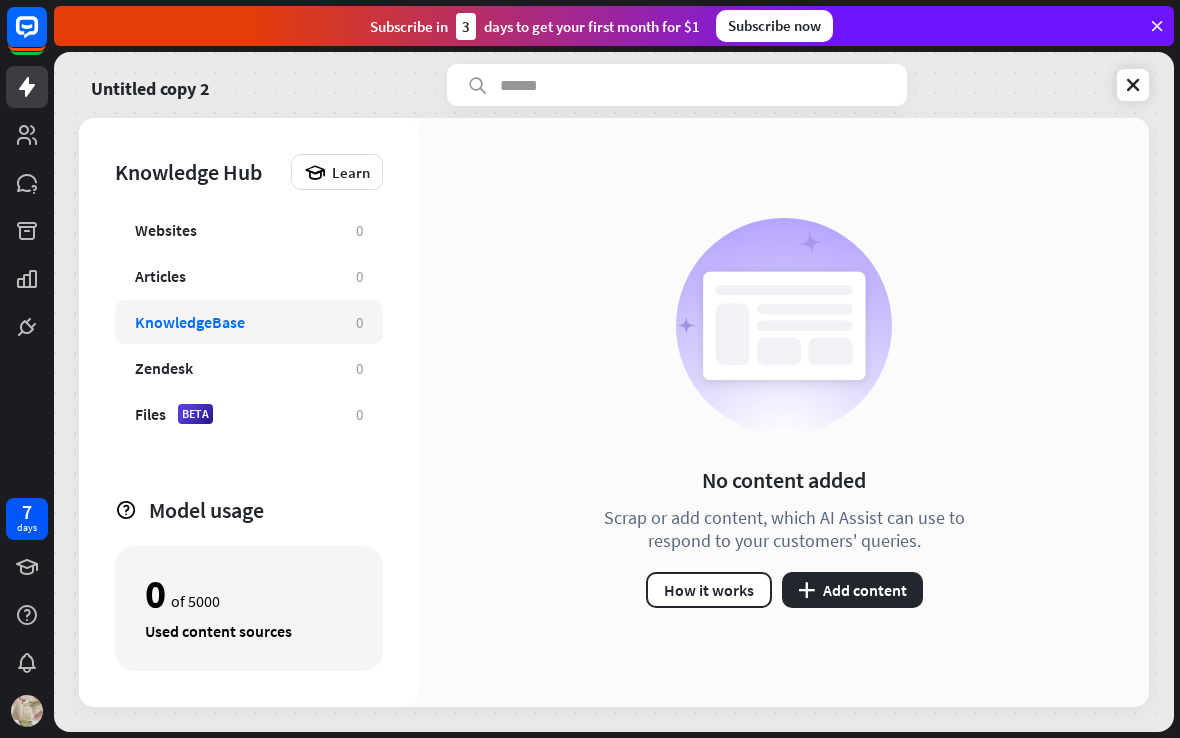 click on "Articles     0" at bounding box center (249, 276) 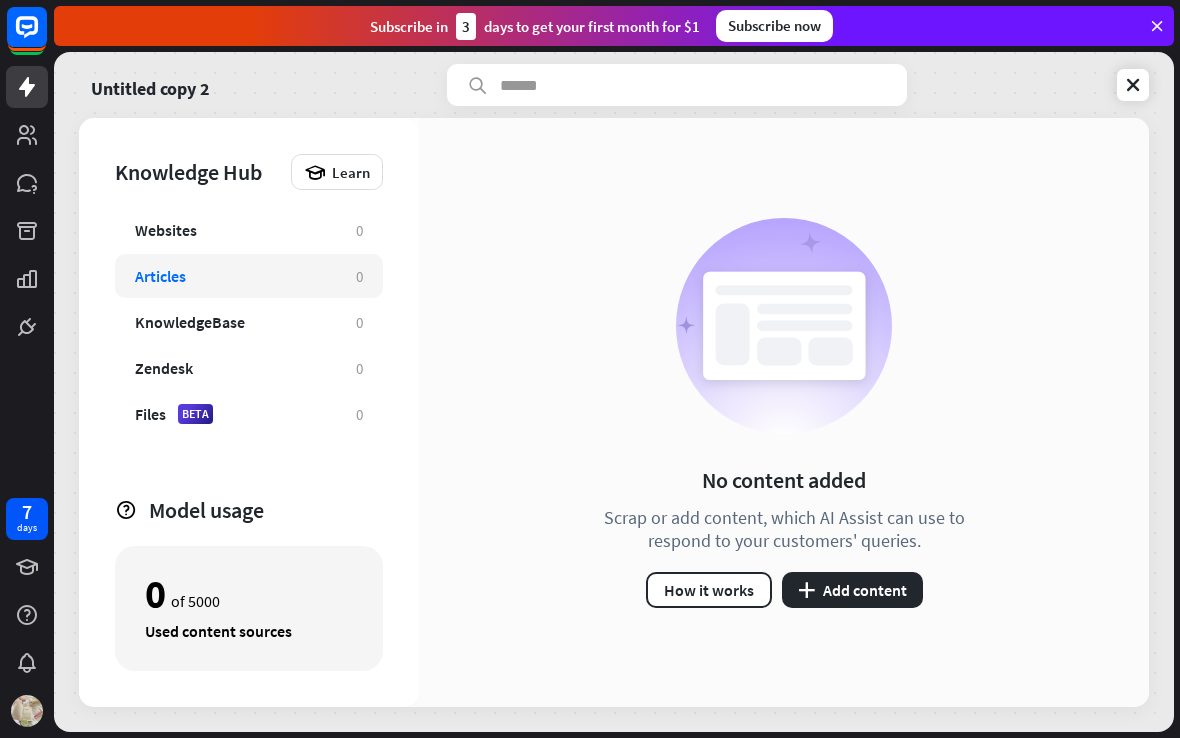 click on "Websites     0" at bounding box center [249, 230] 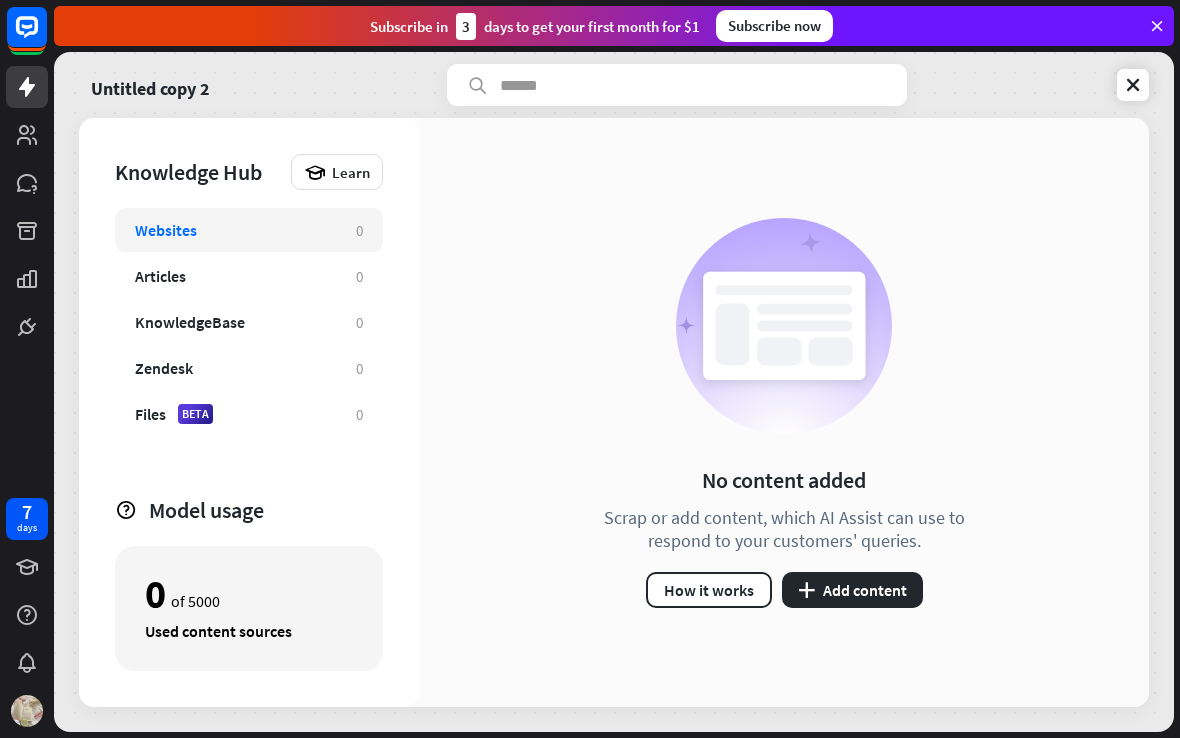 click on "Articles" at bounding box center (235, 276) 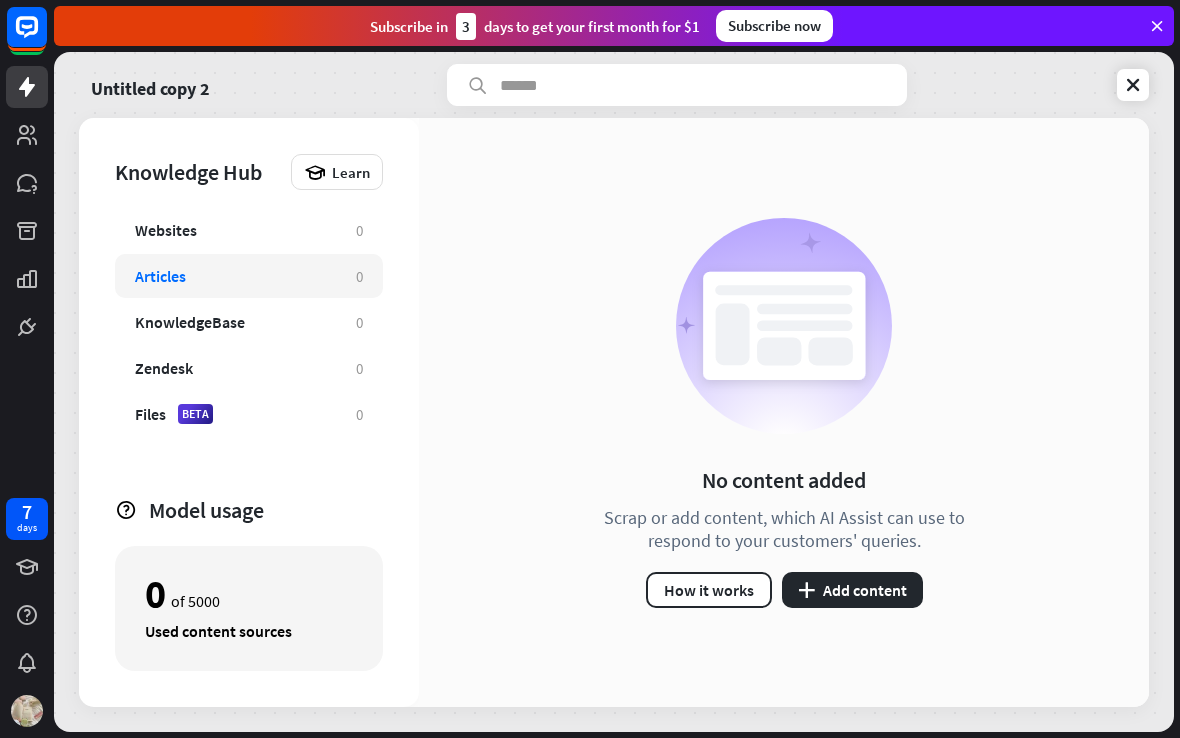 click on "KnowledgeBase" at bounding box center [235, 322] 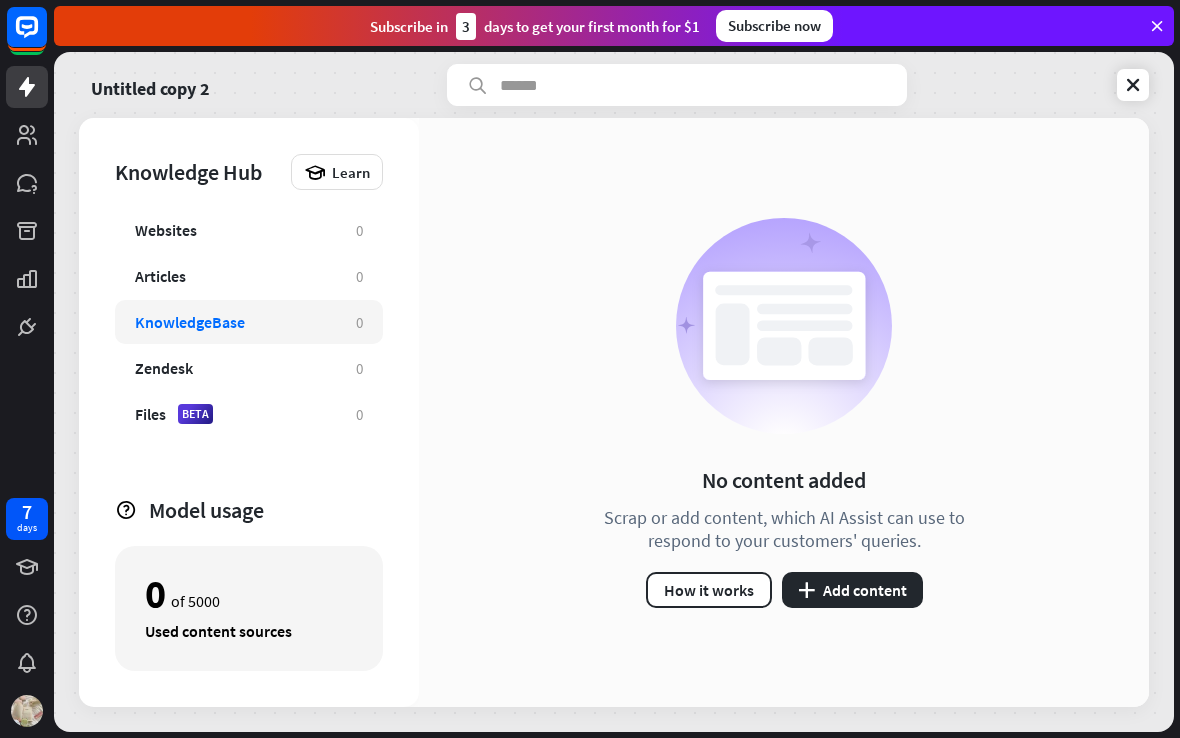 click on "Zendesk" at bounding box center (235, 368) 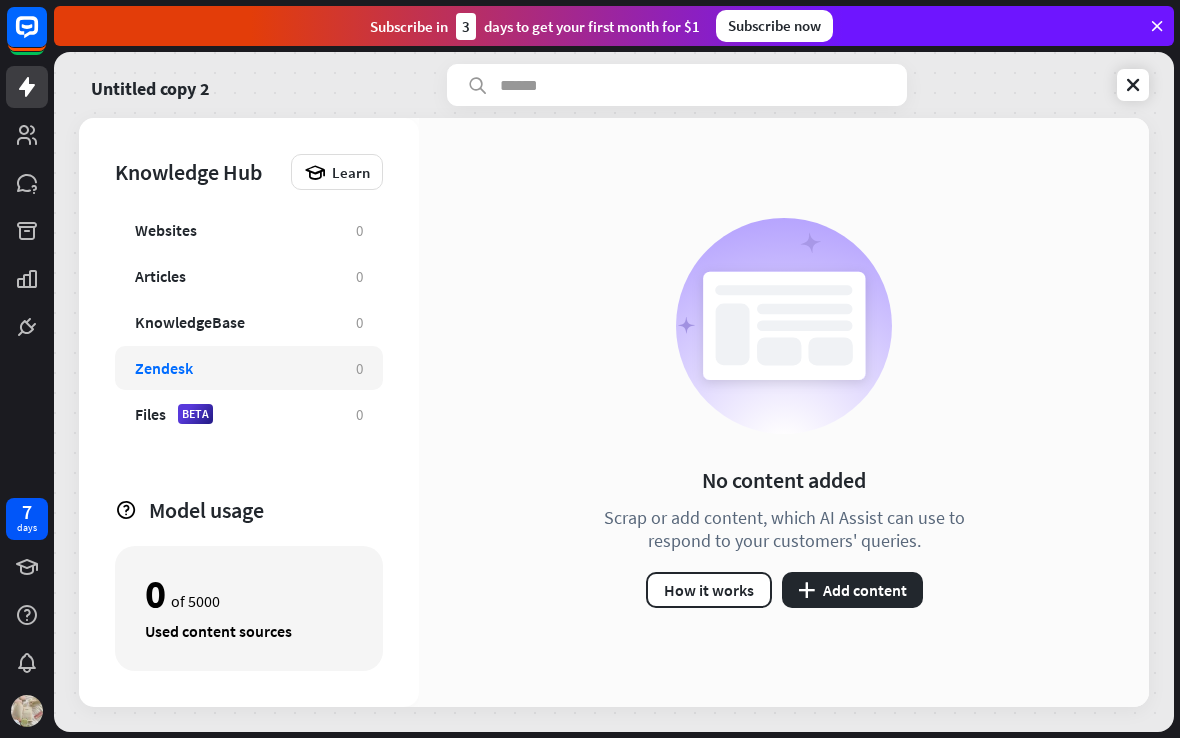 click on "Files
BETA" at bounding box center (235, 414) 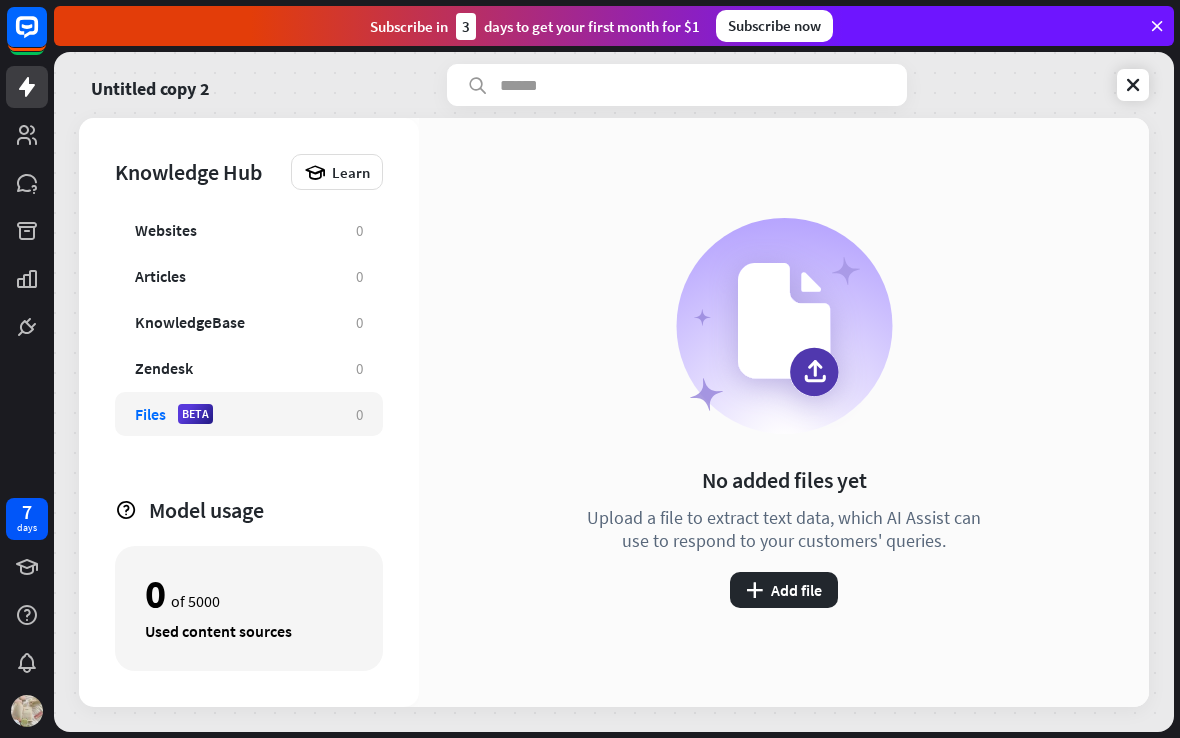click on "Websites" at bounding box center (235, 230) 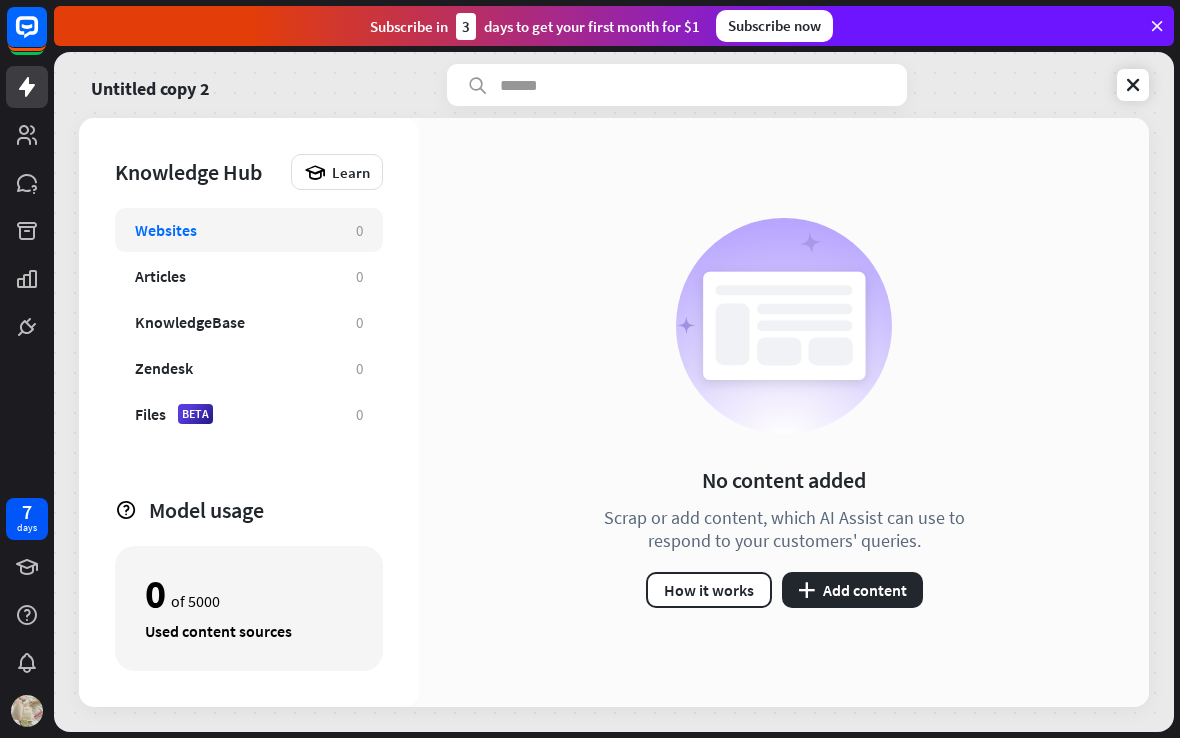 click on "Articles" at bounding box center (235, 276) 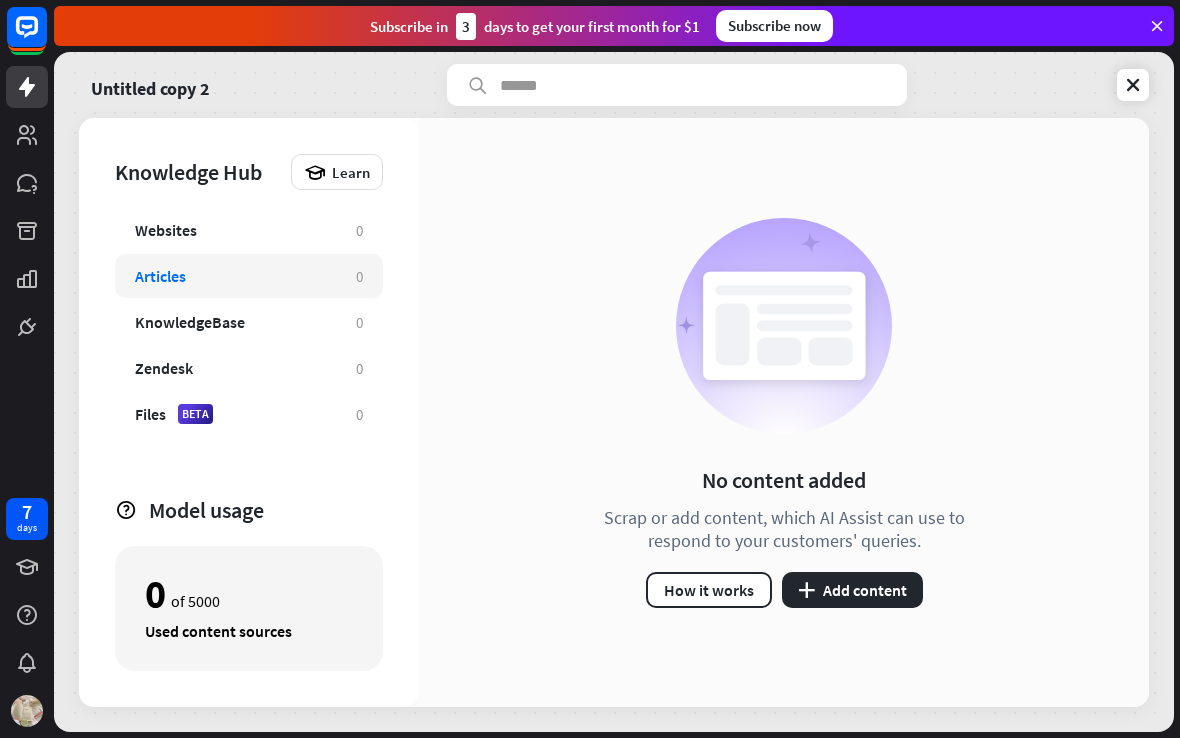 click on "KnowledgeBase" at bounding box center [235, 322] 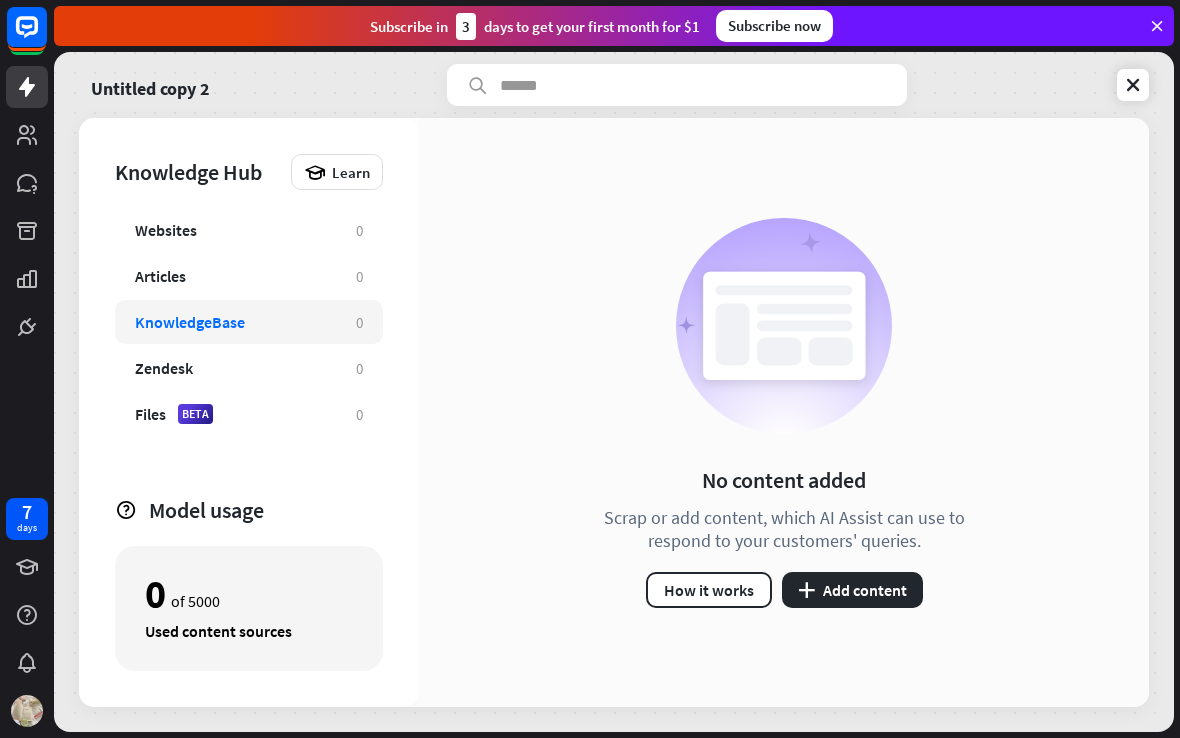 click on "Zendesk     0" at bounding box center (249, 368) 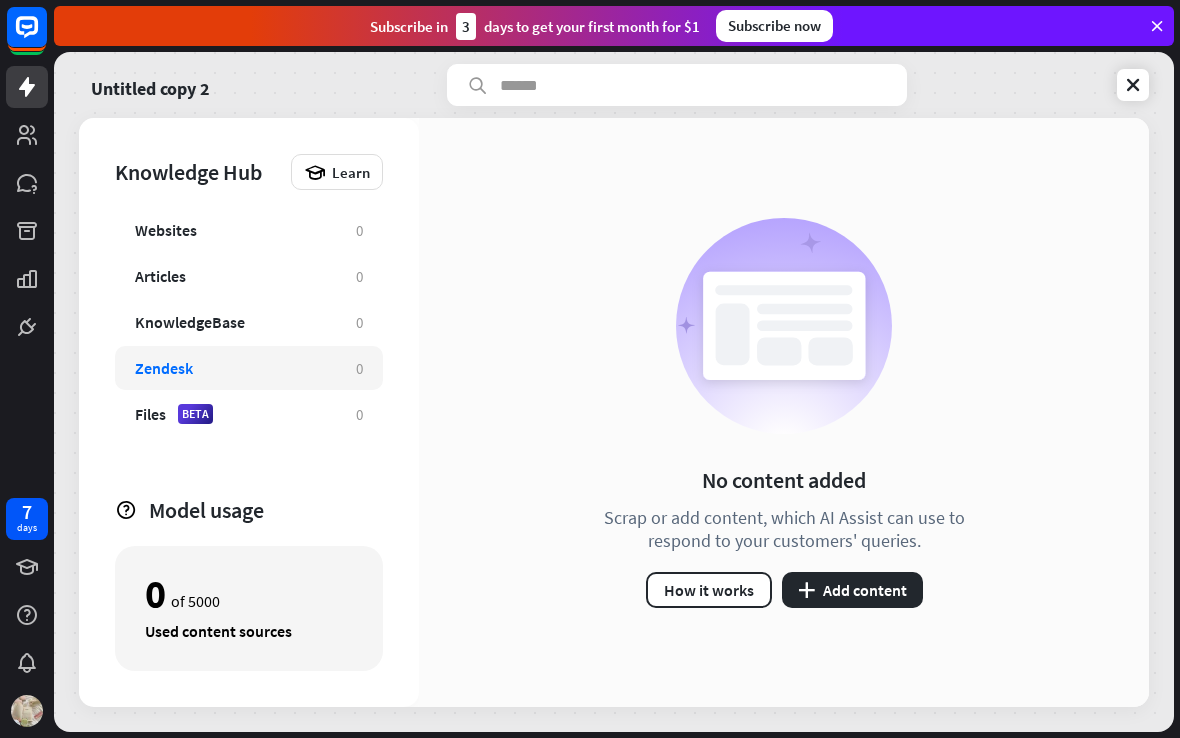 click on "Files
BETA
0" at bounding box center (249, 414) 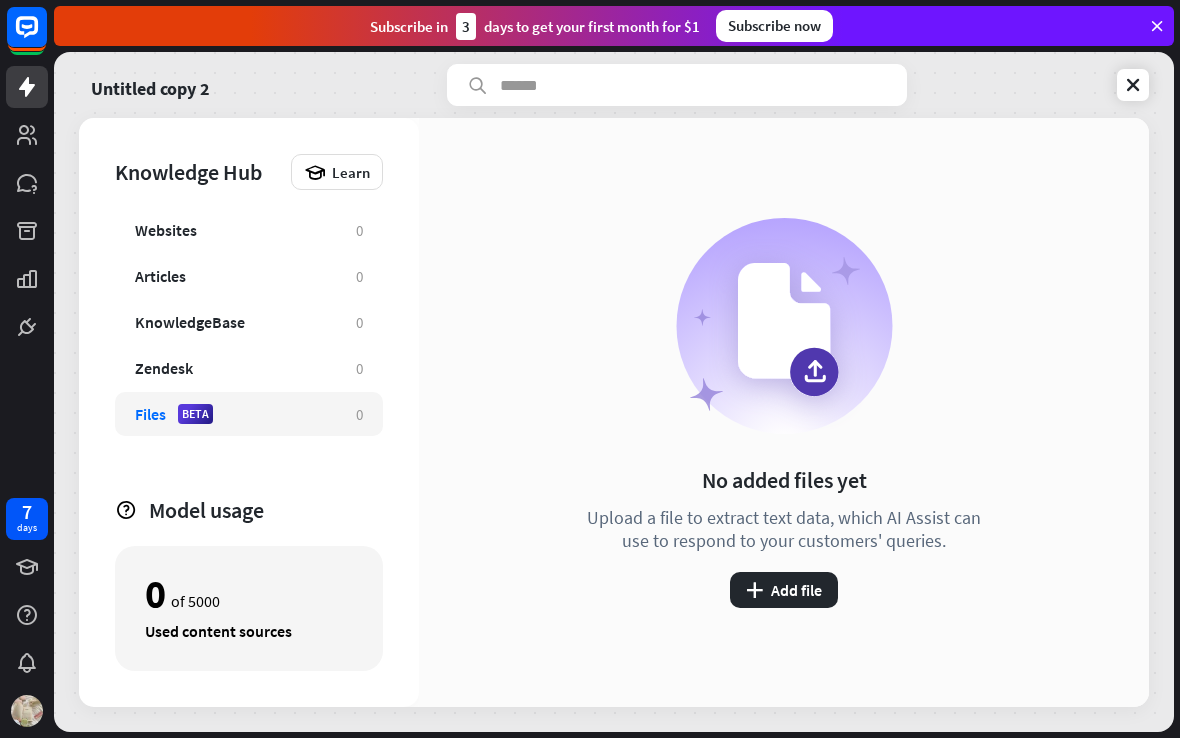 click on "Websites" at bounding box center [235, 230] 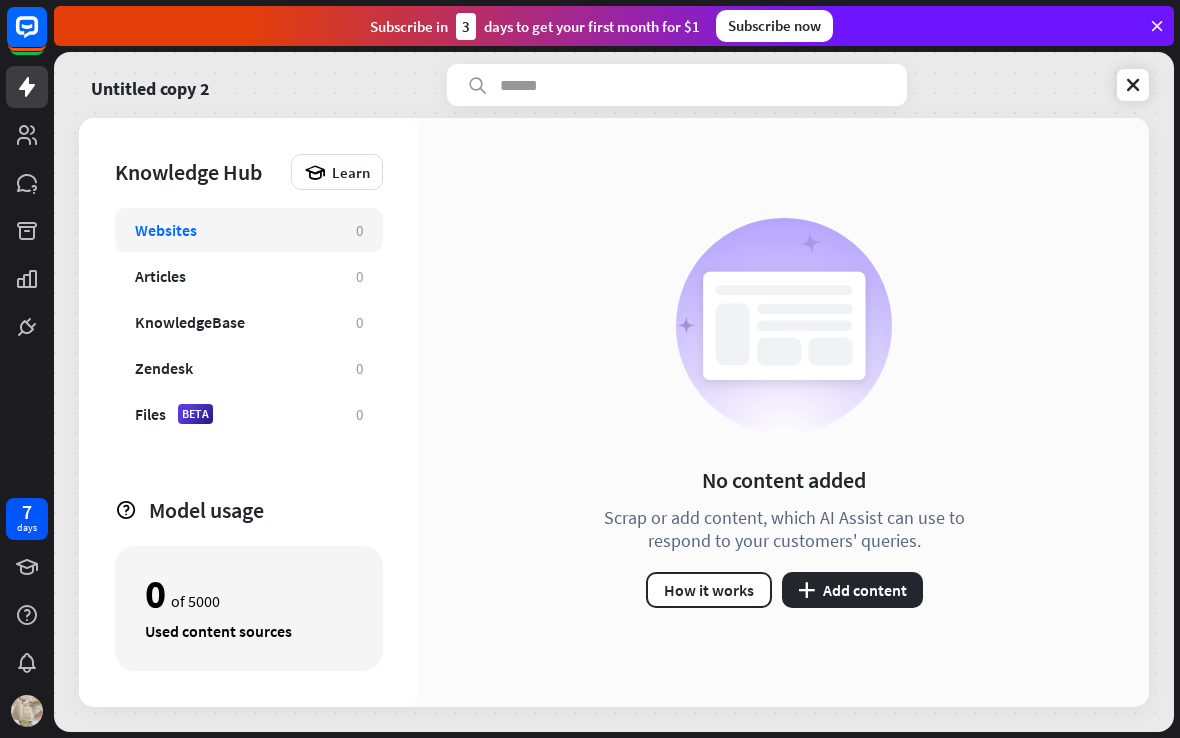 click at bounding box center [1133, 85] 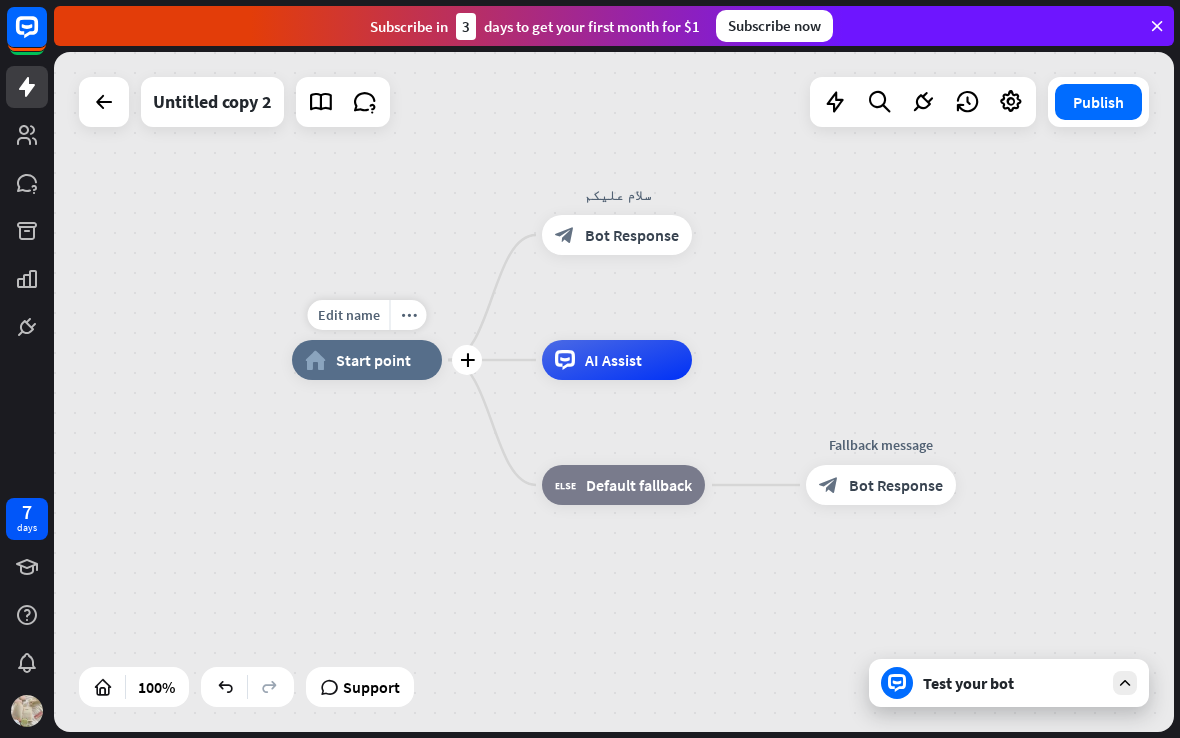 click on "Edit name" at bounding box center [349, 315] 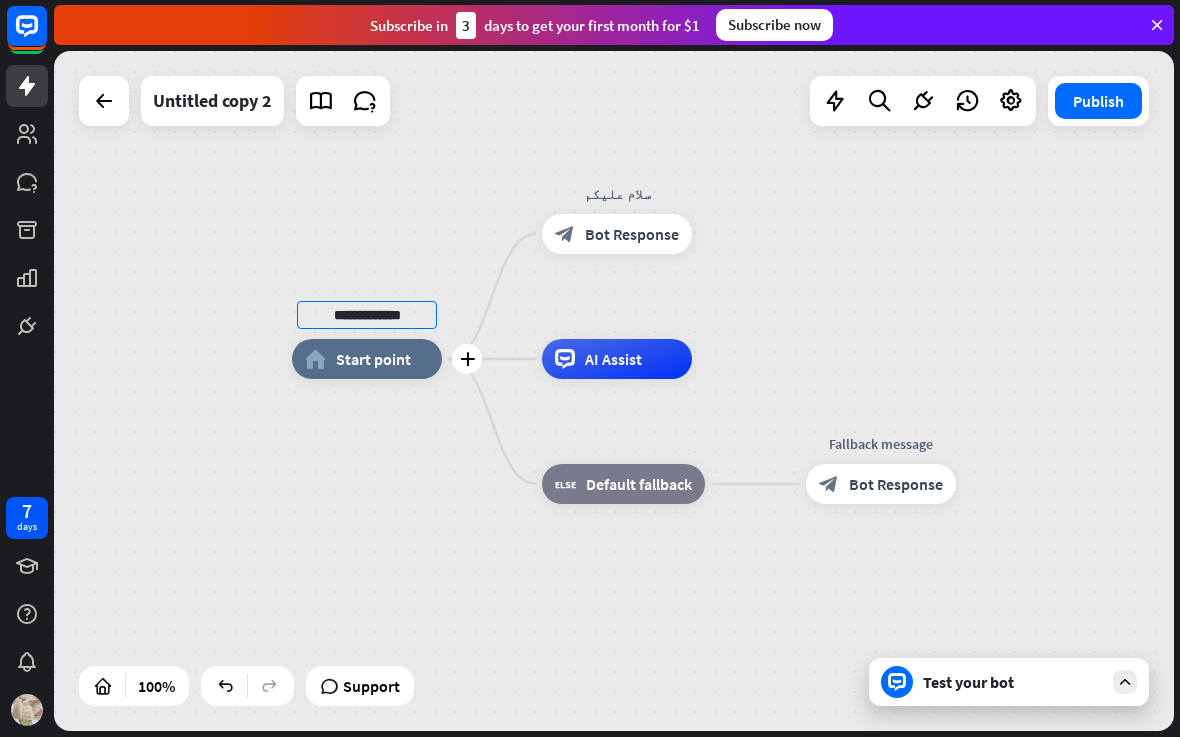 click on "**********" at bounding box center [367, 316] 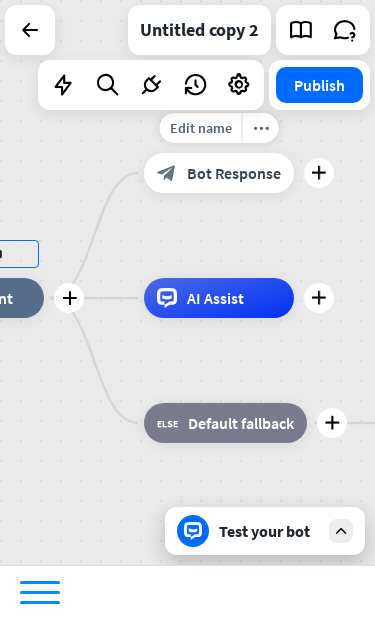 type on "**********" 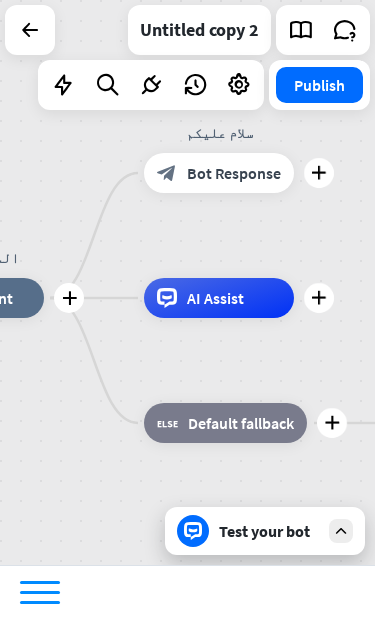 click on "close
Product Help
First steps   Get started with ChatBot       Help Center   Follow step-by-step tutorials       Academy   Level up your skill set       Contact us   Connect with our Product Experts                         plus   المساعد الذكي   home_2   Start point               plus   سلام عليكم   block_bot_response   Bot Response               plus       AI Assist               plus     block_fallback   Default fallback               plus   Fallback message   block_bot_response   Bot Response
Untitled copy 2
Publish
100%           Support         Test your bot                 close   Interactions   block_user_input   User Input block_bot_response   Bot Response block_fallback   Fallback filter   Filter block_attachment   Attachment input builder_tree   Flow Actions   block_goto   Go to step   FAQ" at bounding box center (187, 309) 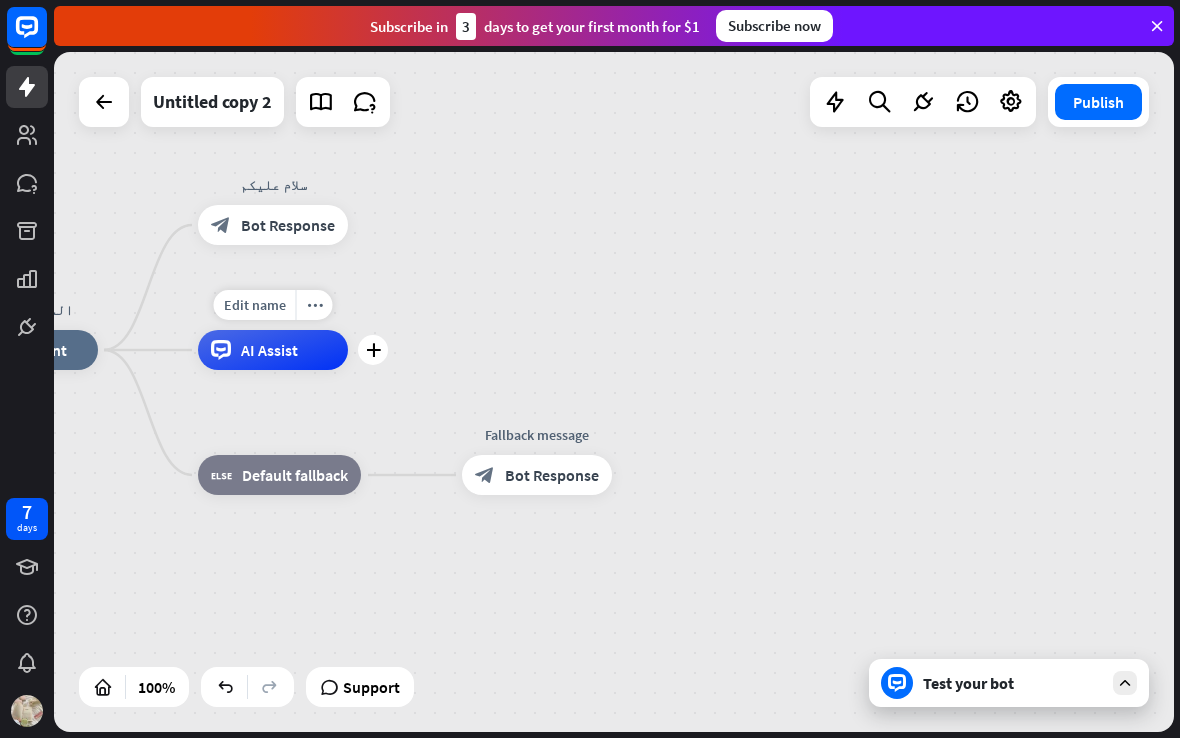 click on "AI Assist" at bounding box center [273, 350] 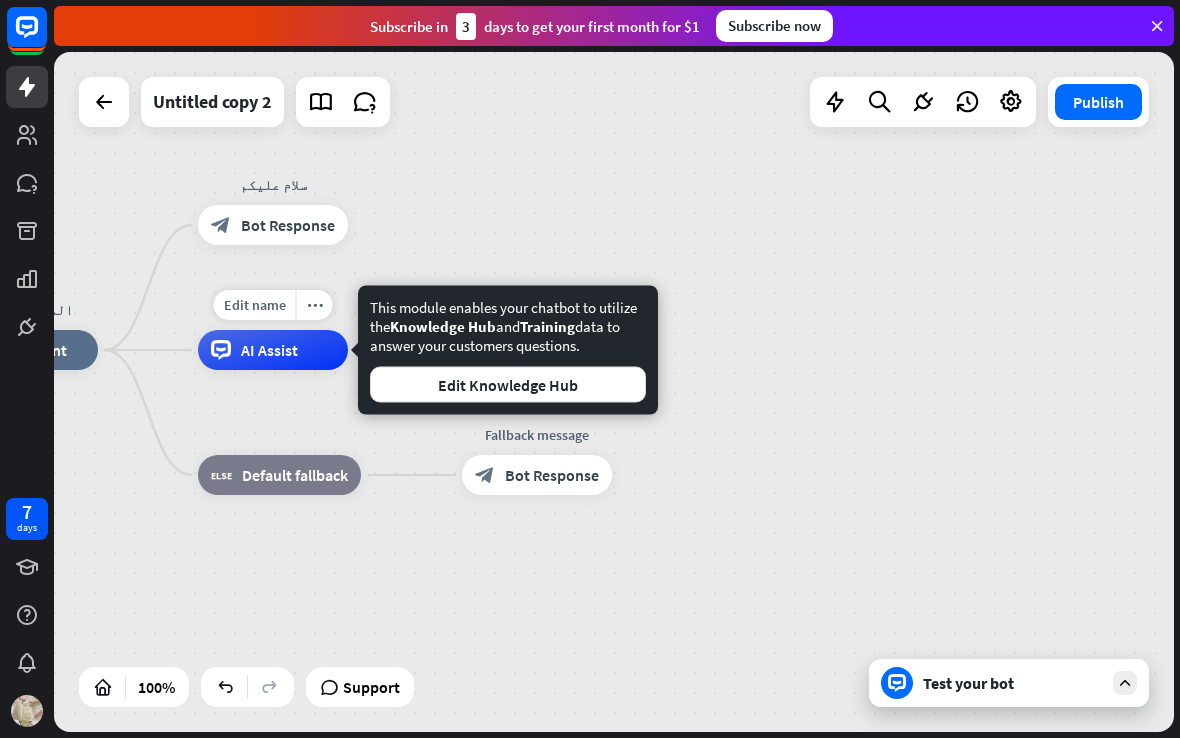 click on "Edit Knowledge Hub" at bounding box center (508, 385) 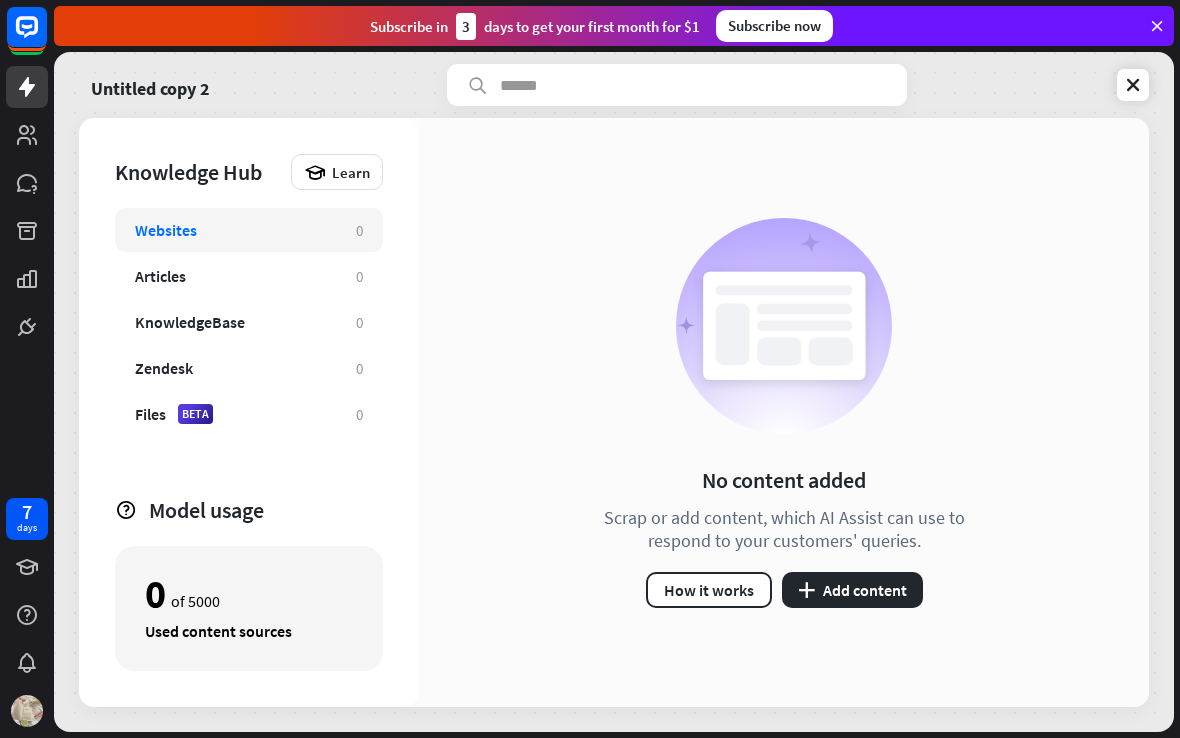 click on "Websites     0" at bounding box center [249, 230] 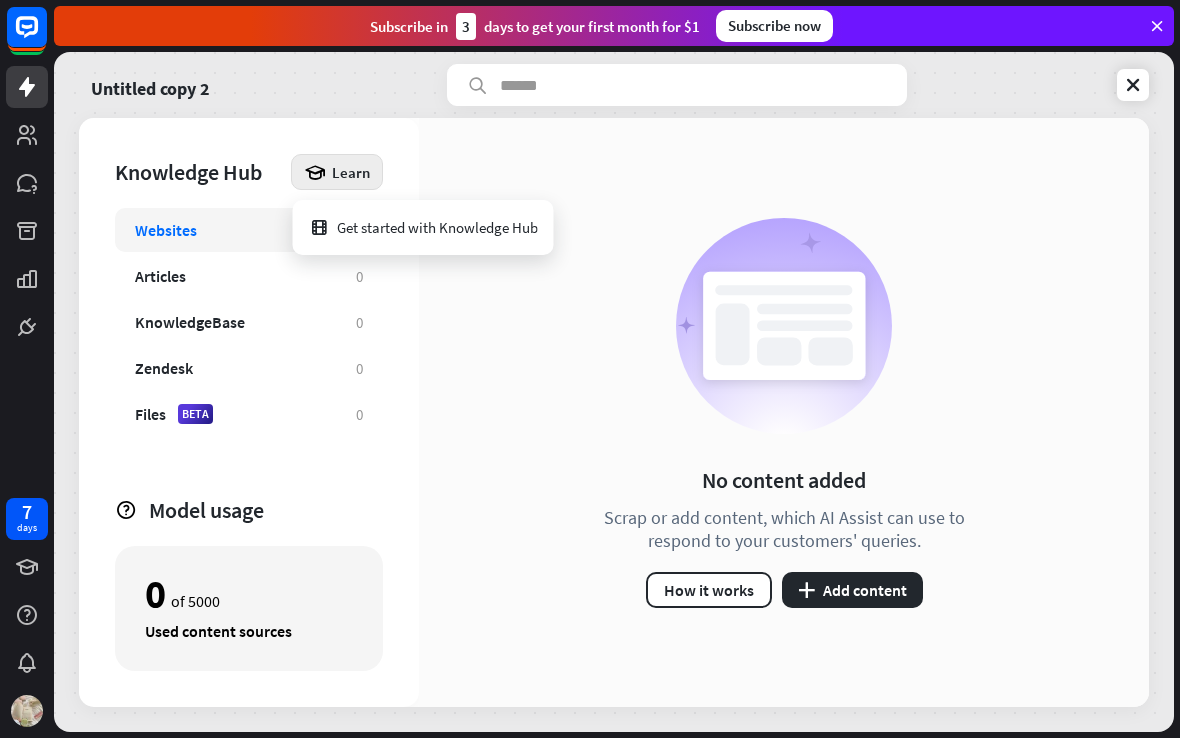 click on "No content added
Scrap or add content, which AI Assist can use to respond to your
customers' queries.
How it works
plus
Add content" at bounding box center [784, 413] 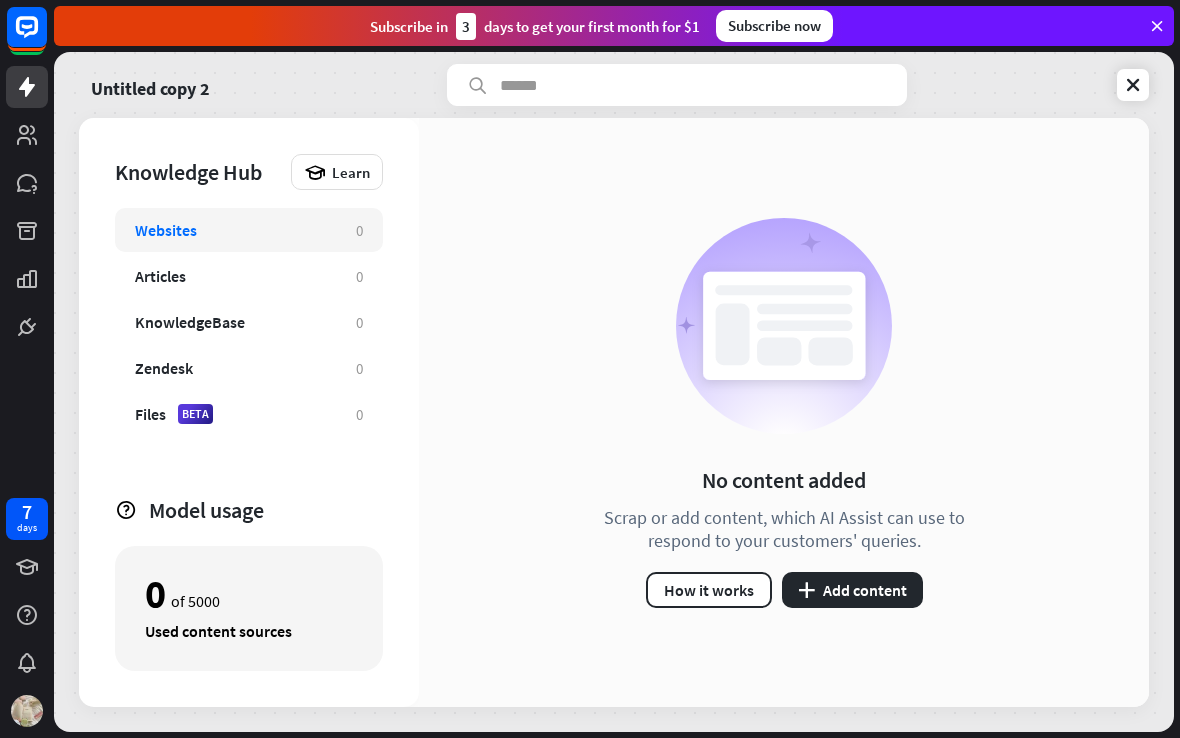click on "Articles     0" at bounding box center (249, 276) 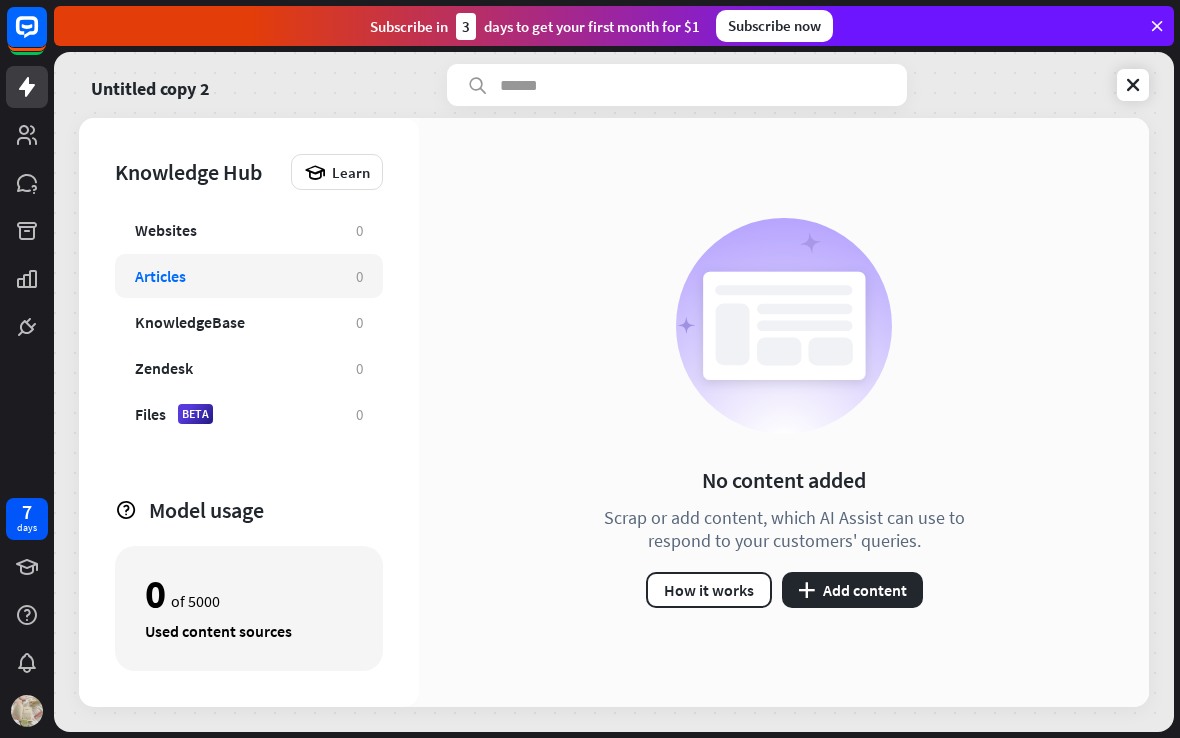 click on "KnowledgeBase" at bounding box center (190, 322) 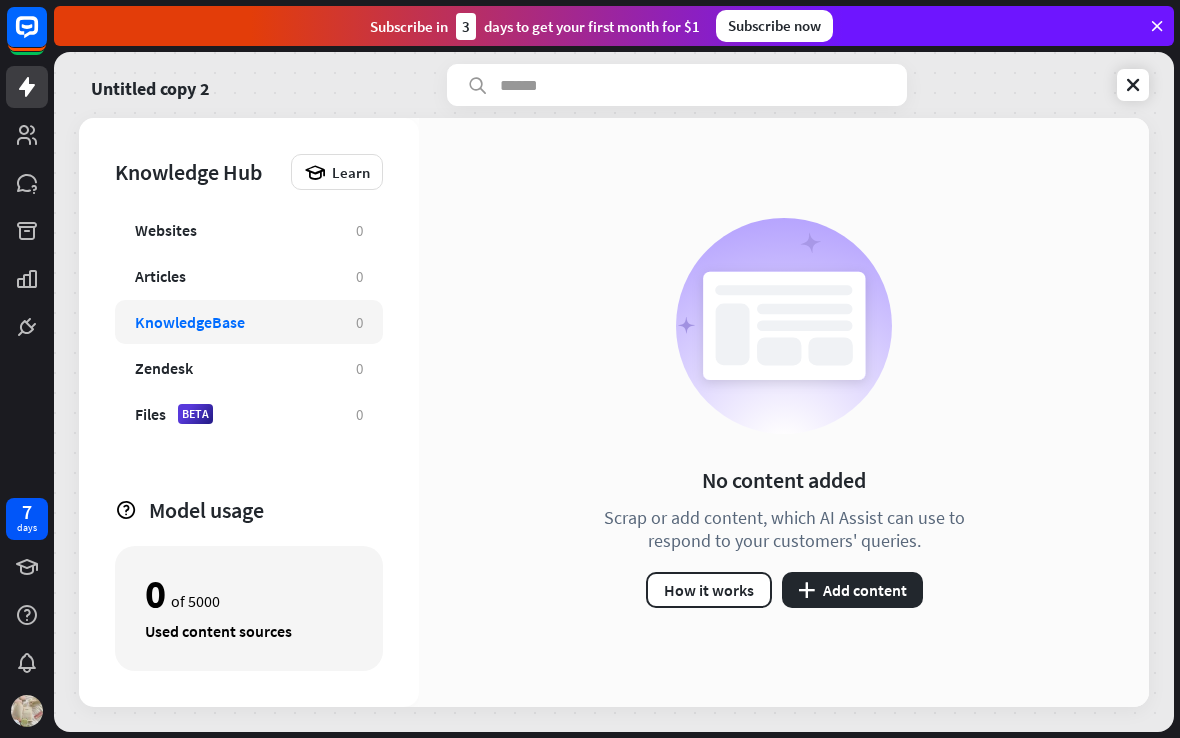 click on "Files
BETA
0" at bounding box center (249, 414) 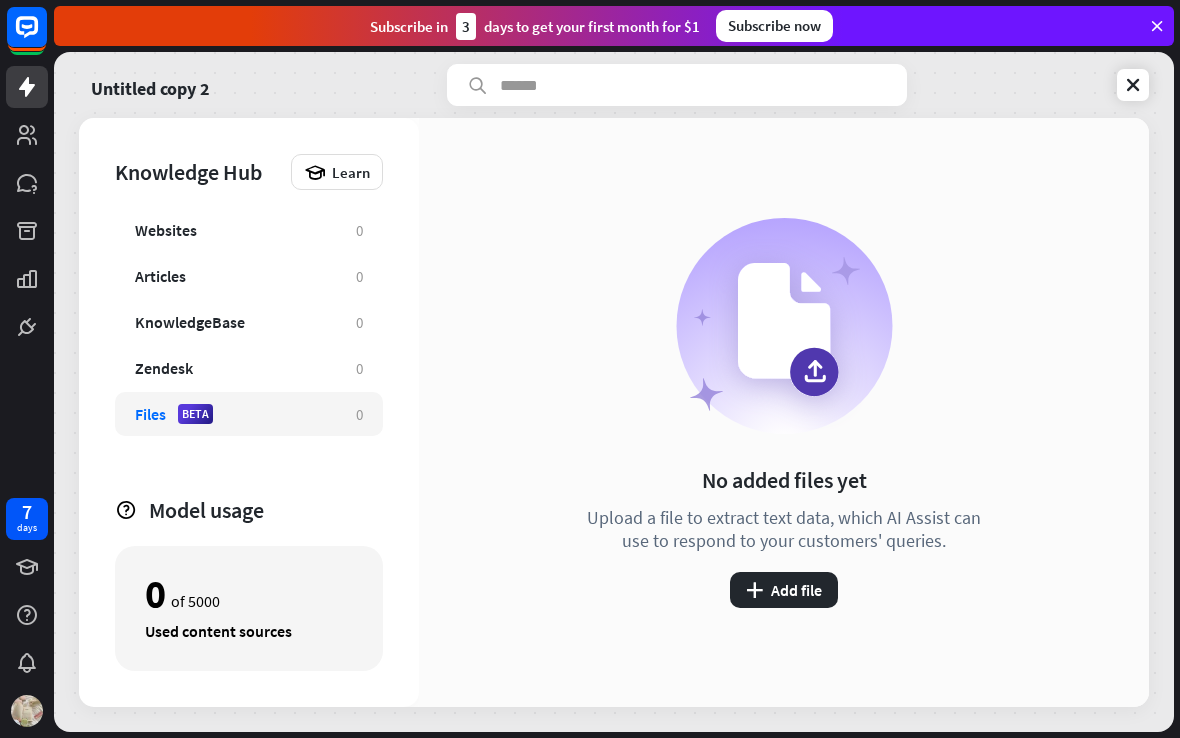 click on "plus
Add file" at bounding box center (784, 590) 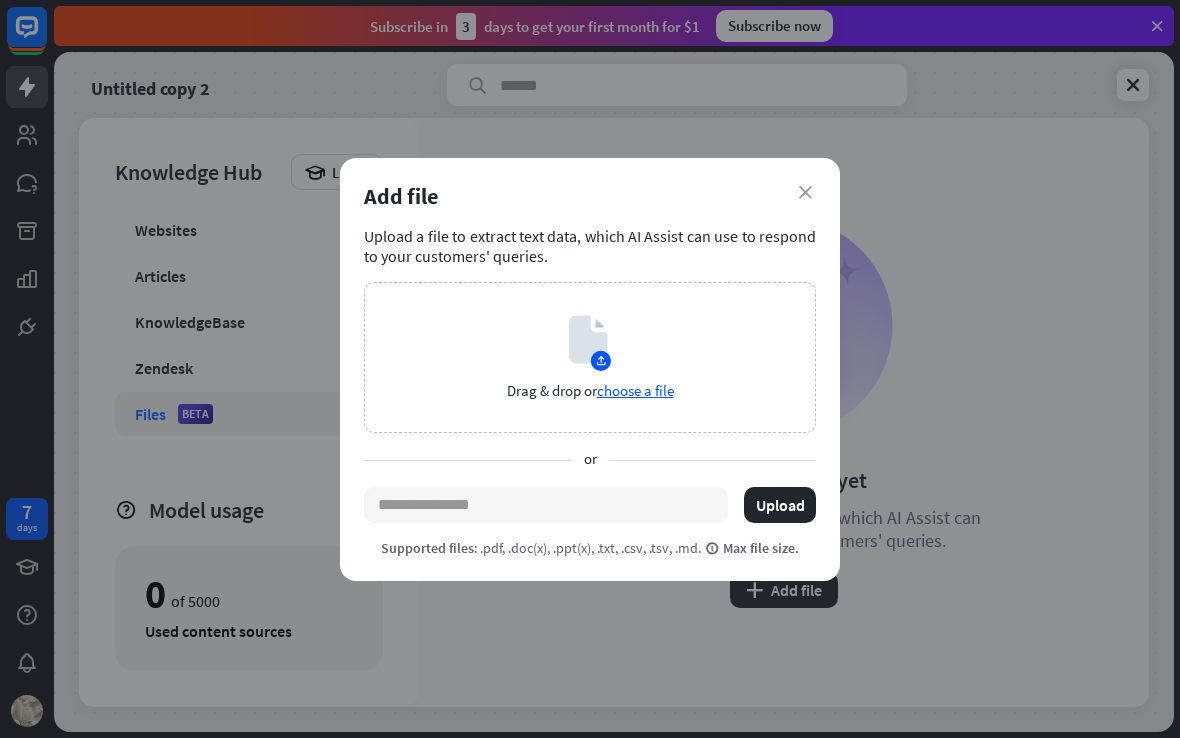 click at bounding box center (546, 505) 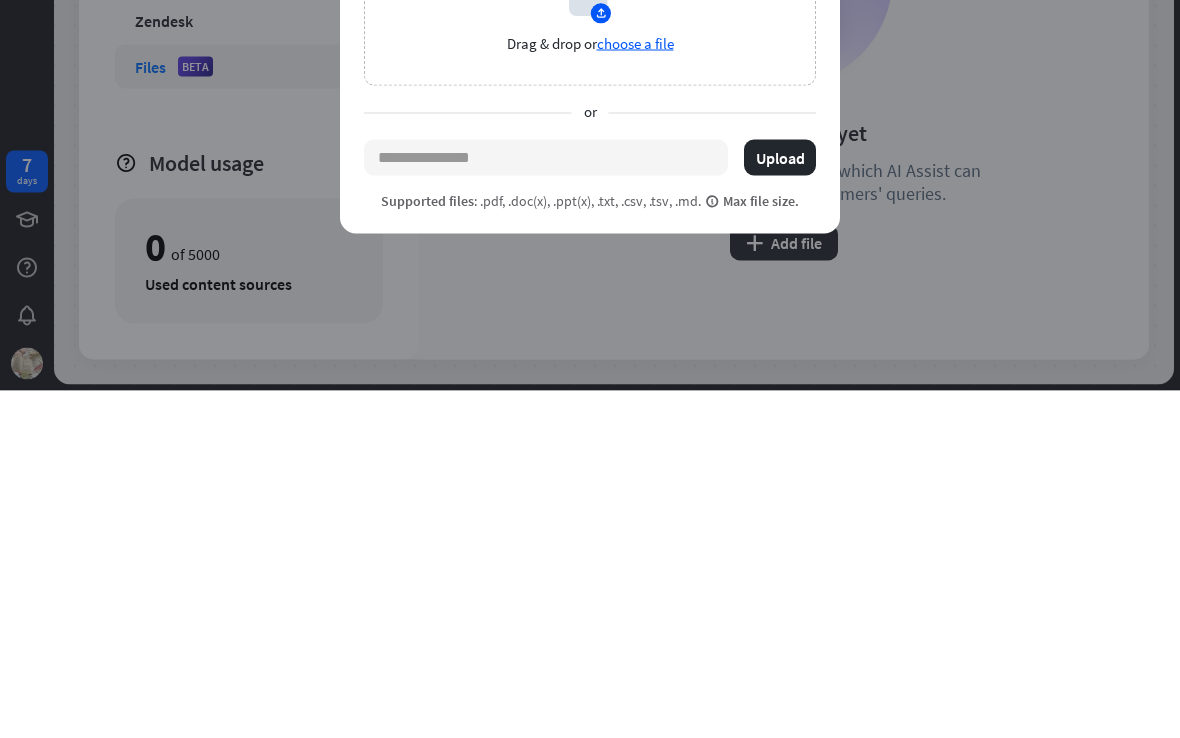 click on "choose a file" at bounding box center [635, 390] 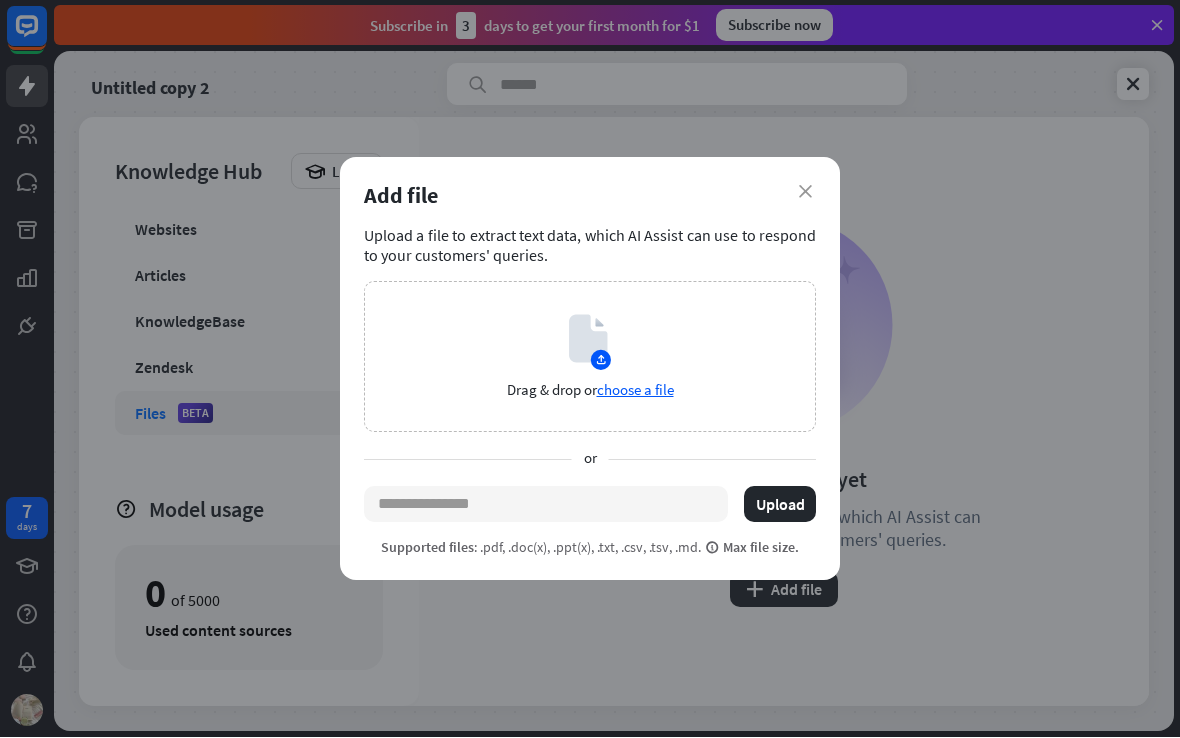 click on "close   Add file
Upload a file to extract text data, which AI Assist can
use to respond to your customers' queries.
Drag & drop or
choose a file     or
Upload
Supported files
: .pdf, .doc(x), .ppt(x), .txt, .csv, .tsv, .md.
Max file size." at bounding box center (590, 369) 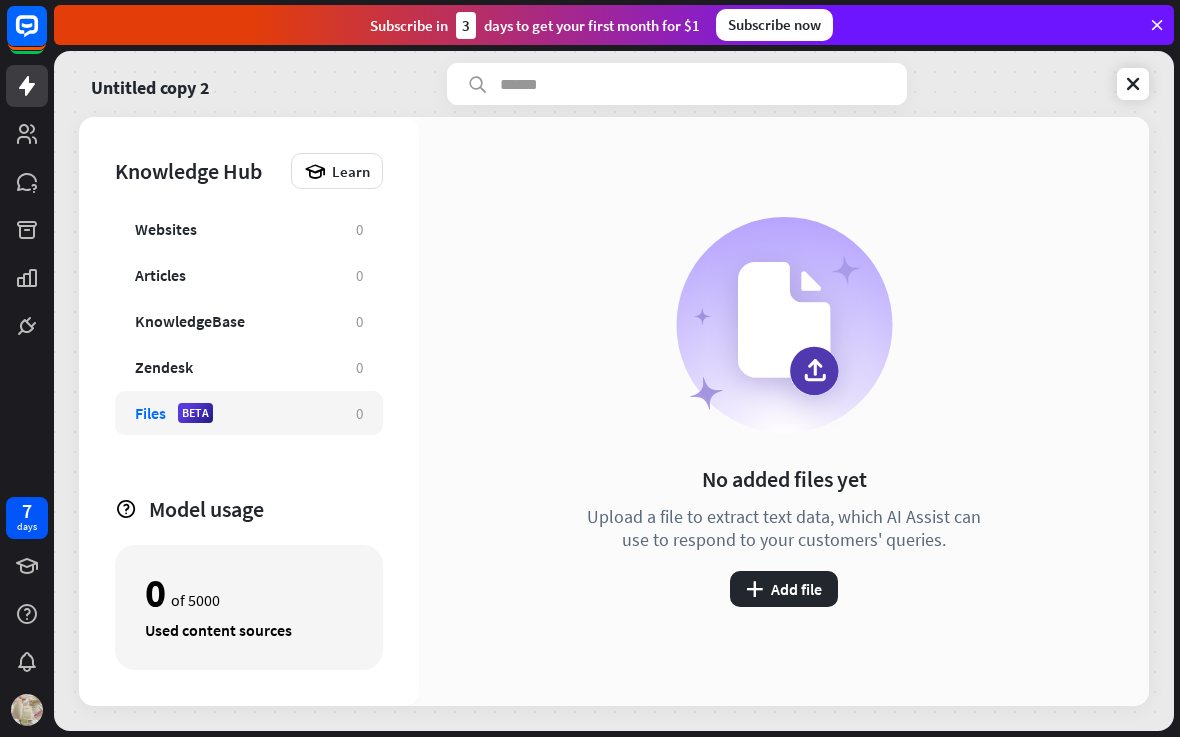 click on "No added files yet
Upload a file to extract text data, which AI Assist can use to
respond to your customers' queries.
plus
Add file" at bounding box center [784, 412] 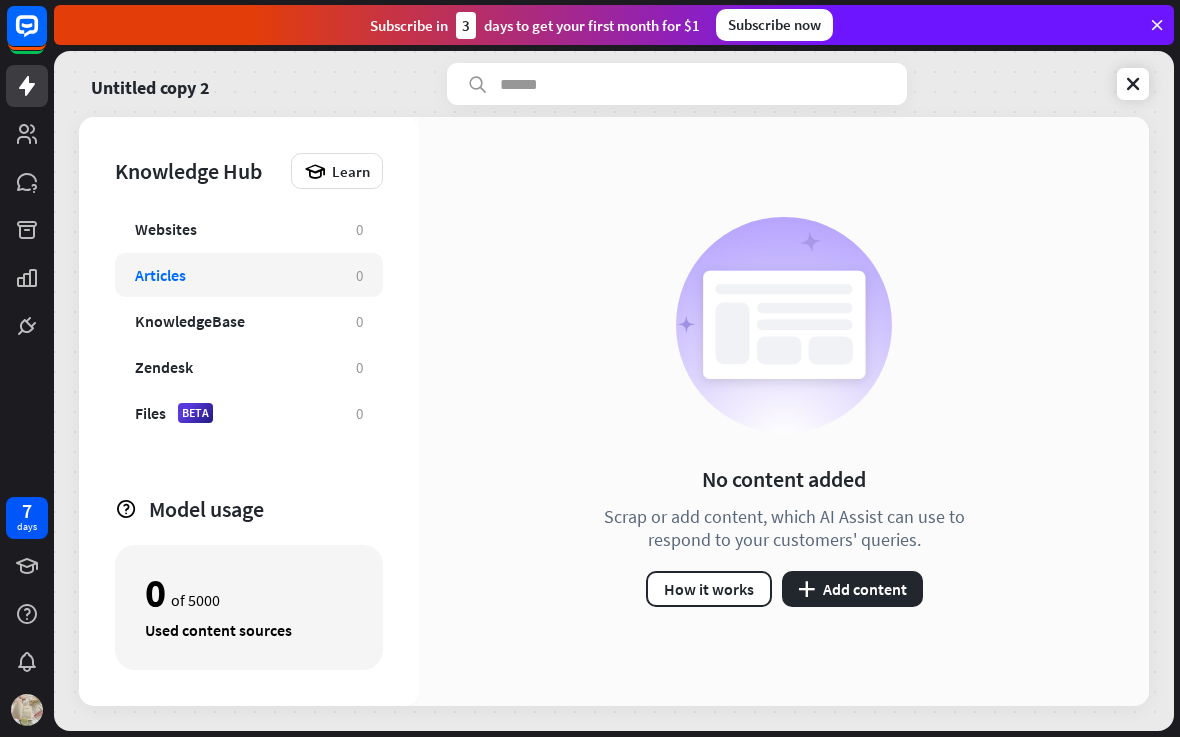 click on "Websites     0" at bounding box center [249, 230] 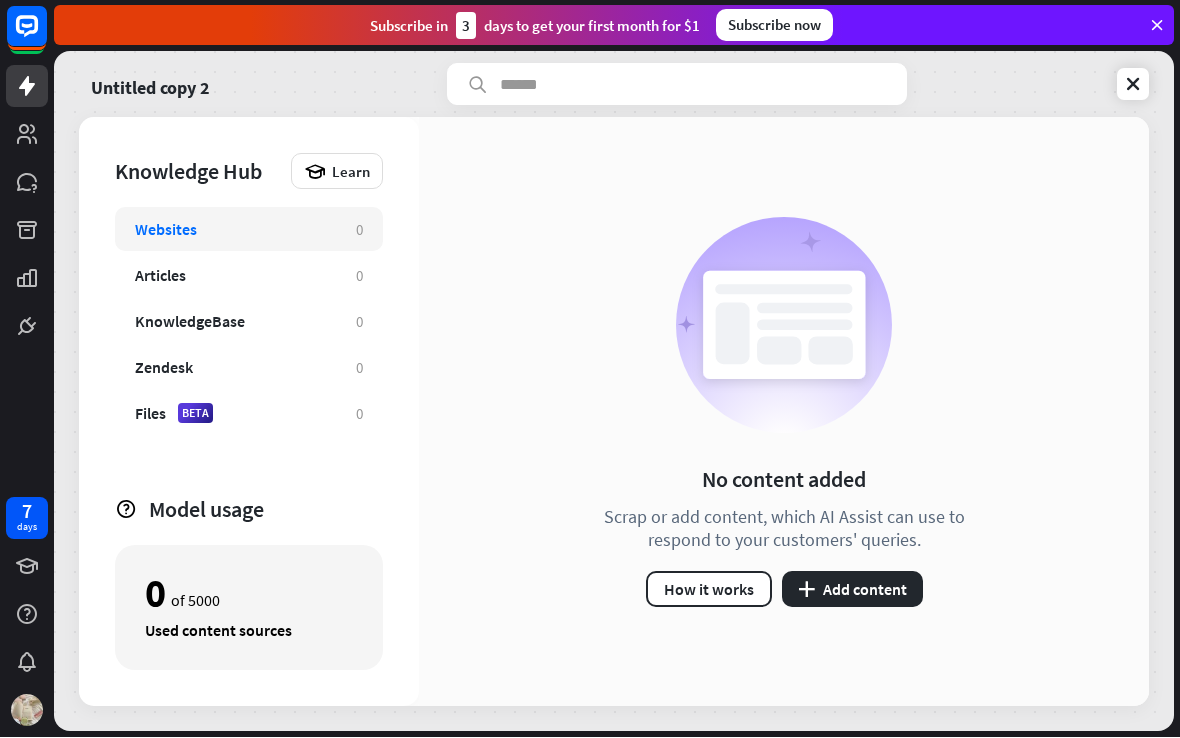 click on "How it works" at bounding box center (709, 590) 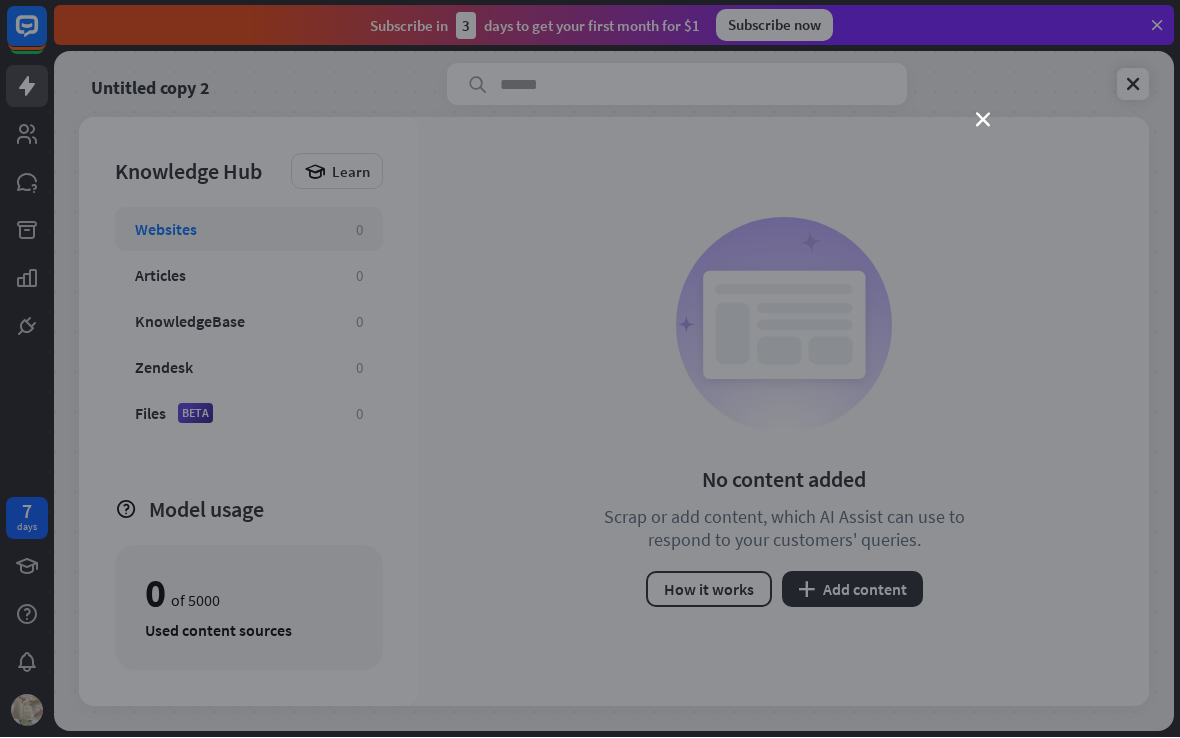 click on "close" at bounding box center [983, 121] 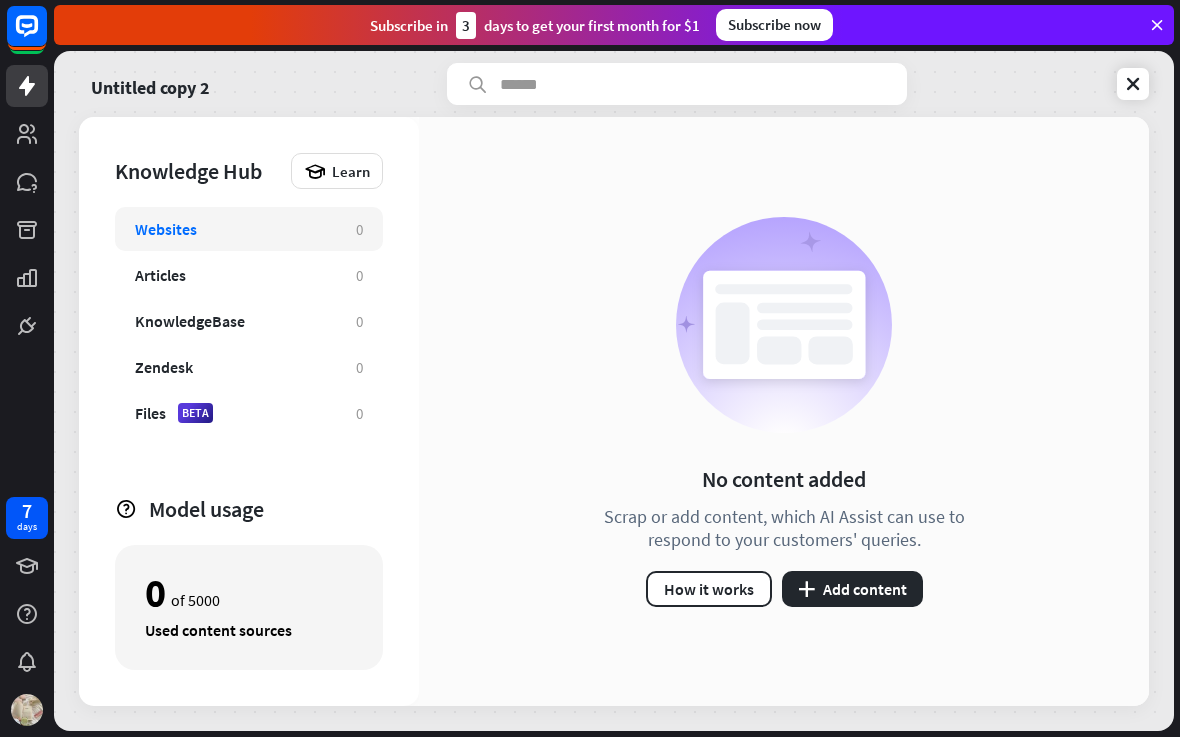 click on "plus
Add content" at bounding box center [852, 590] 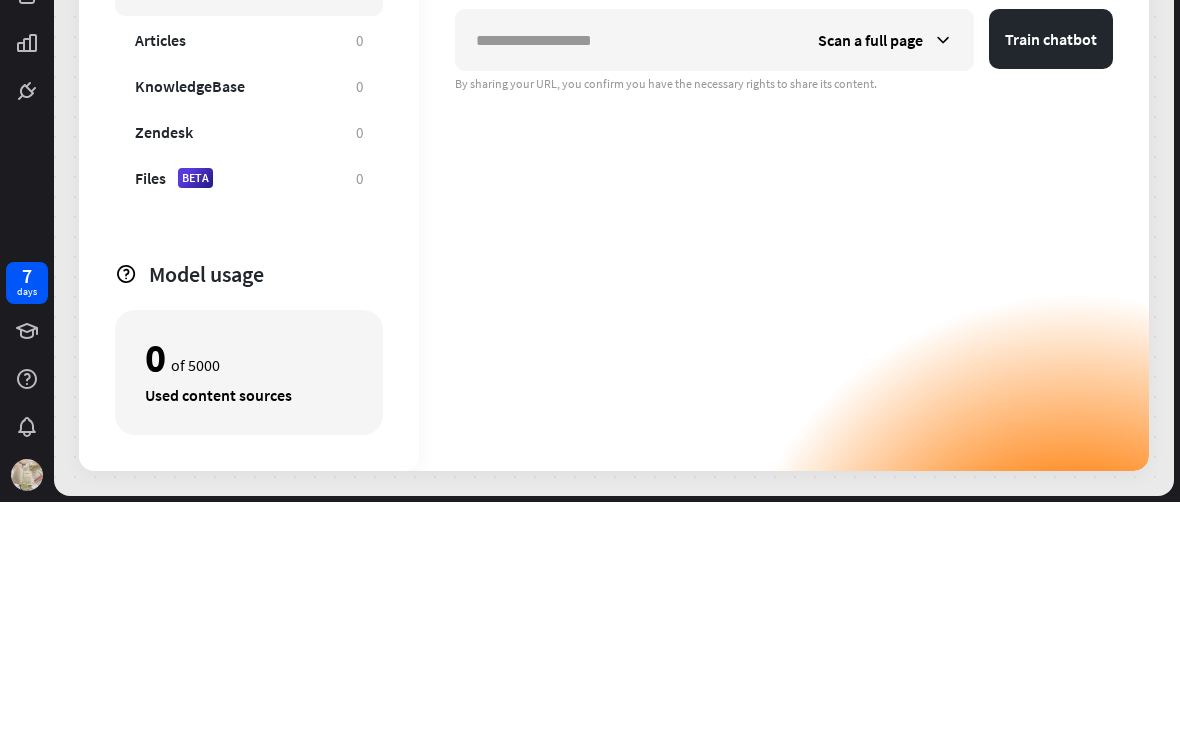 click on "Scan a full page" at bounding box center (870, 276) 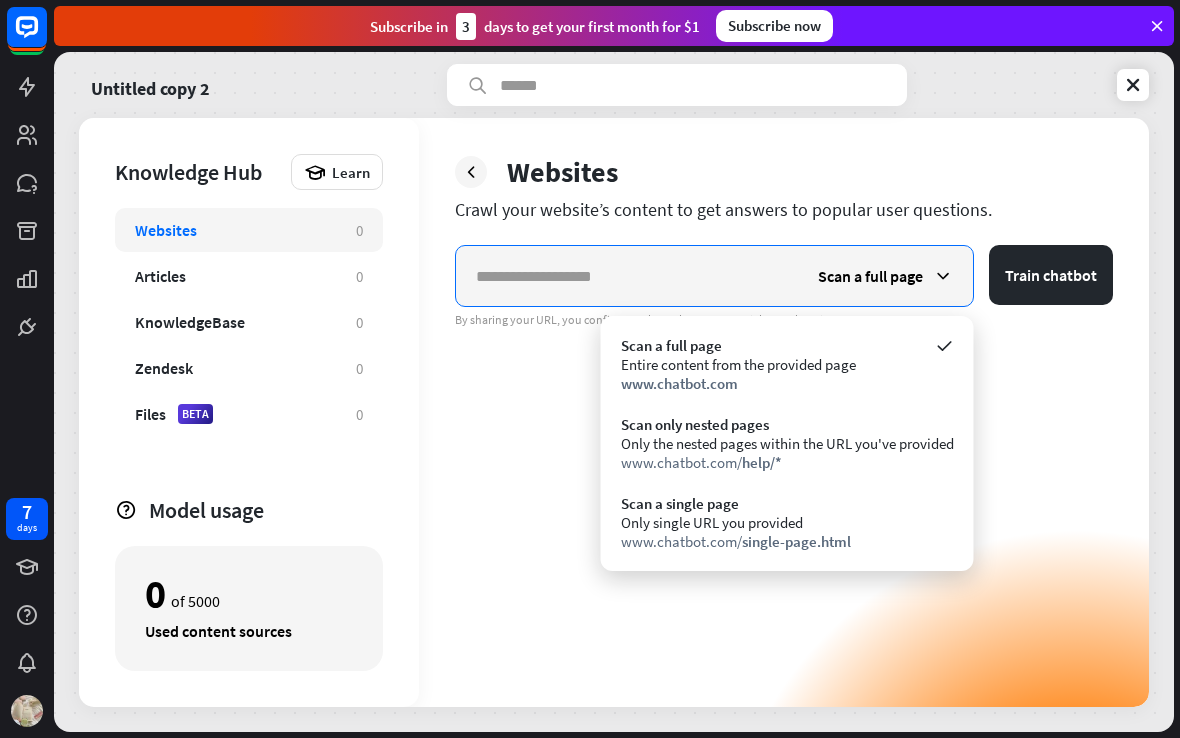 click at bounding box center [627, 276] 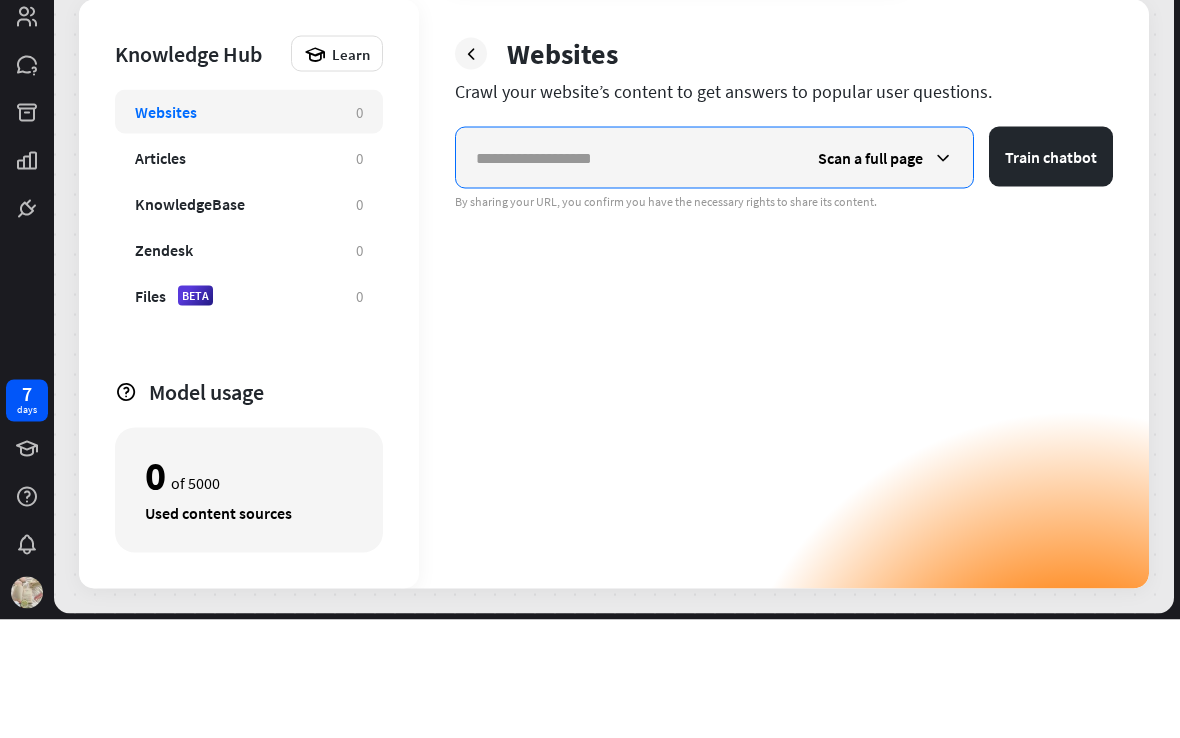 paste on "**********" 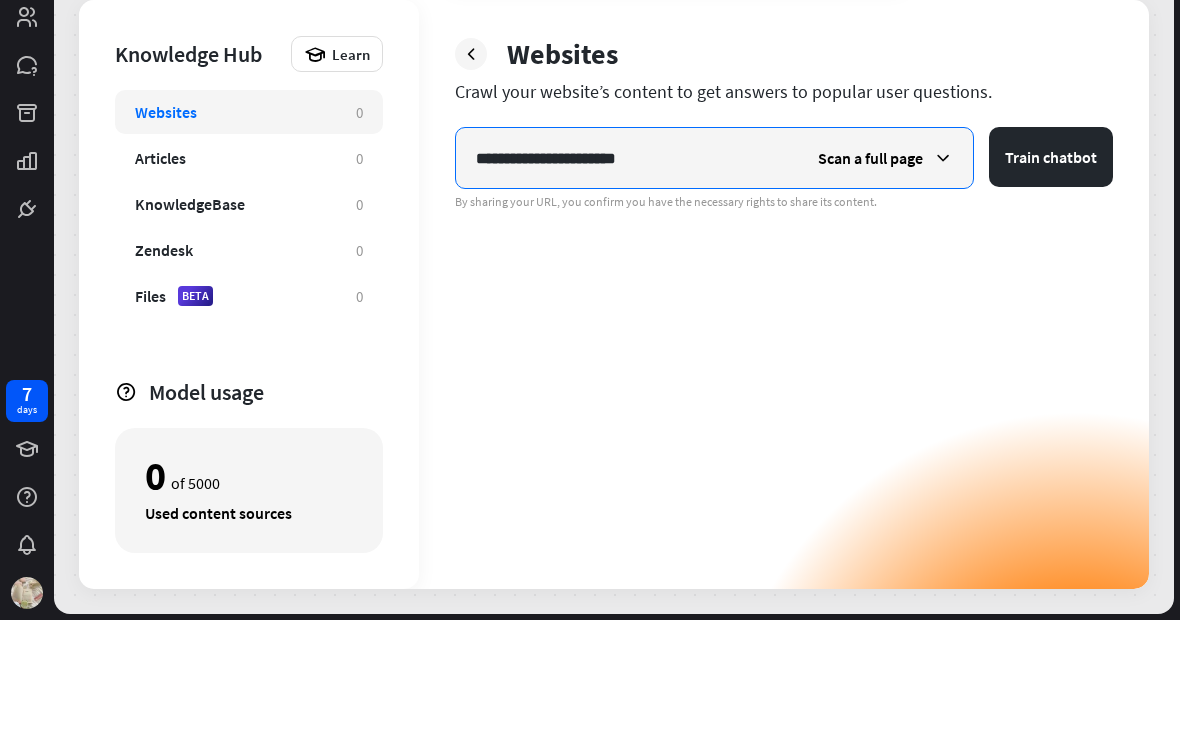 type on "**********" 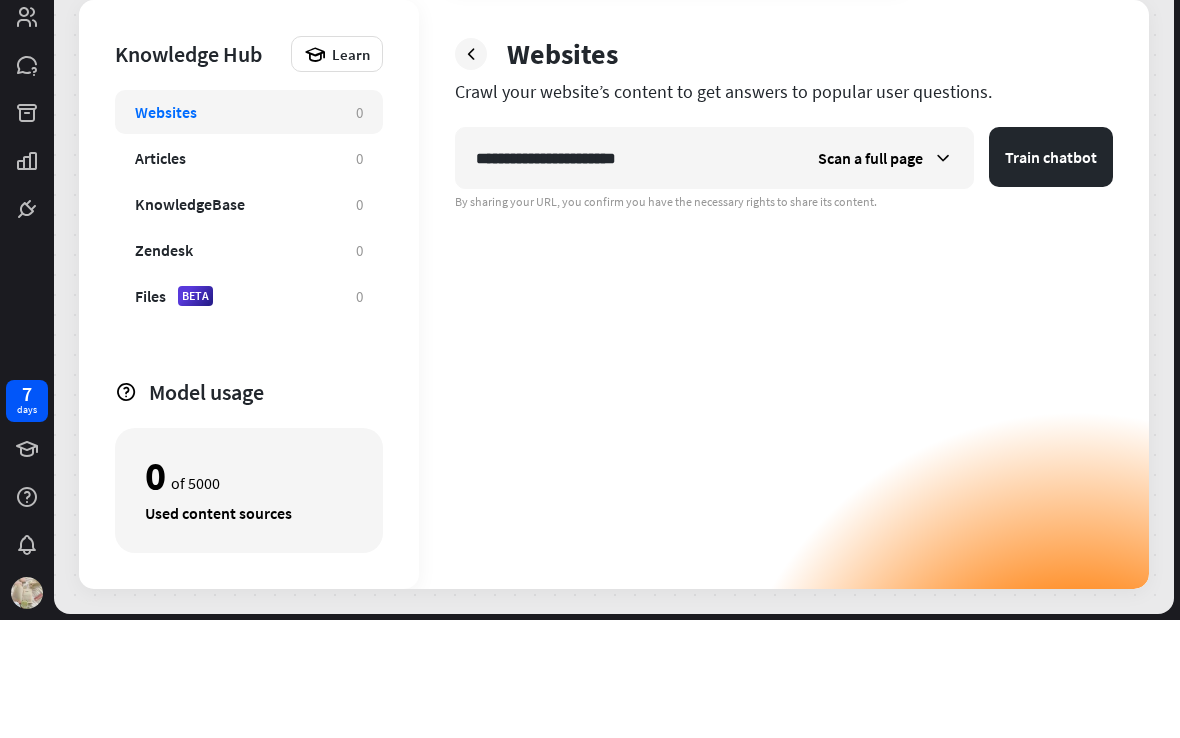 click on "Scan a full page" at bounding box center (870, 276) 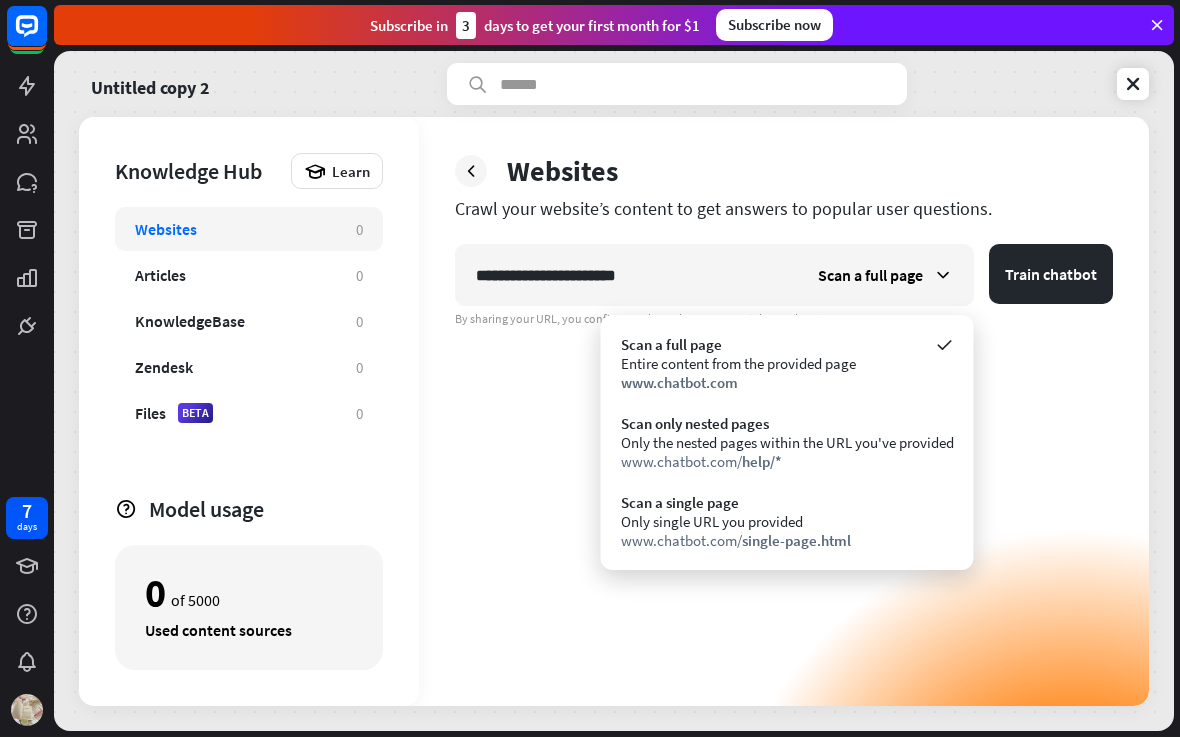 click on "Train chatbot" at bounding box center (1051, 275) 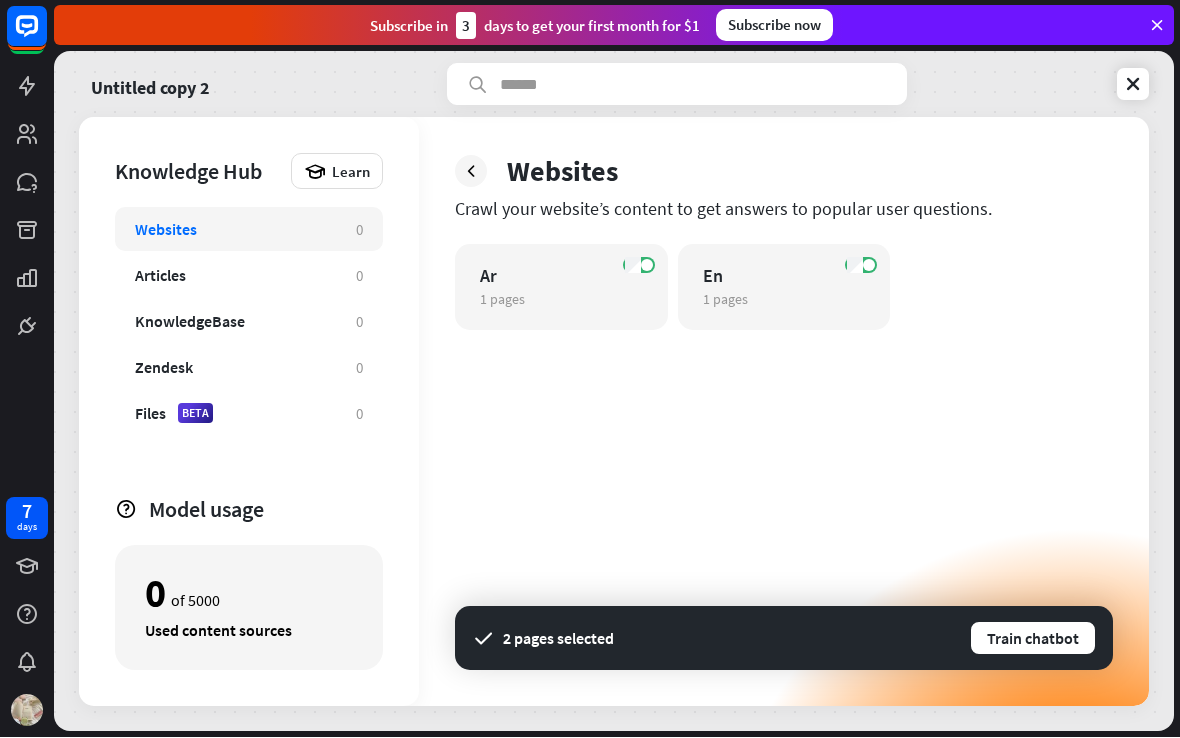 click on "Zendesk" at bounding box center (164, 368) 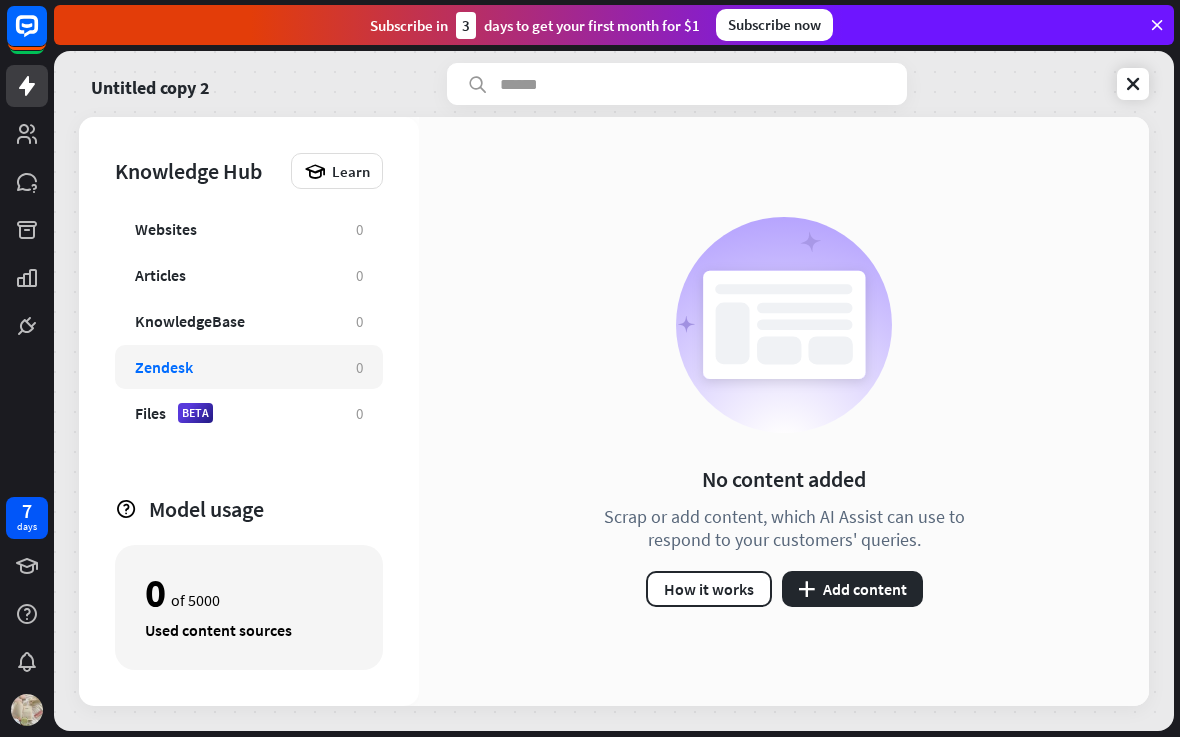 click on "plus
Add content" at bounding box center [852, 590] 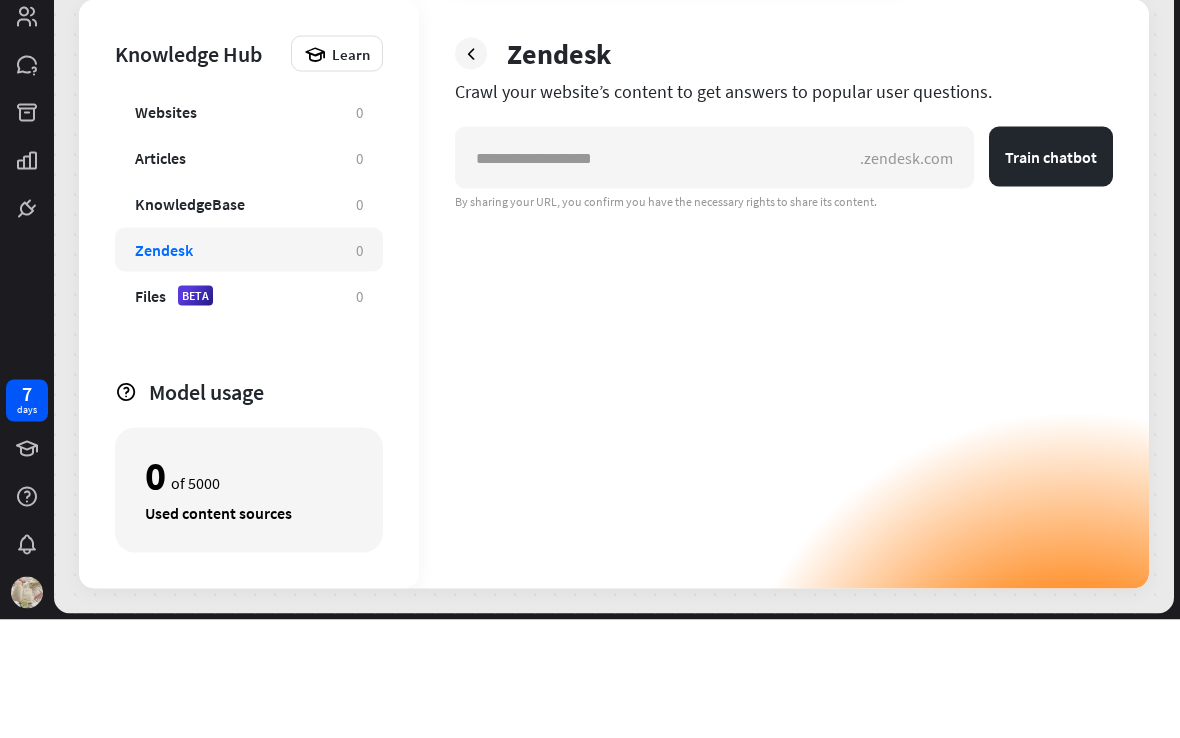 click at bounding box center [471, 172] 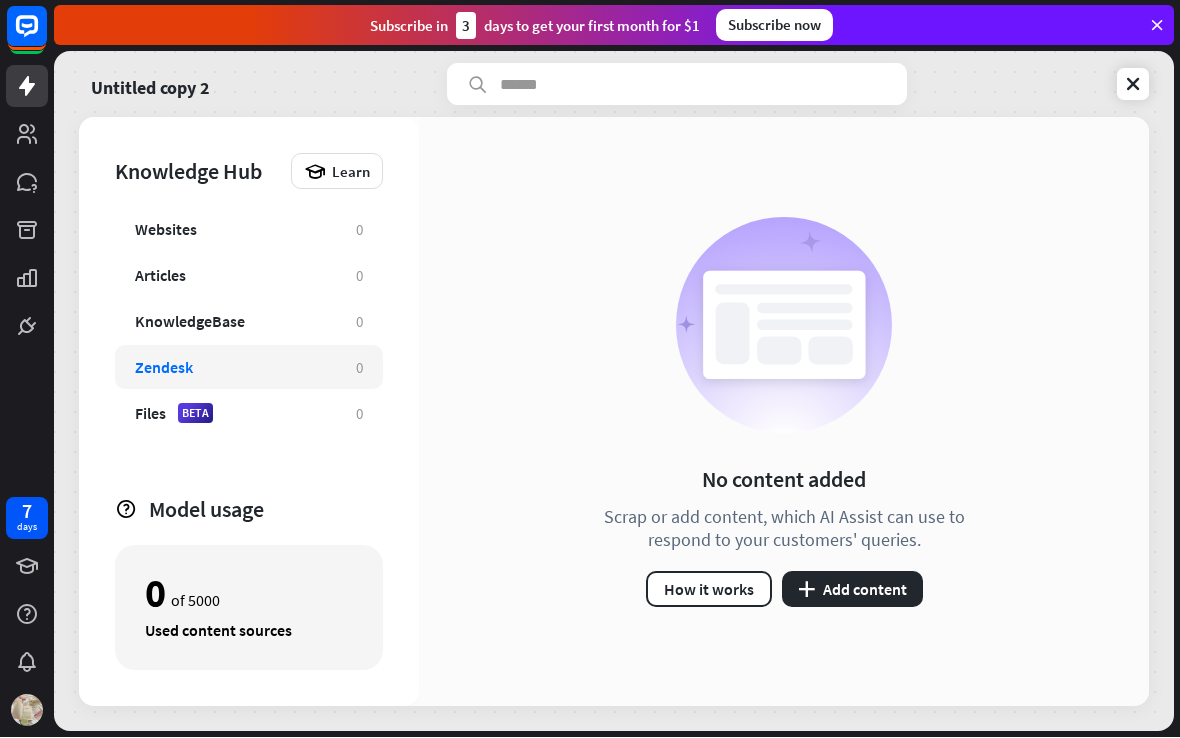 click on "KnowledgeBase" at bounding box center (190, 322) 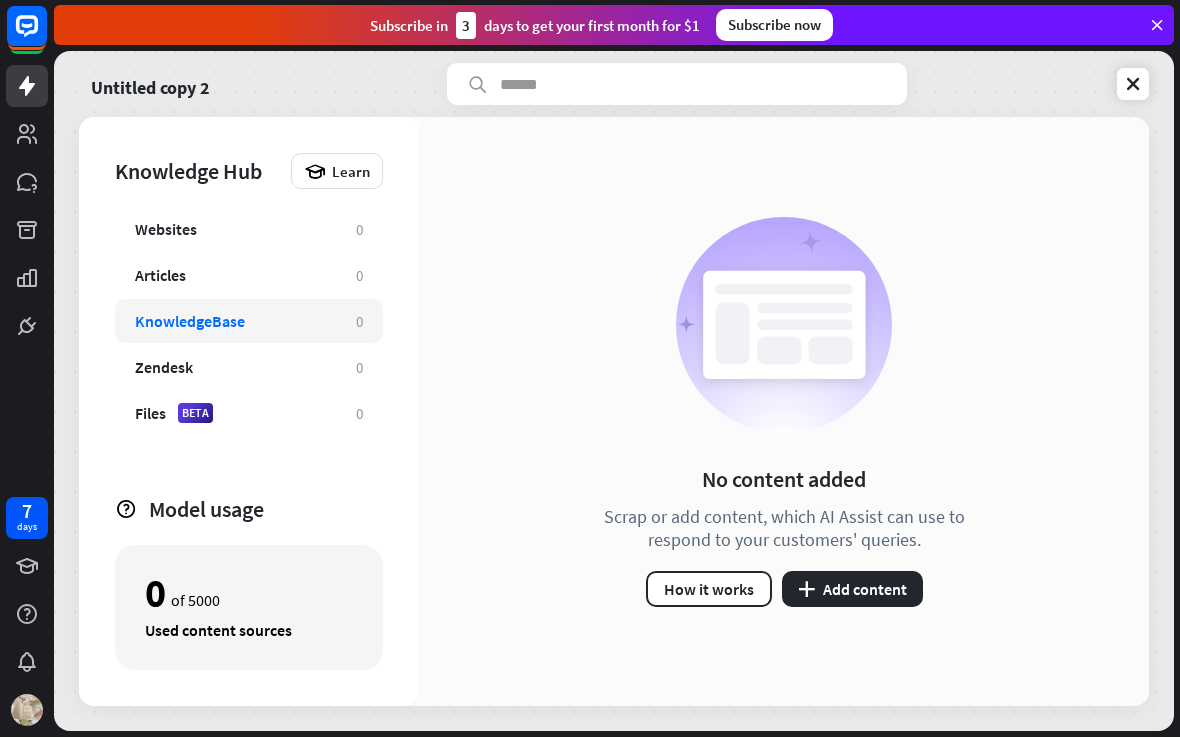 click on "plus
Add content" at bounding box center (852, 590) 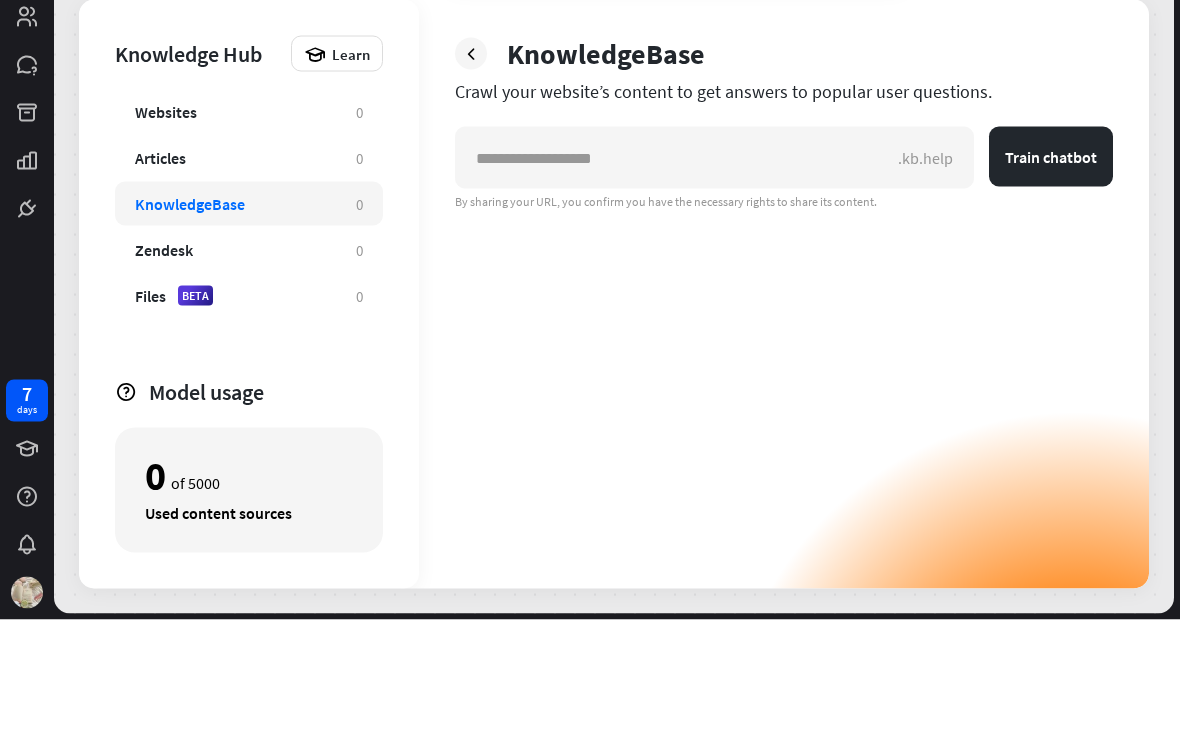 click on "Articles" at bounding box center (235, 276) 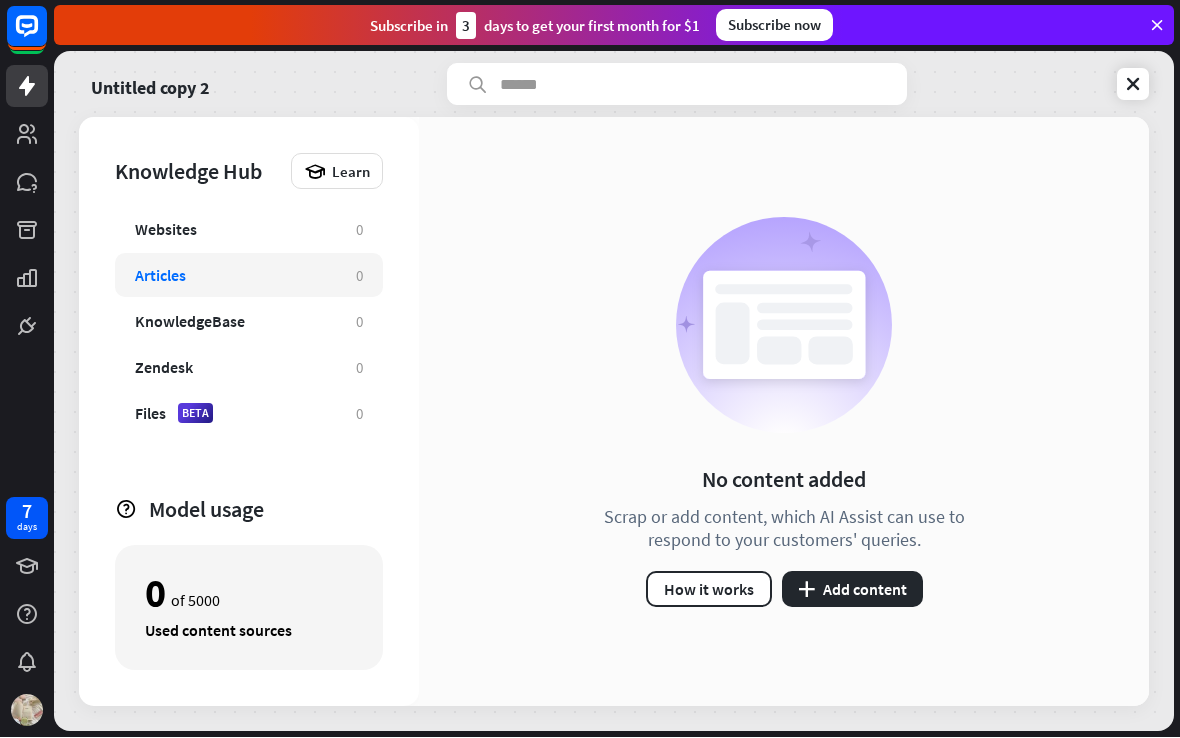 click on "plus
Add content" at bounding box center [852, 590] 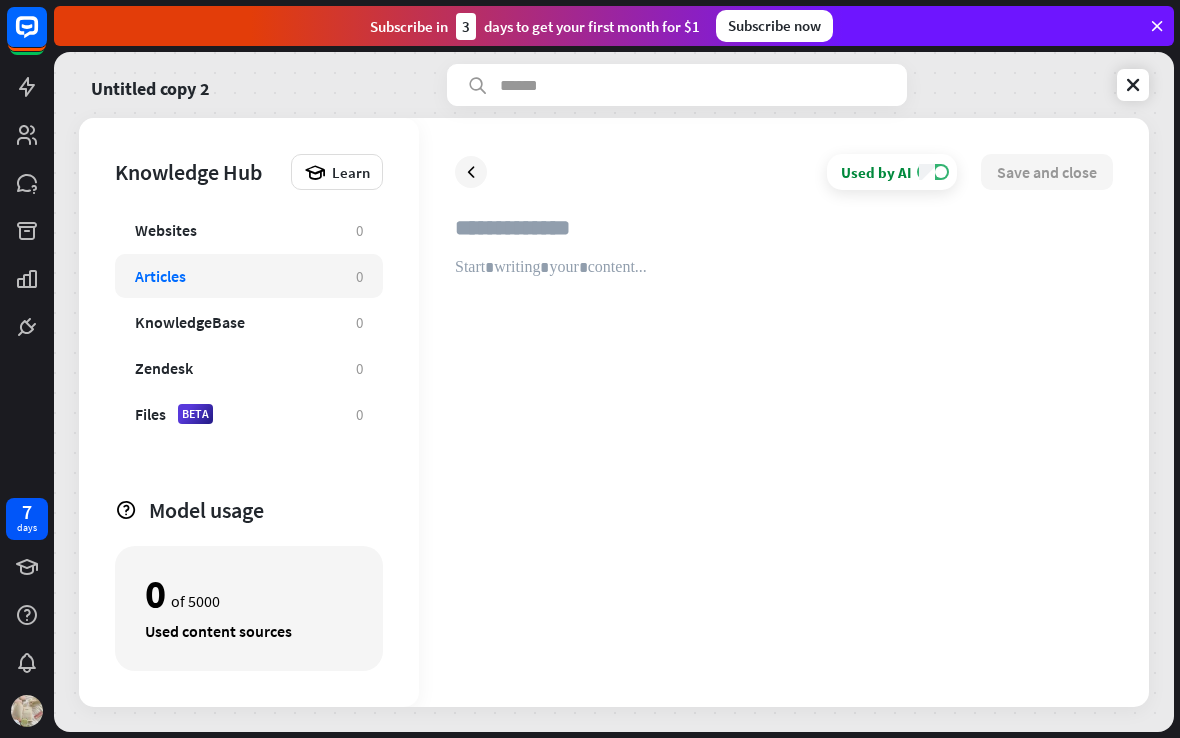 click at bounding box center [784, 464] 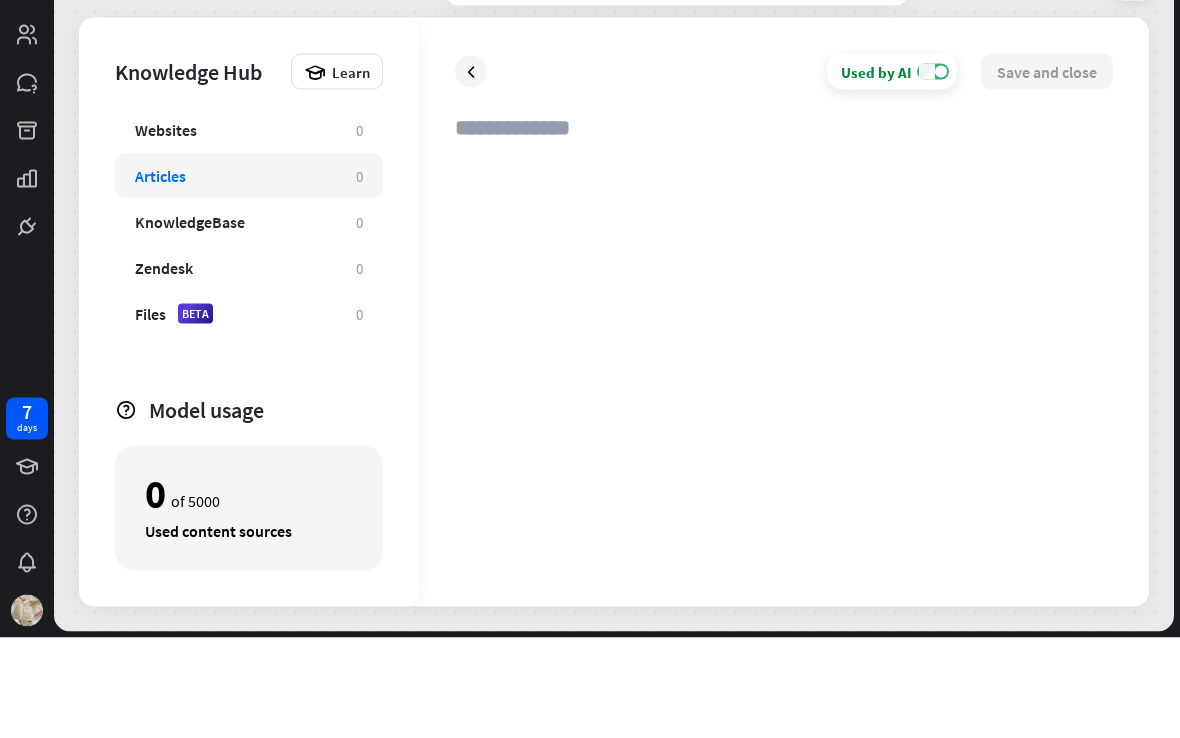 click on "Used by AI
ON
Save and close" at bounding box center (784, 412) 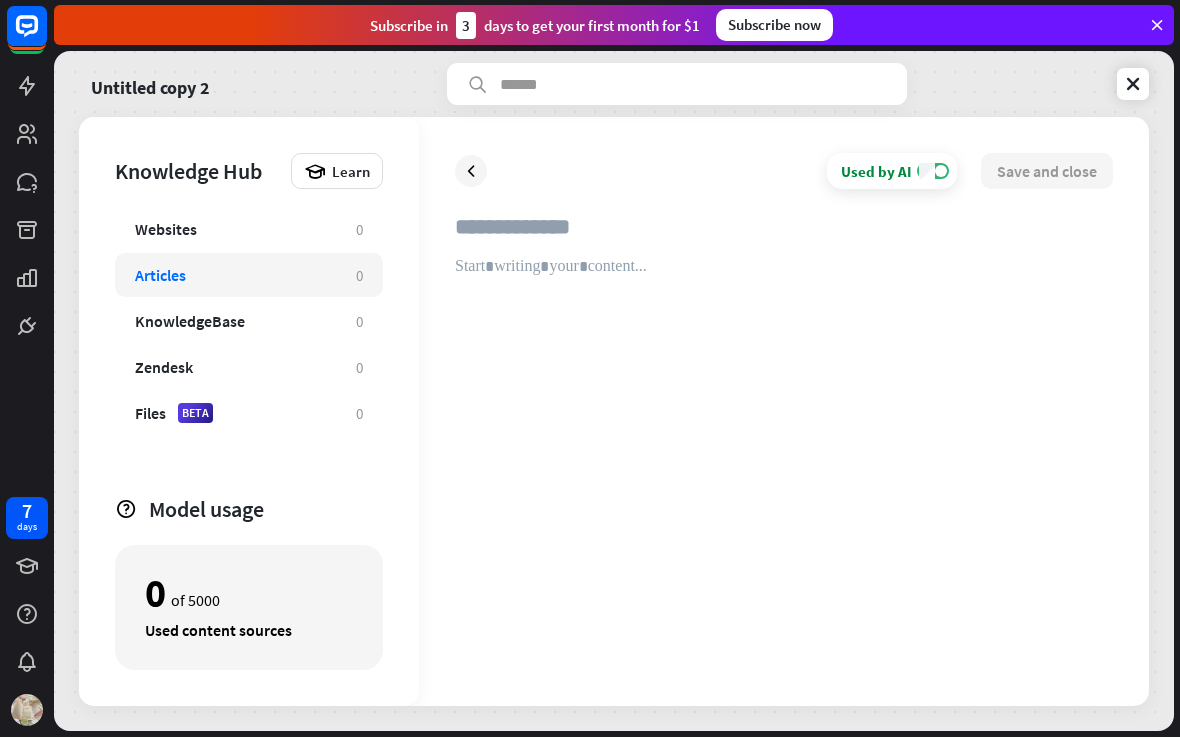 click at bounding box center (784, 236) 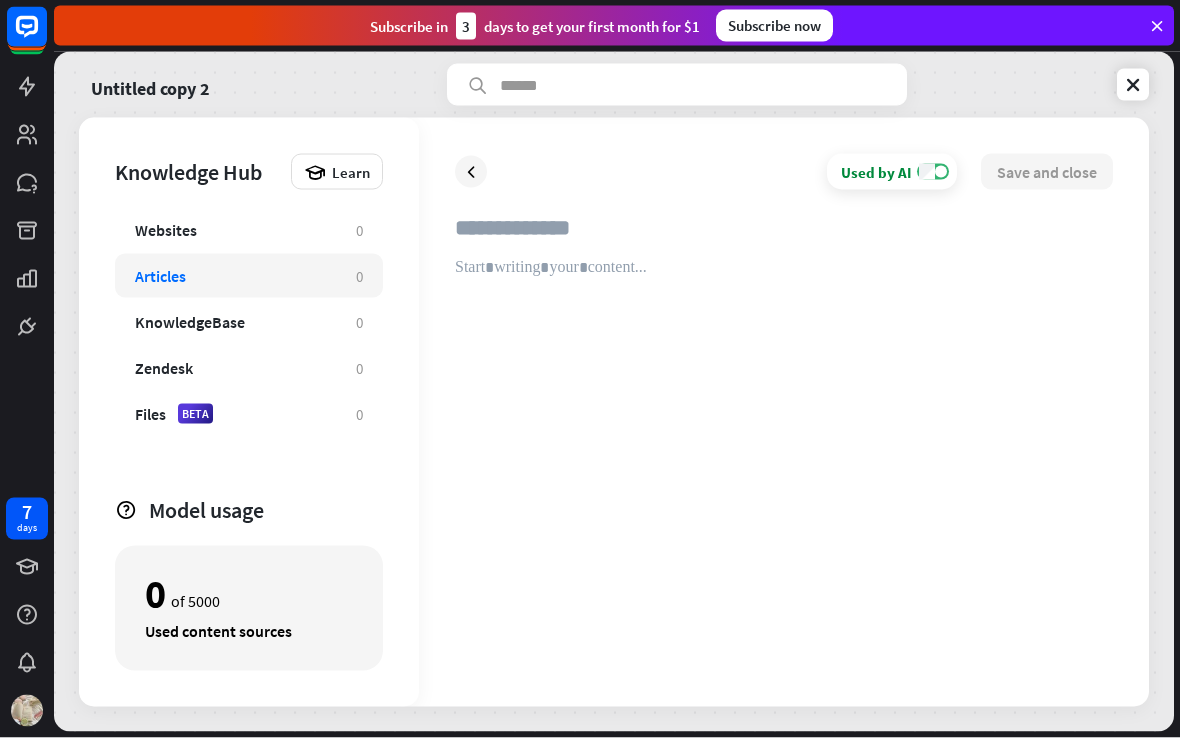 type on "*" 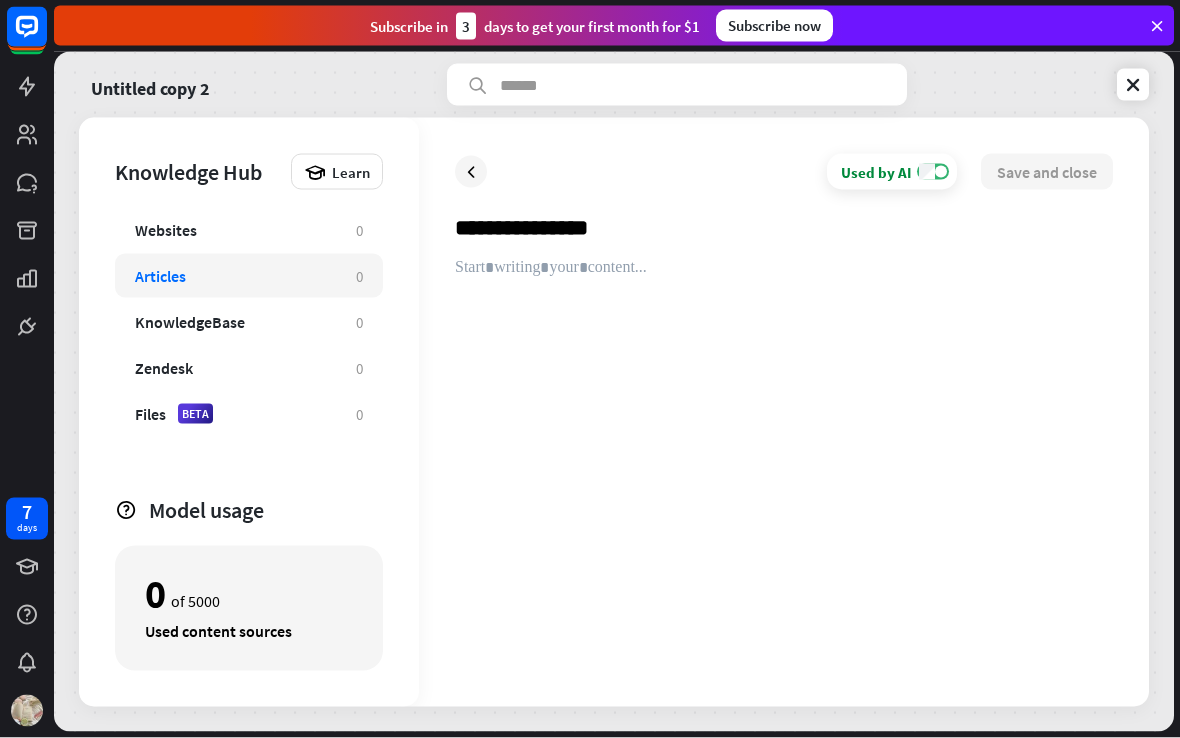 type on "**********" 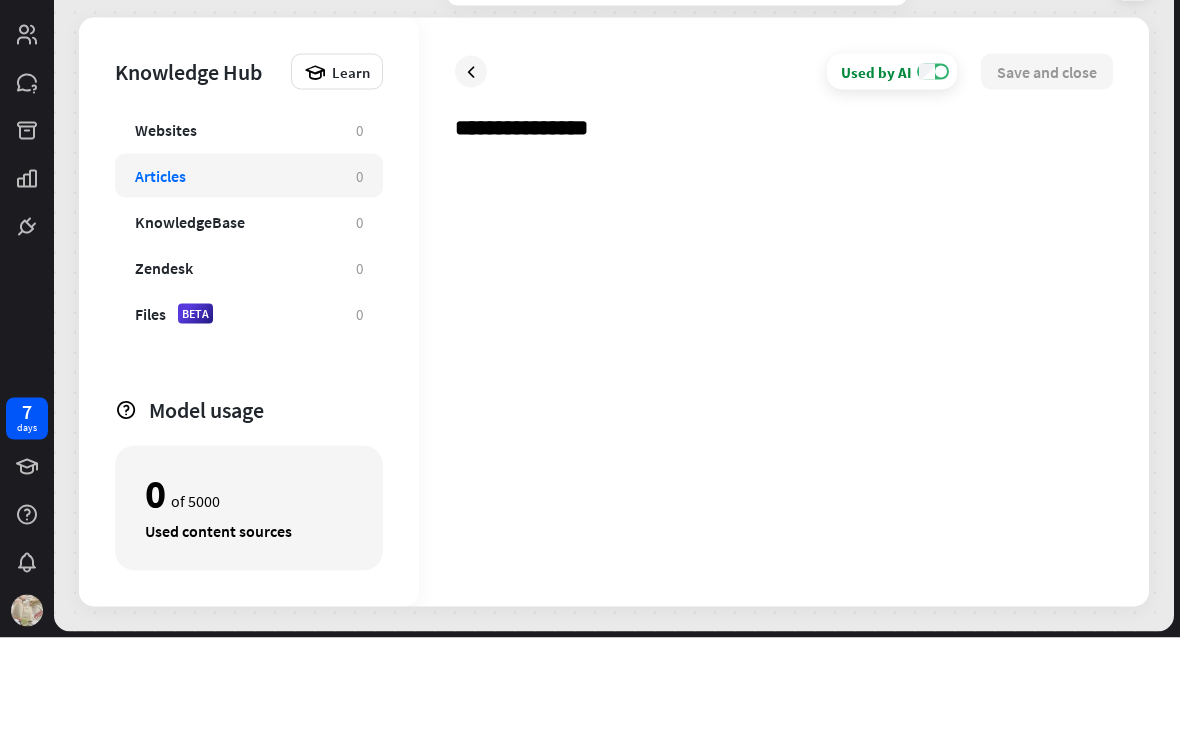 paste 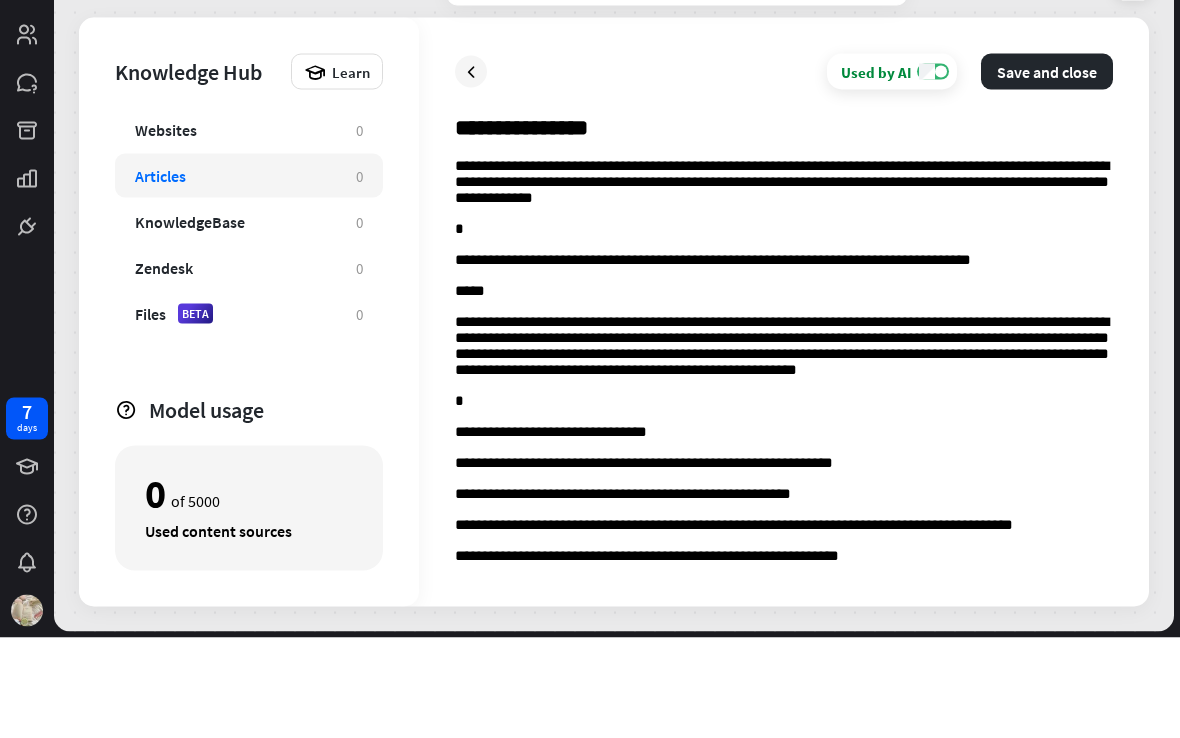 type 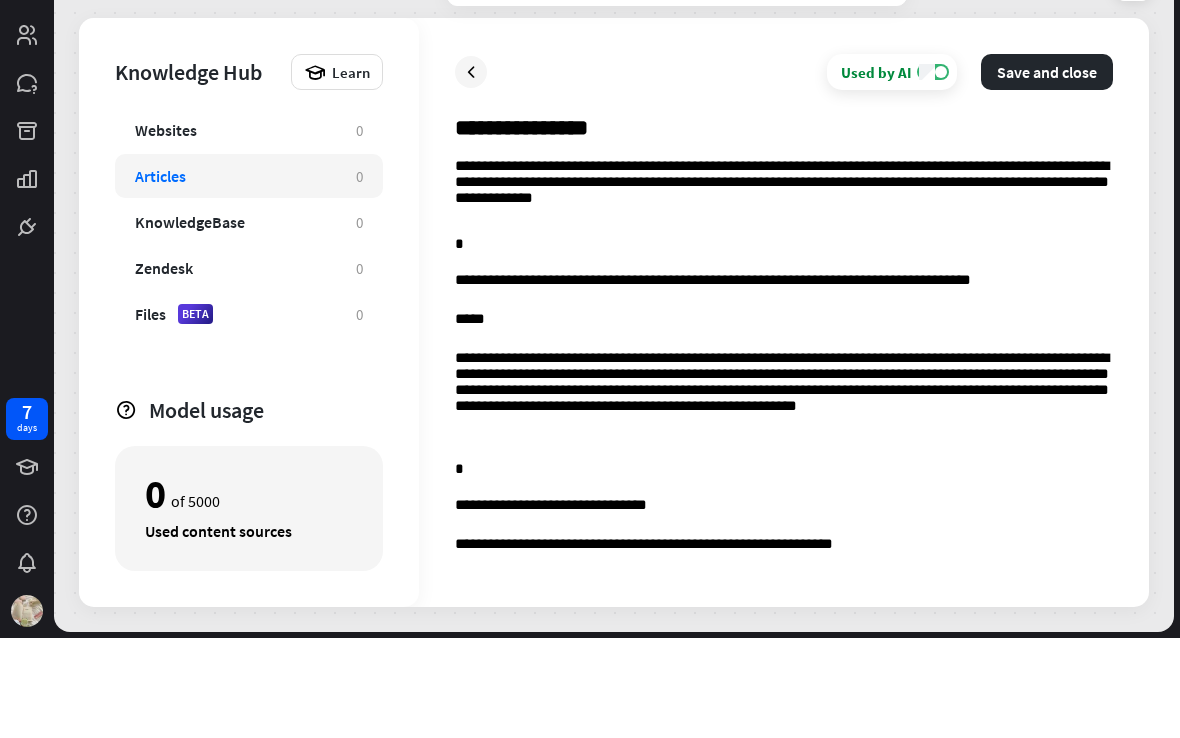 click on "**********" at bounding box center [784, 236] 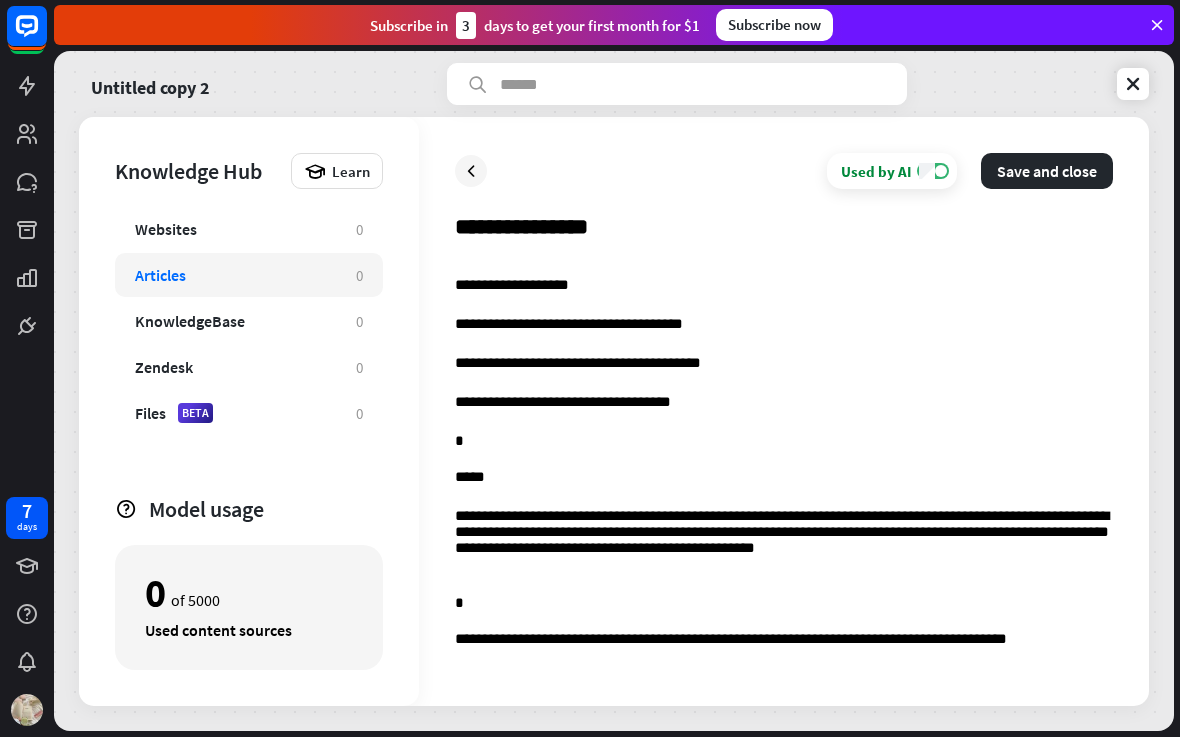 scroll, scrollTop: 4423, scrollLeft: 0, axis: vertical 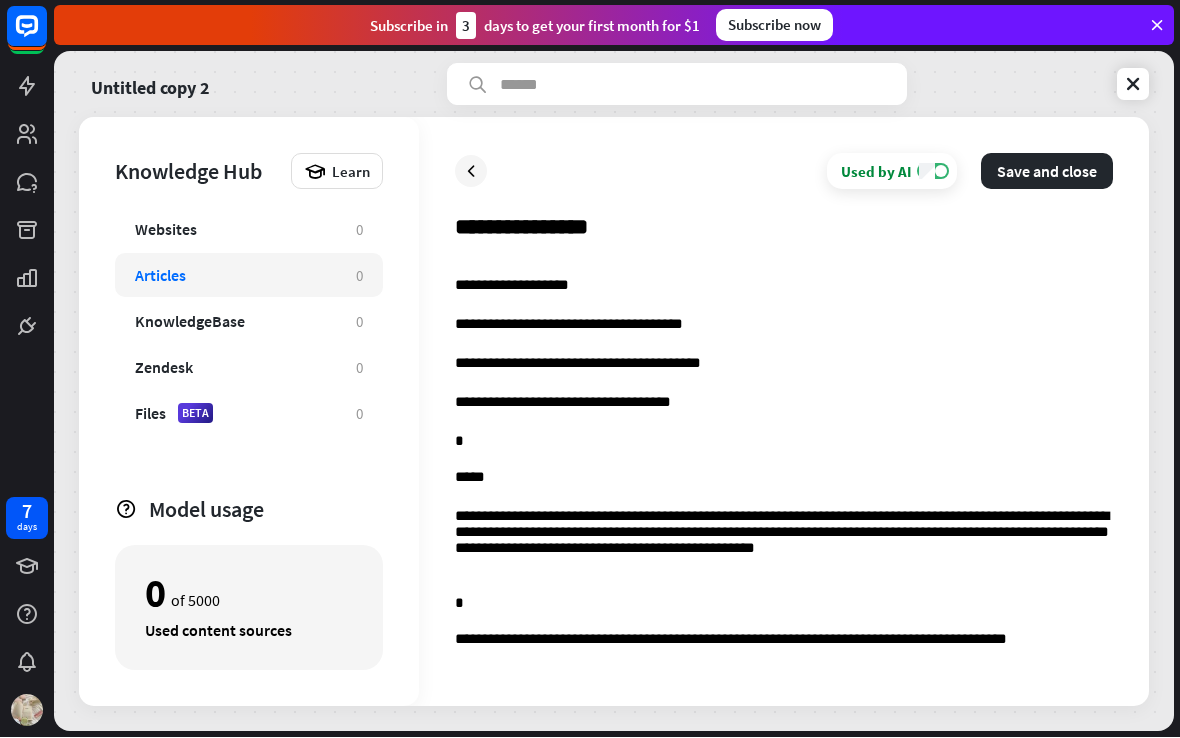 click on "**********" at bounding box center [784, -1755] 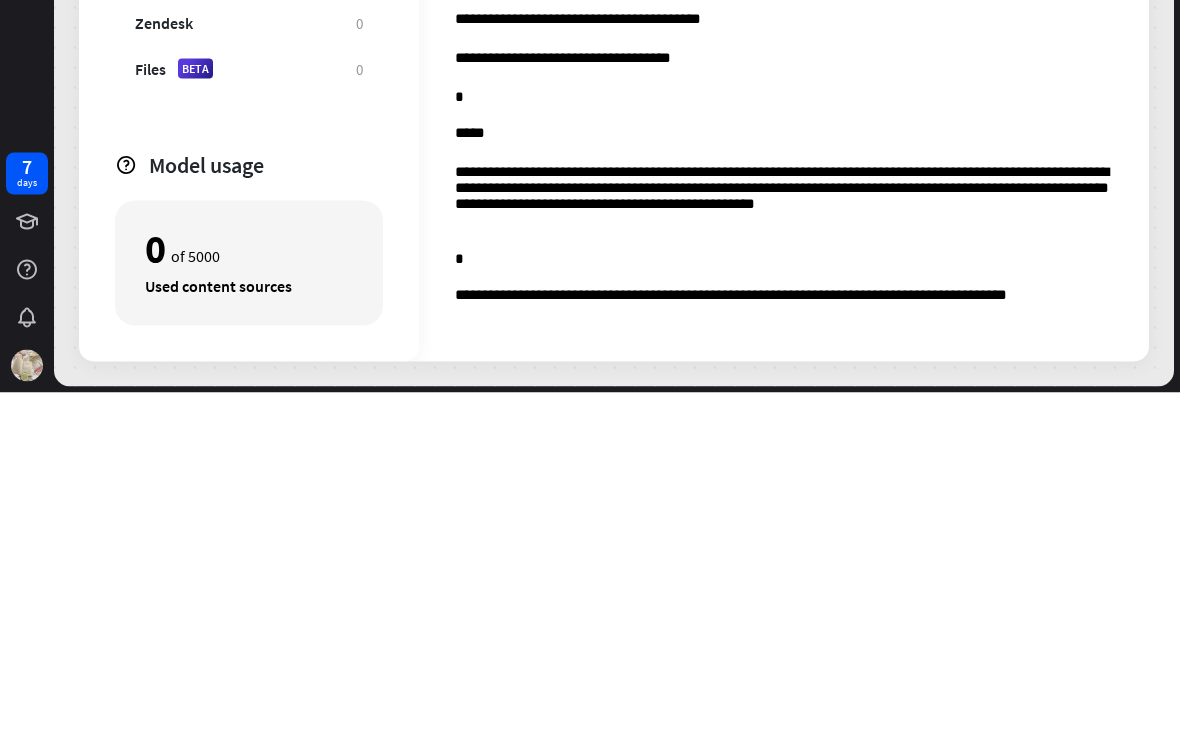 click on "**********" at bounding box center [784, 644] 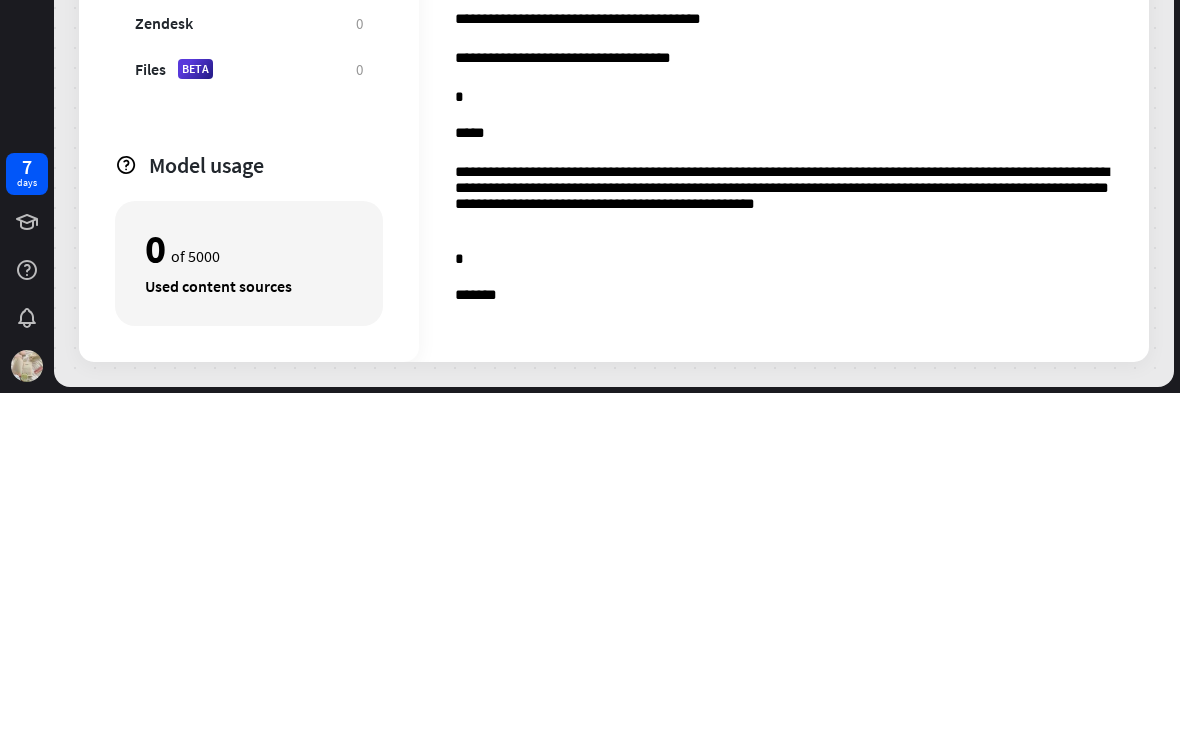 click on "*******" at bounding box center (784, 644) 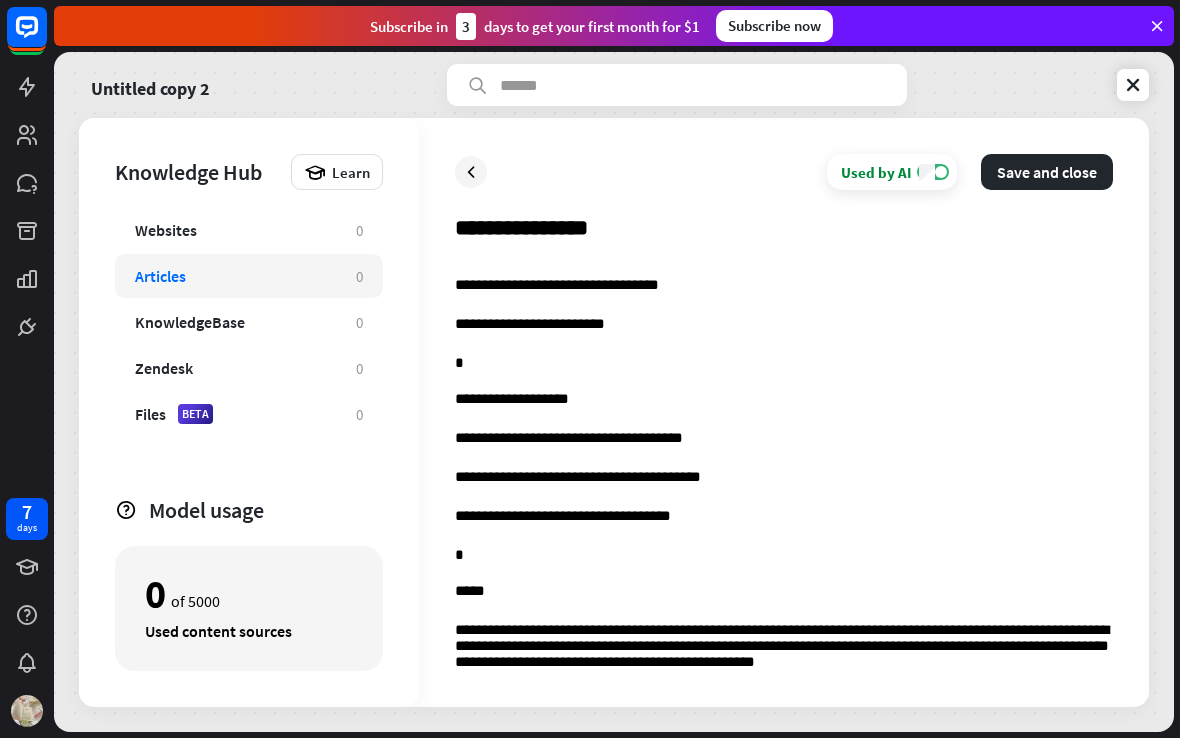 scroll, scrollTop: 4311, scrollLeft: 0, axis: vertical 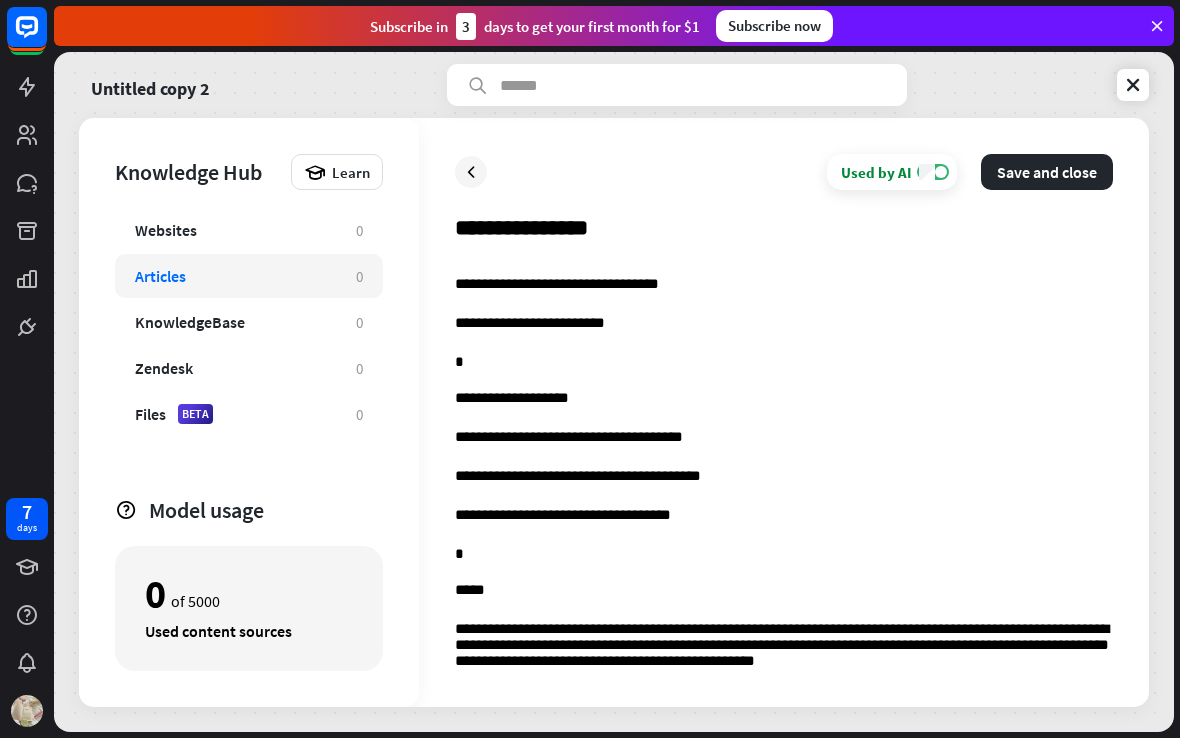 click on "**********" at bounding box center [784, 236] 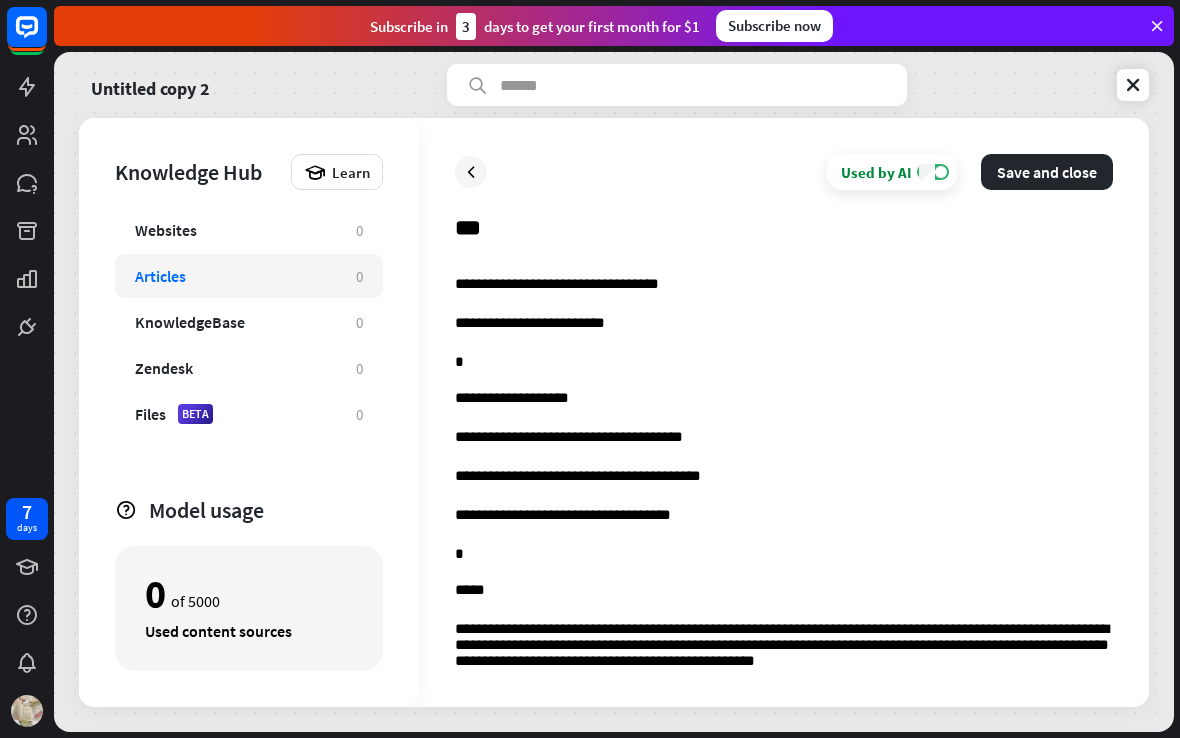 type on "*" 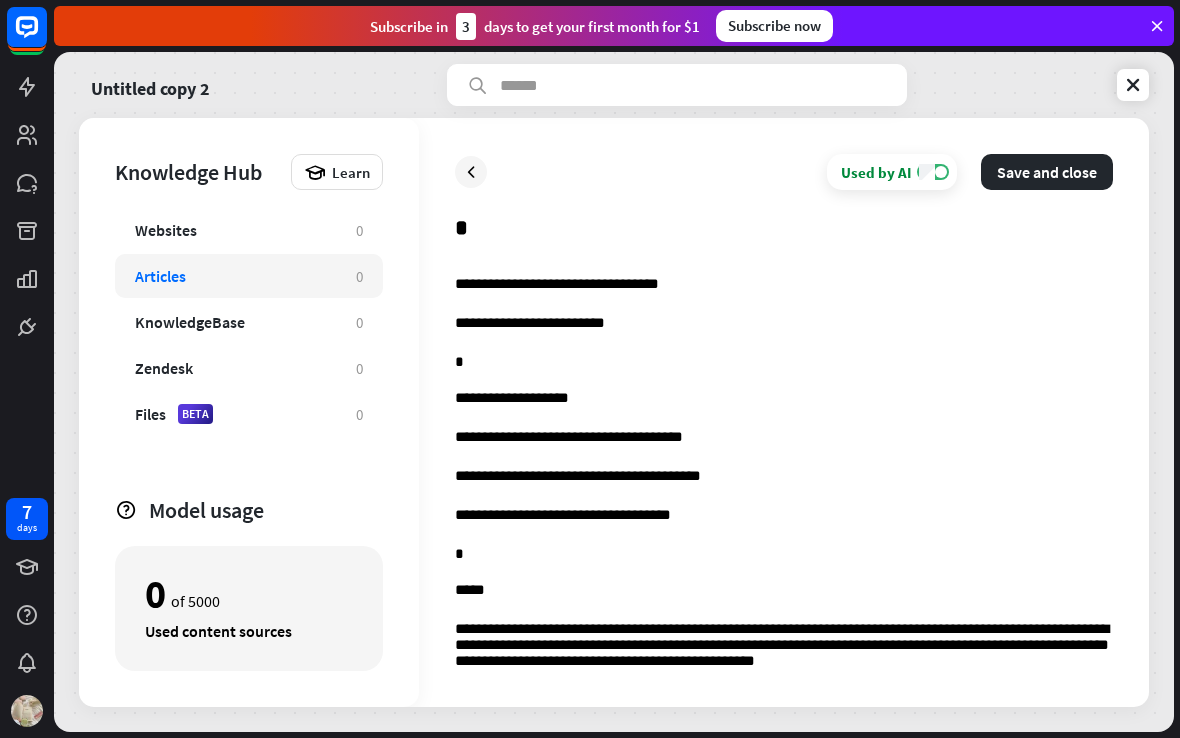 paste on "**********" 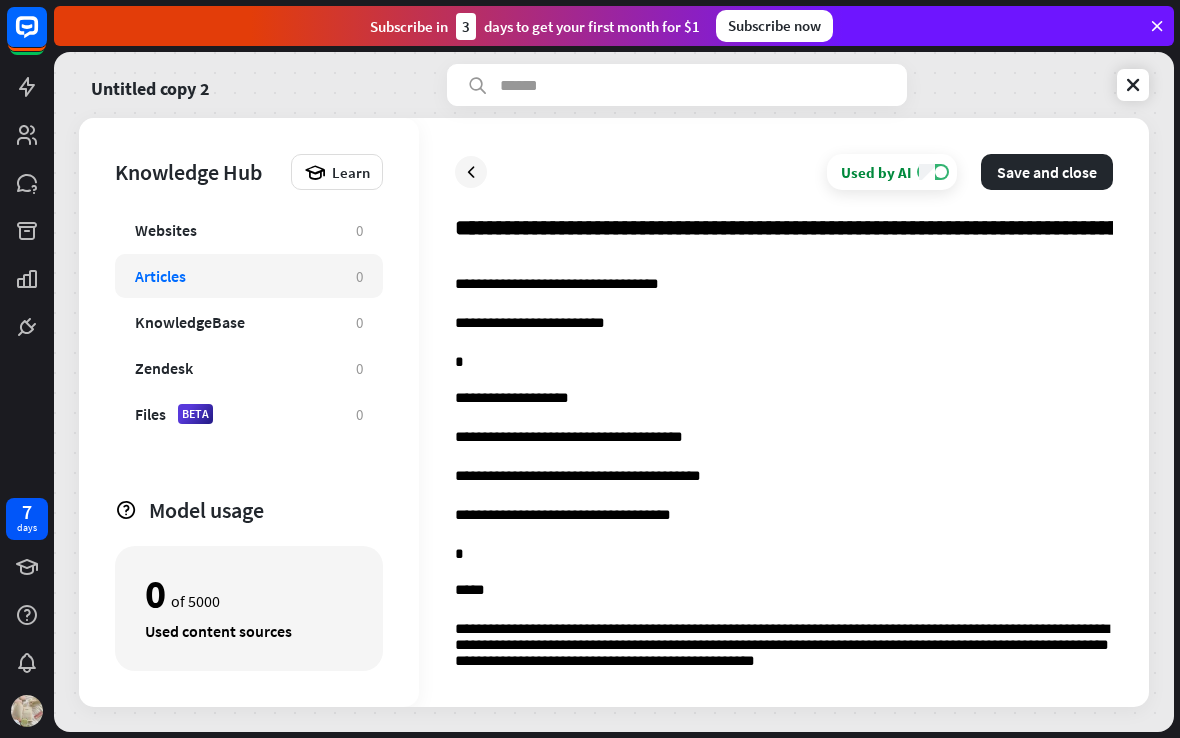 type on "**********" 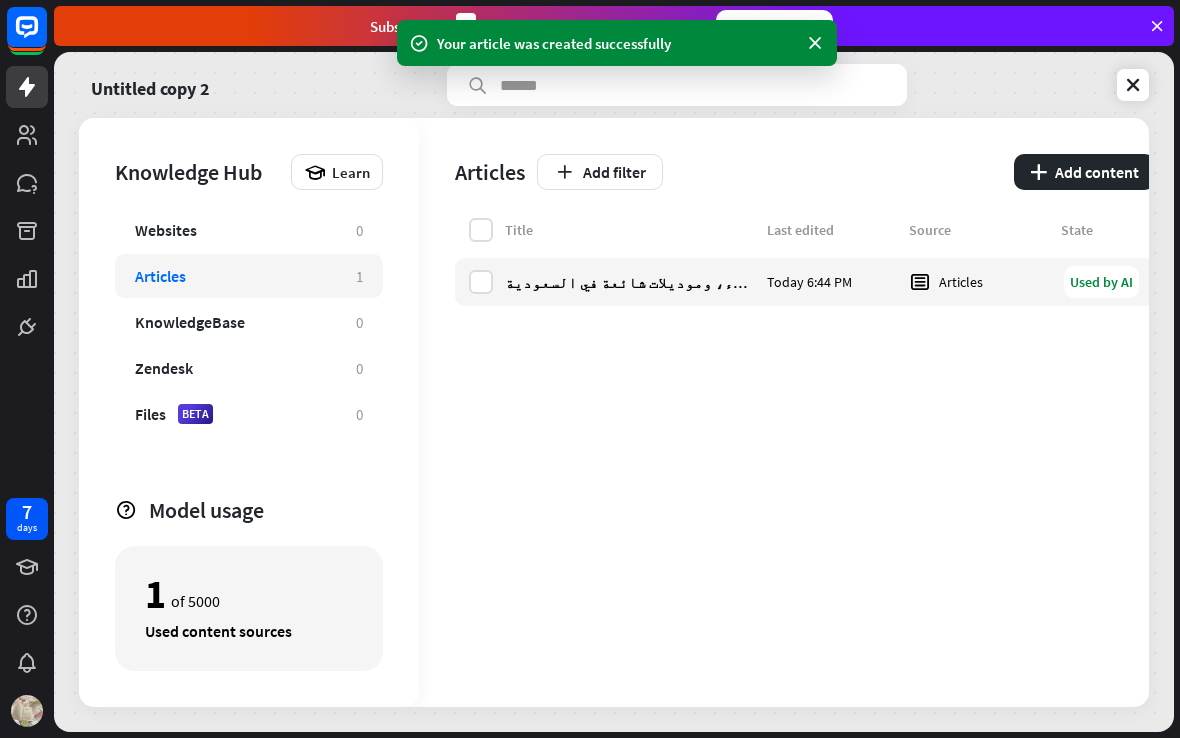 click on "Websites     0" at bounding box center (249, 230) 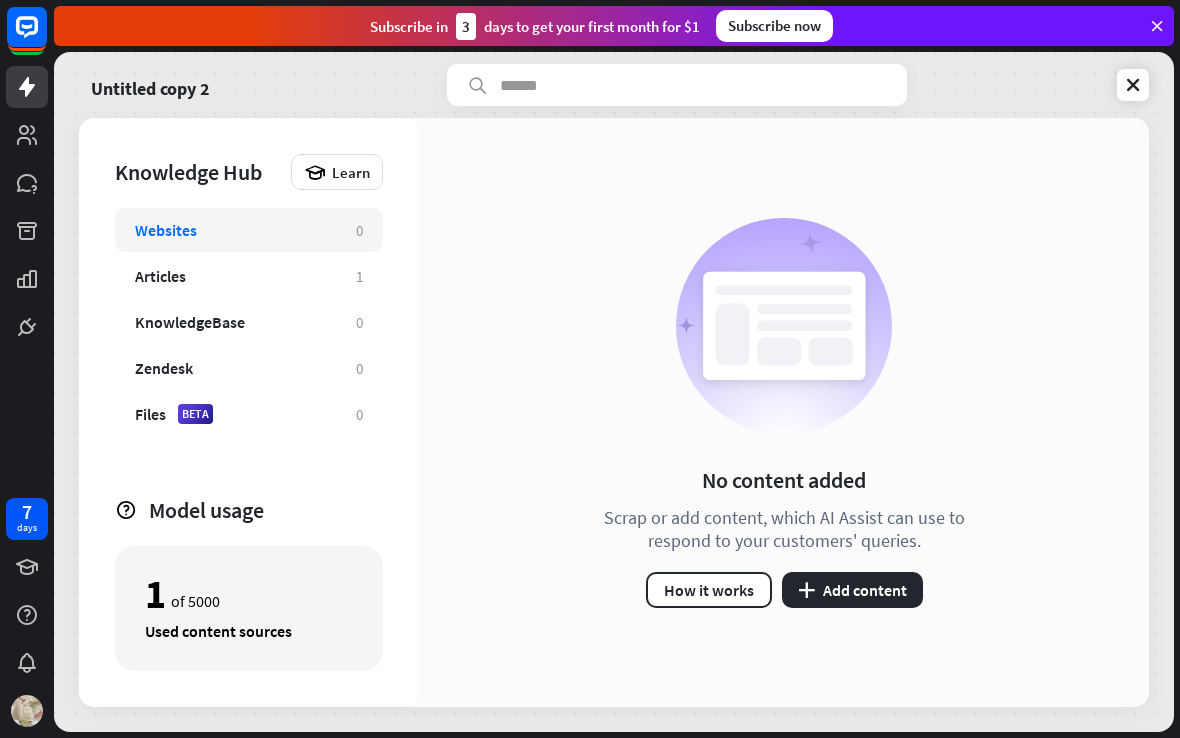 click on "plus
Add content" at bounding box center (852, 590) 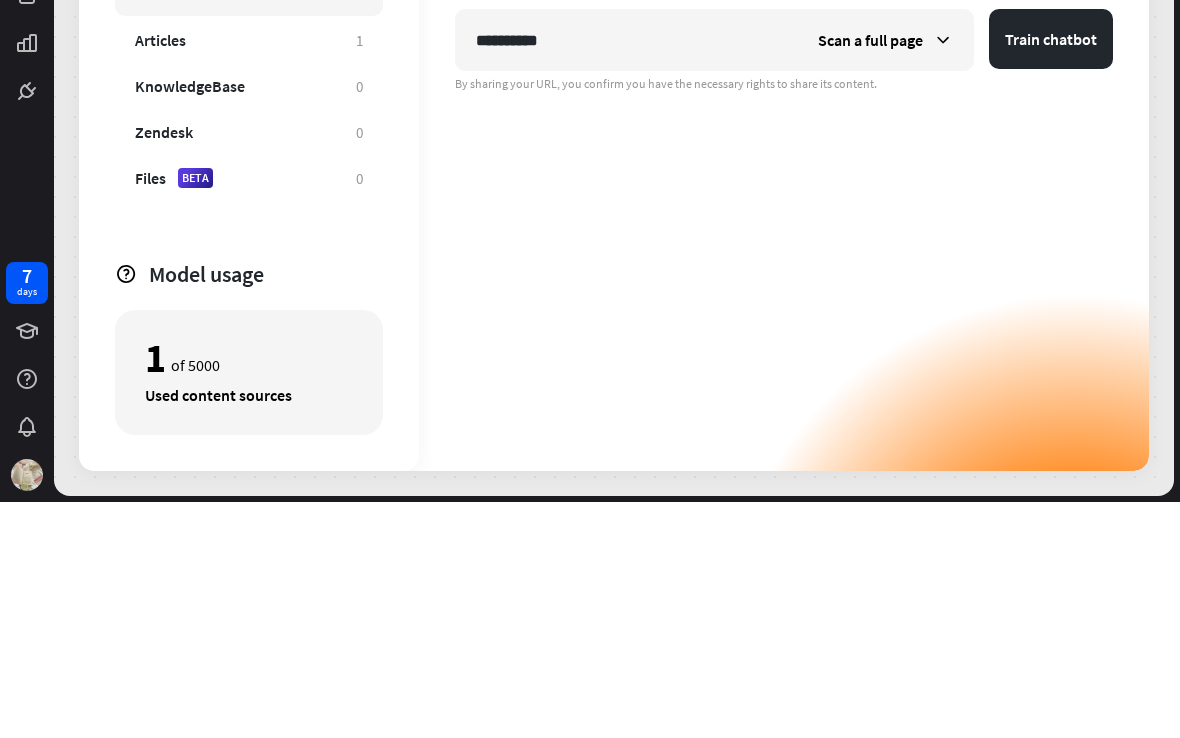 type on "**********" 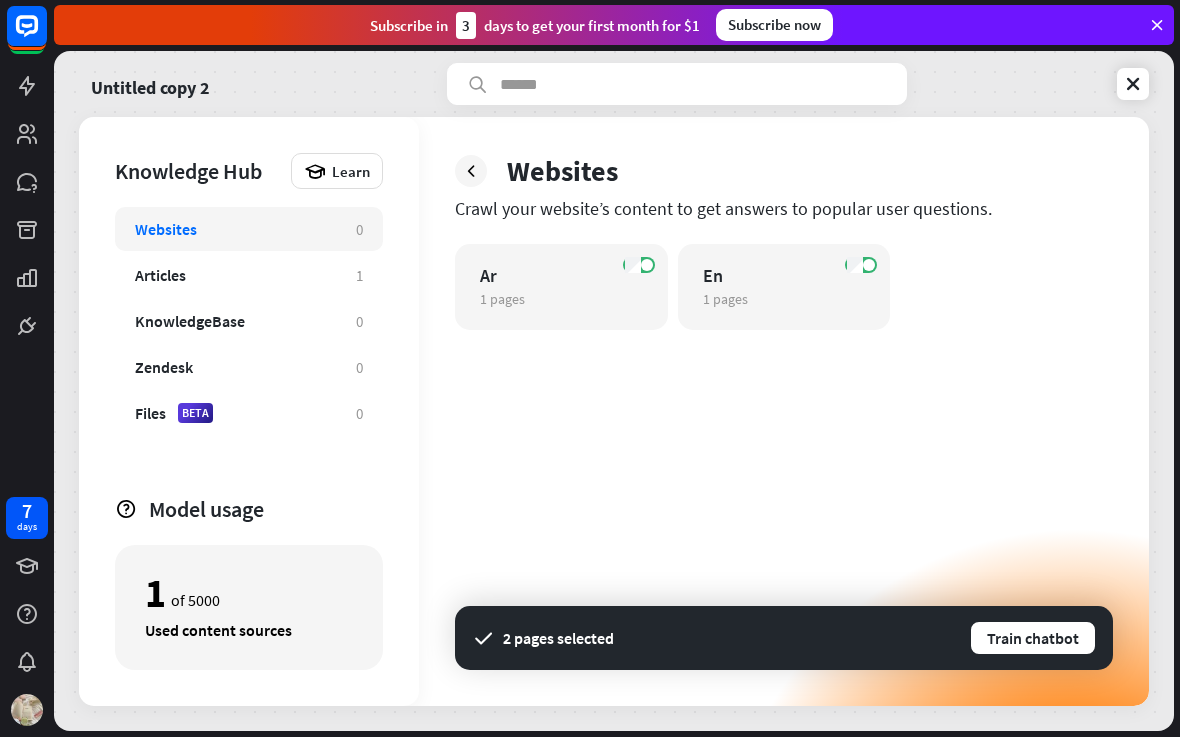 click on "Train chatbot" at bounding box center [1033, 639] 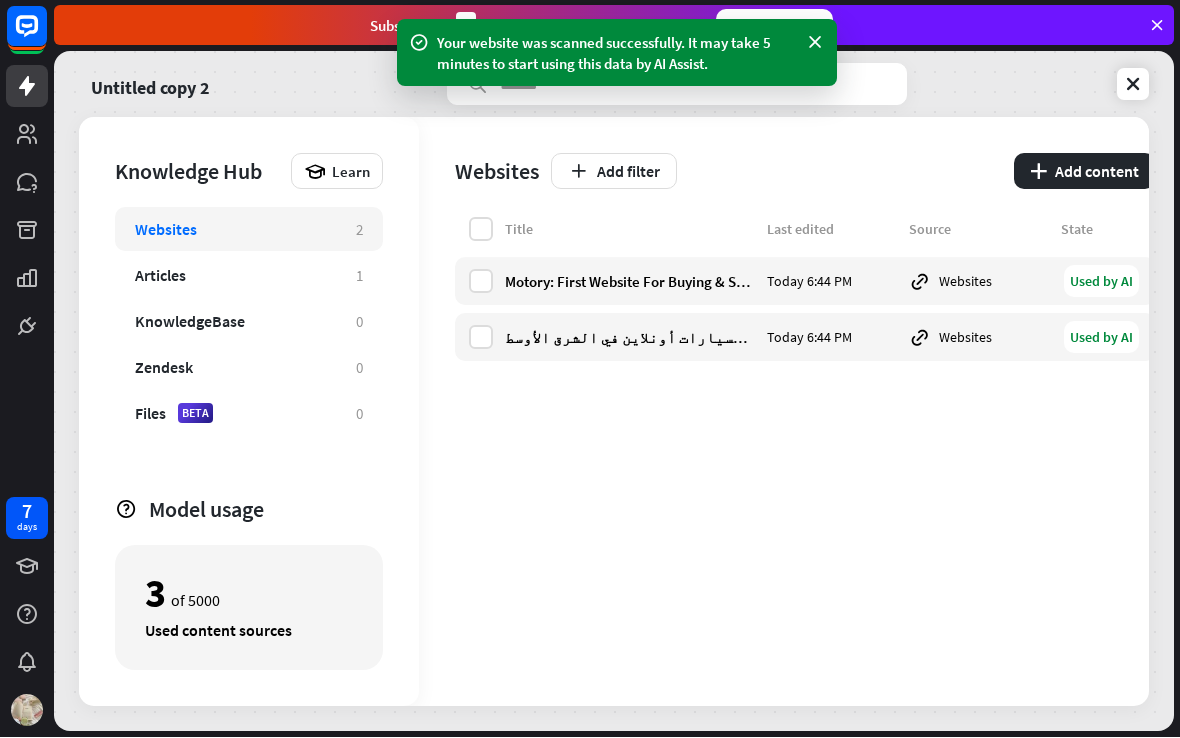 click on "plus
Add content" at bounding box center (1084, 172) 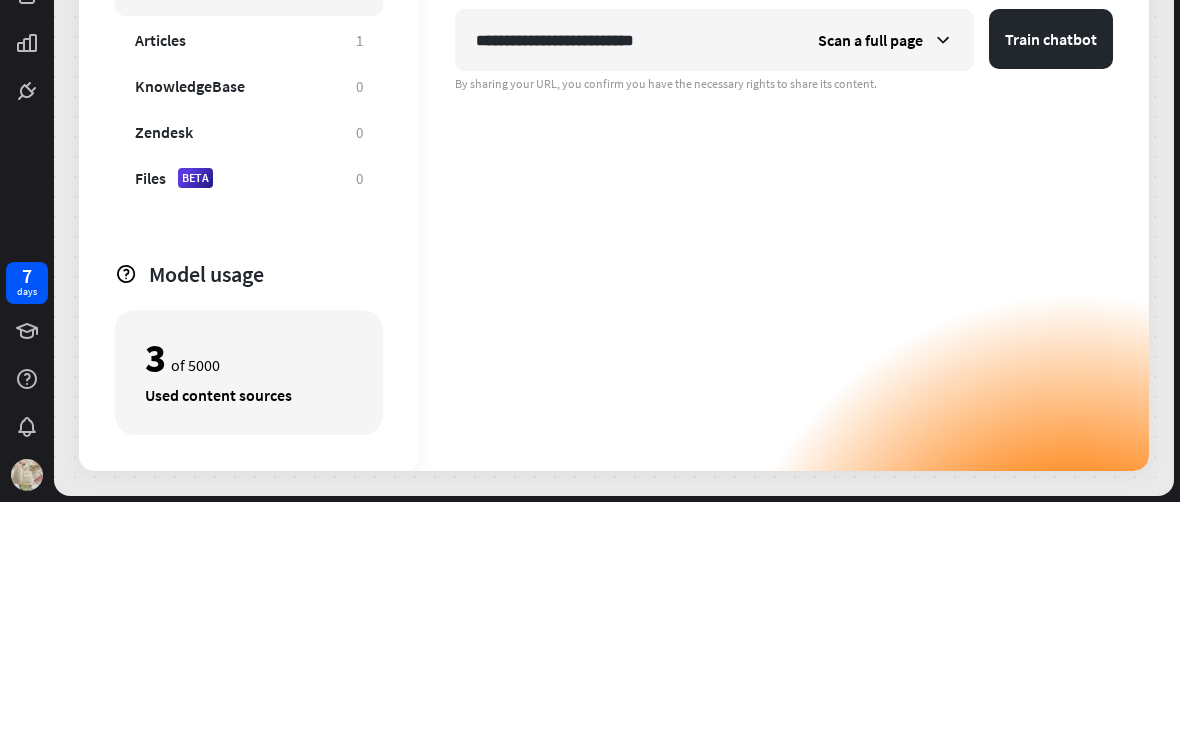 type on "**********" 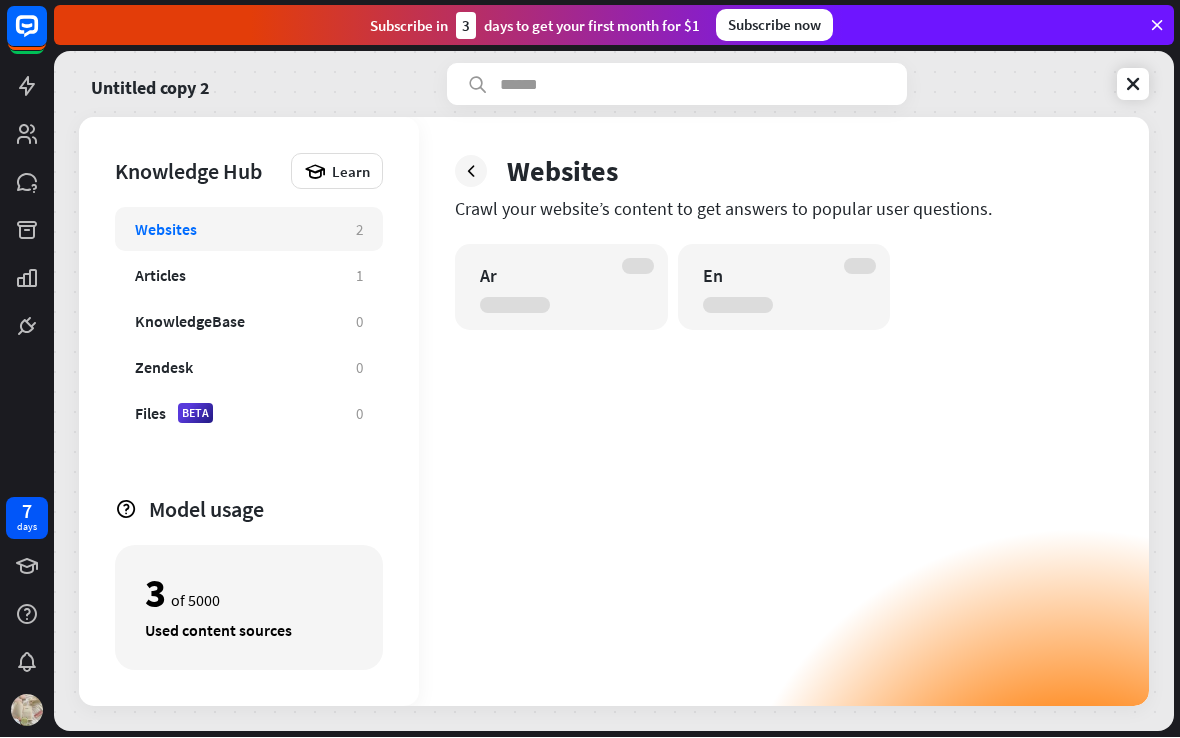click at bounding box center (471, 172) 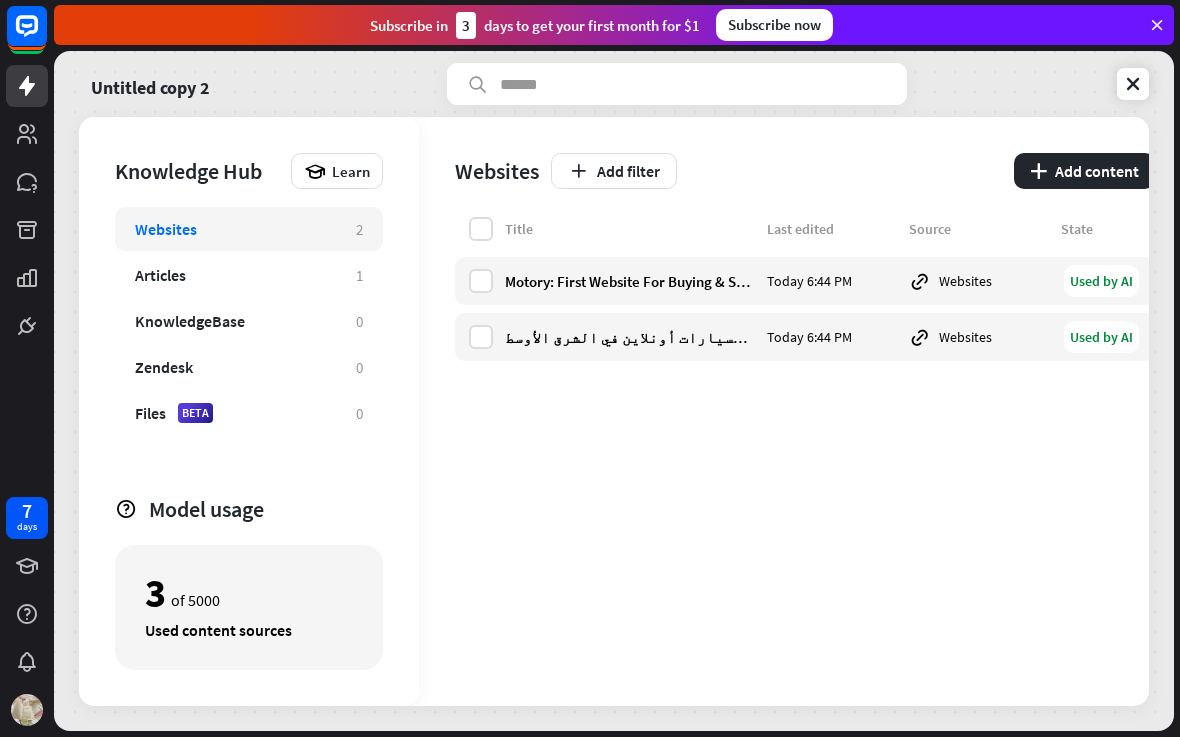 click at bounding box center (1133, 85) 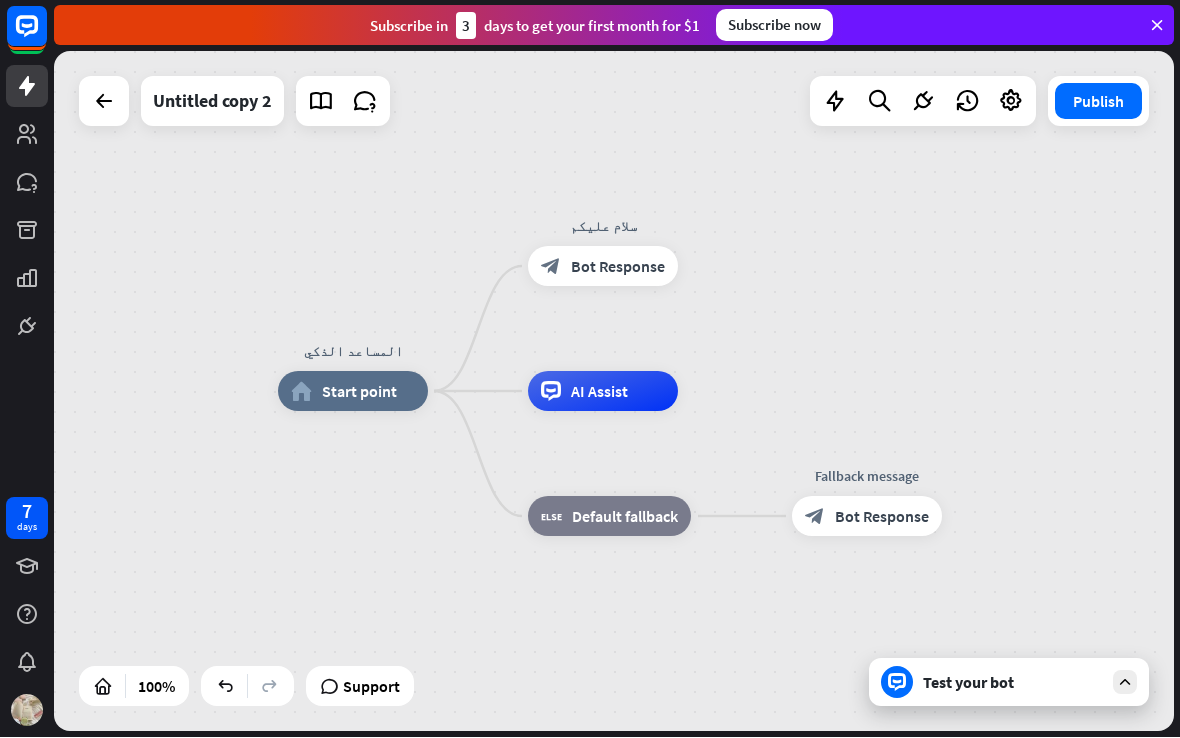 click on "Test your bot" at bounding box center [1013, 683] 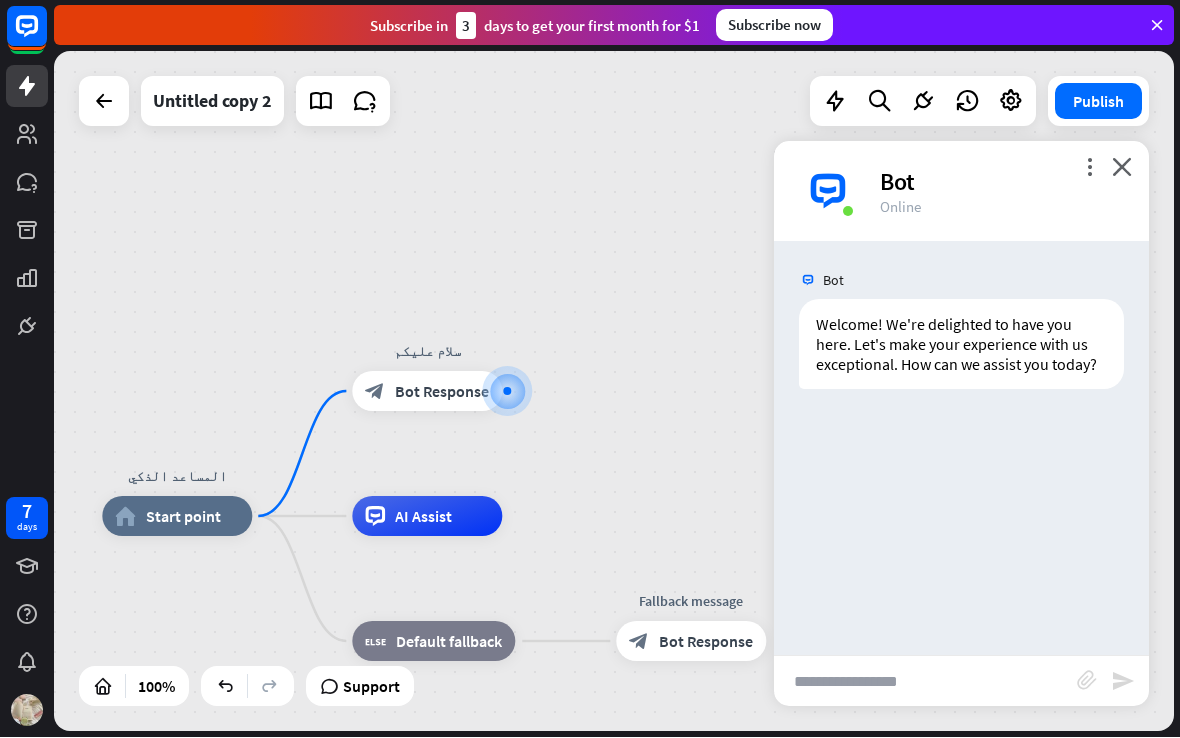 click on "close" at bounding box center [1122, 167] 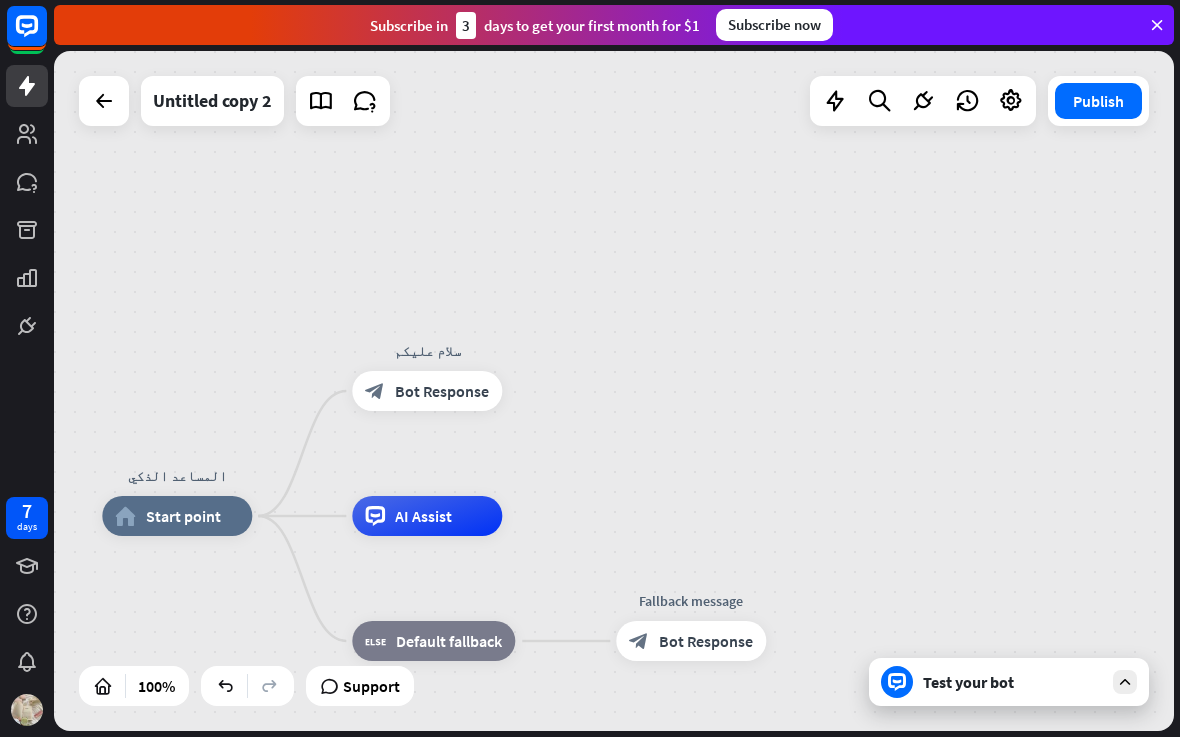 click on "المساعد الذكي   home_2   Start point                 سلام عليكم   block_bot_response   Bot Response                         AI Assist                   block_fallback   Default fallback                 Fallback message   block_bot_response   Bot Response" at bounding box center [614, 392] 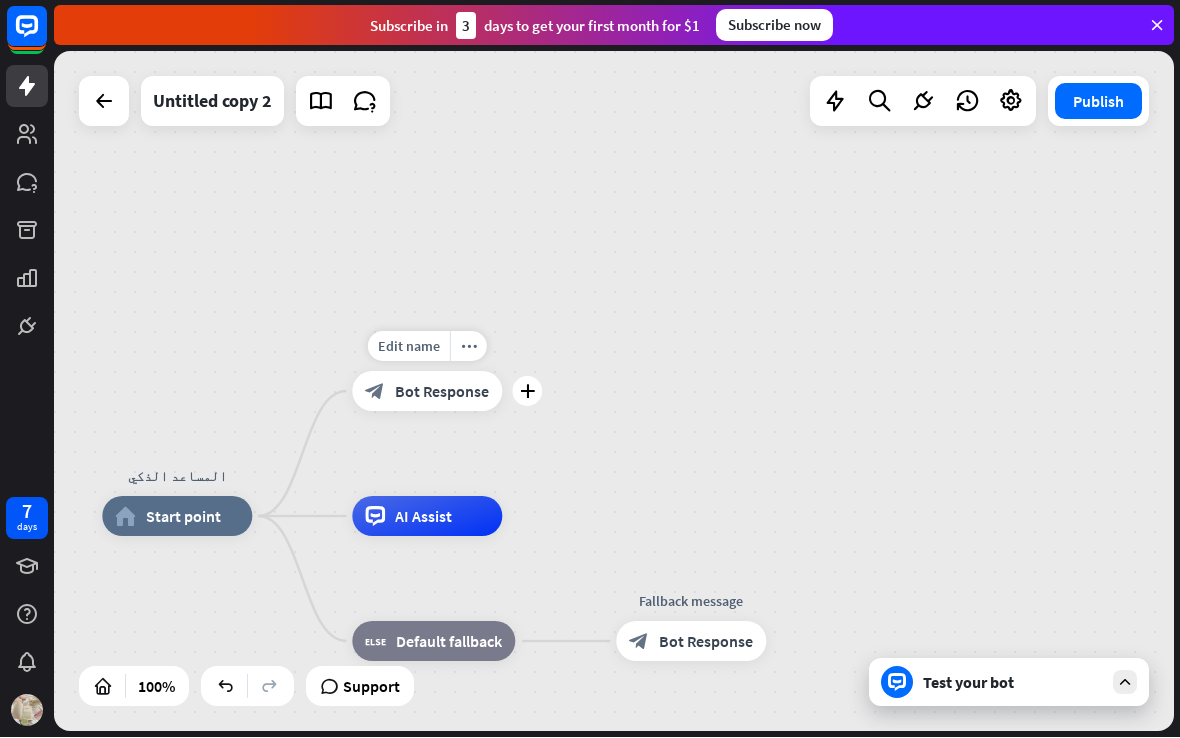 click on "block_bot_response   Bot Response" at bounding box center (427, 392) 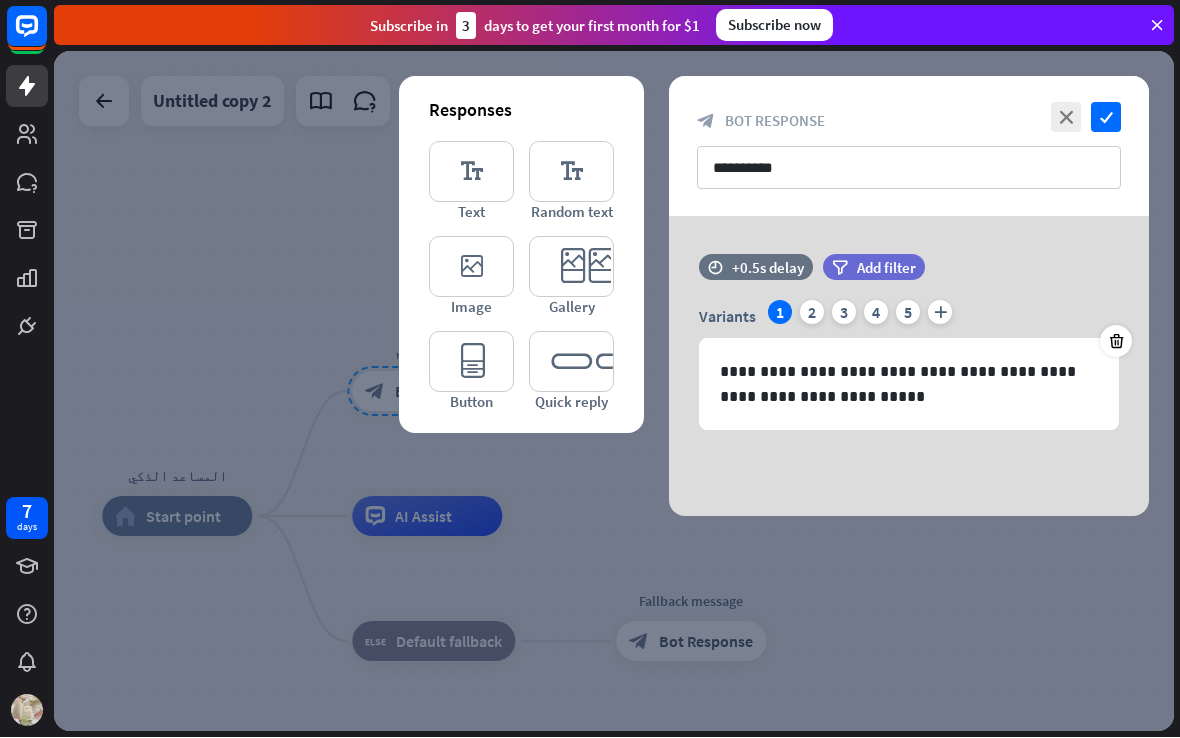 click on "editor_text" at bounding box center [471, 172] 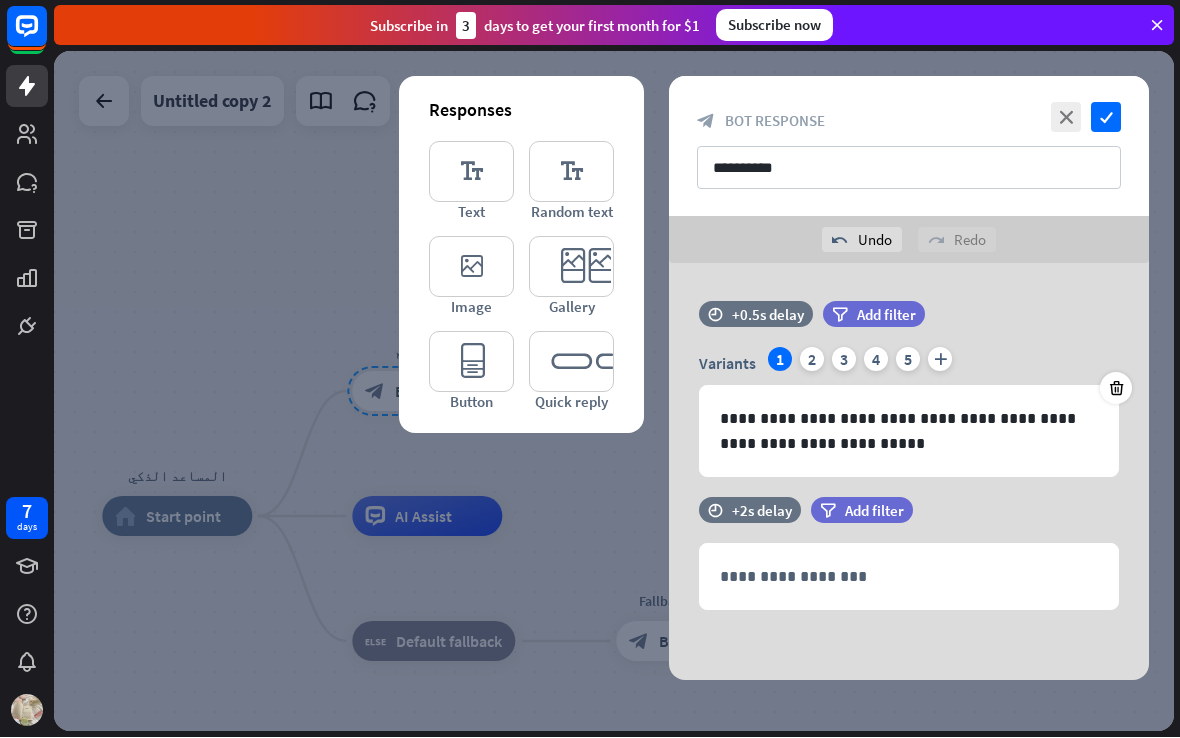 click at bounding box center [1116, 389] 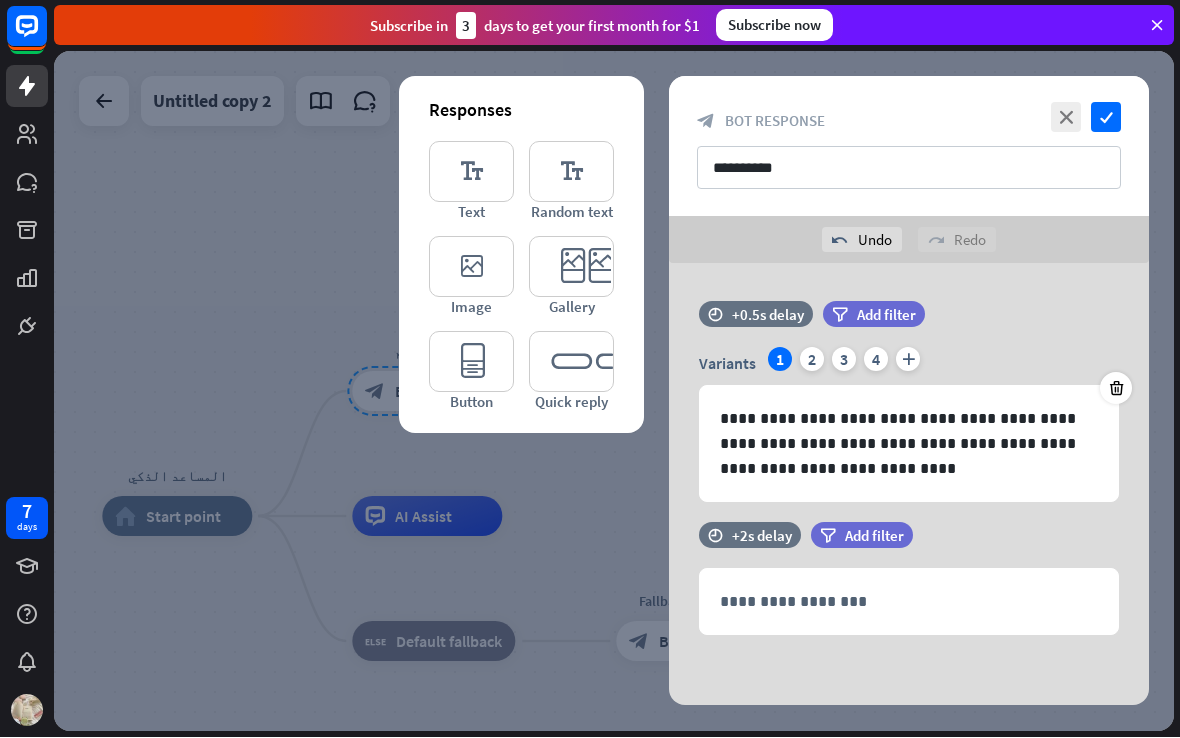 click at bounding box center [1116, 389] 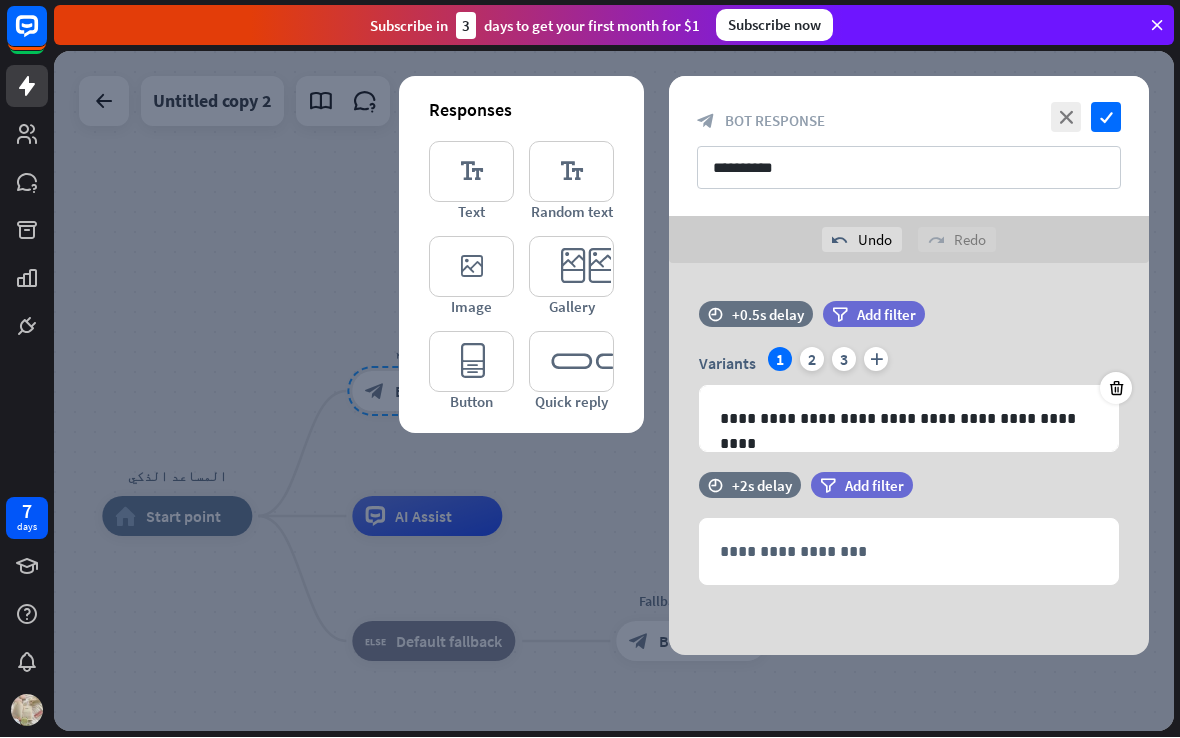click on "**********" at bounding box center [909, 387] 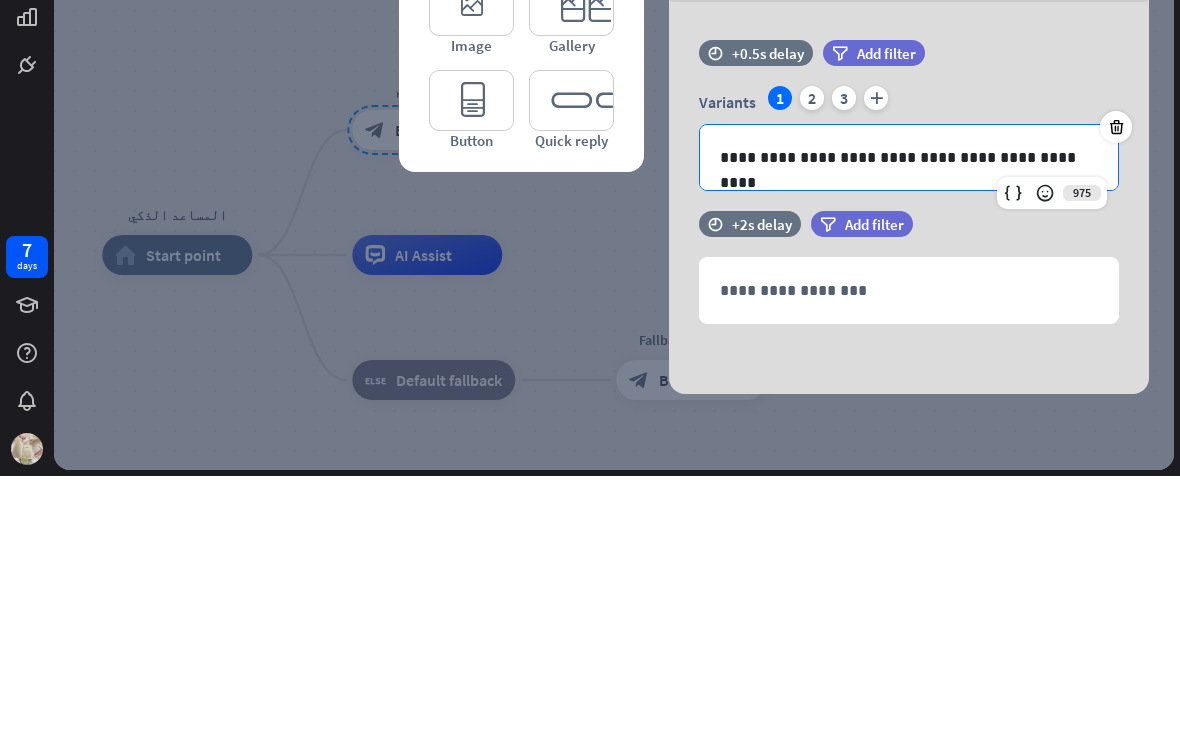 click at bounding box center [1116, 389] 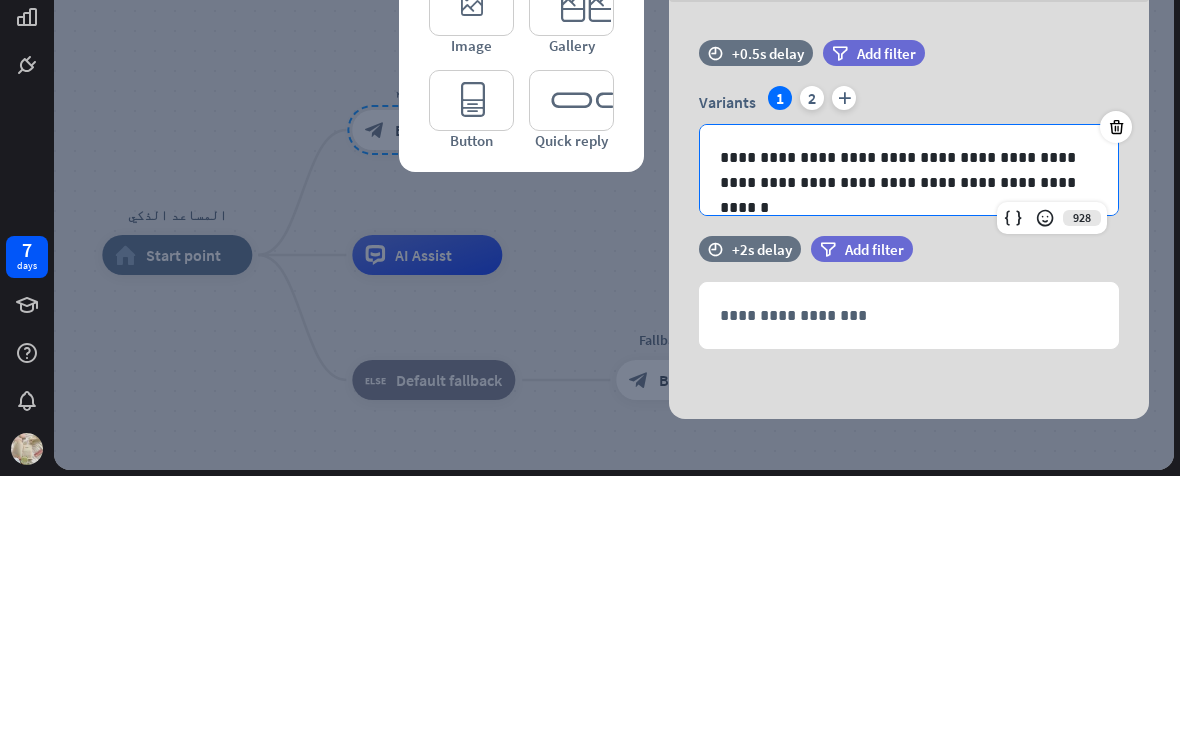 click at bounding box center (1116, 389) 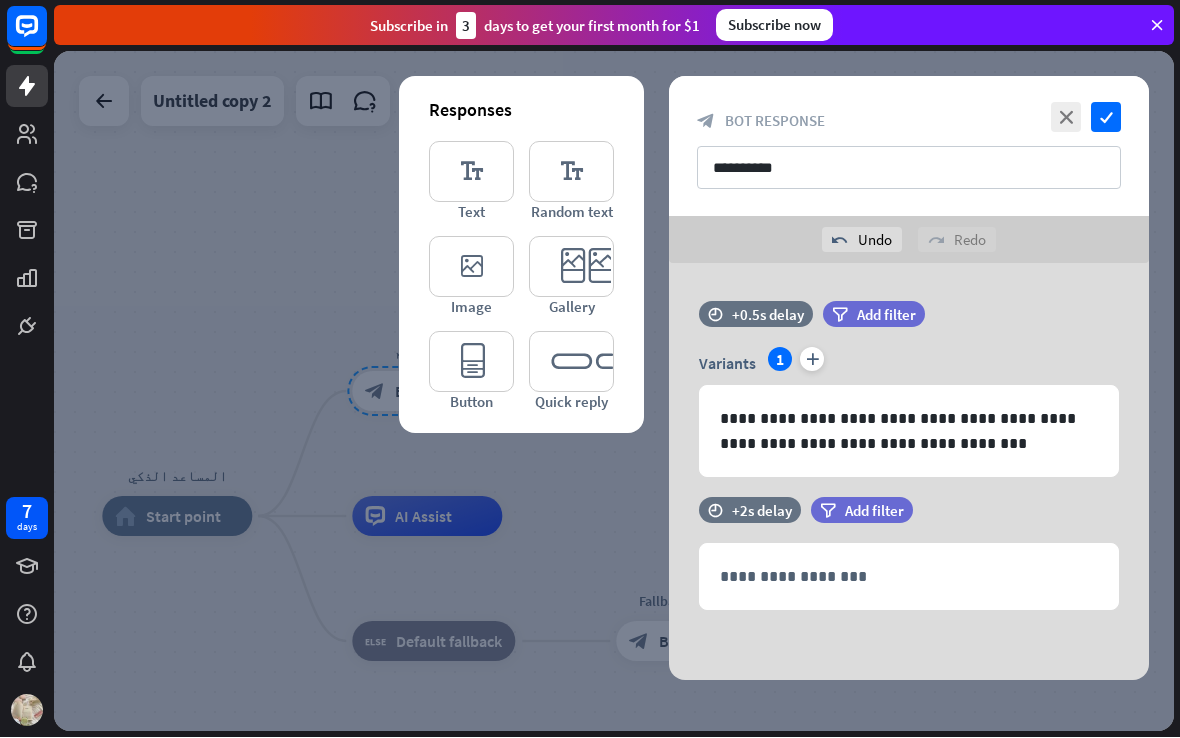 click on "**********" at bounding box center (909, 432) 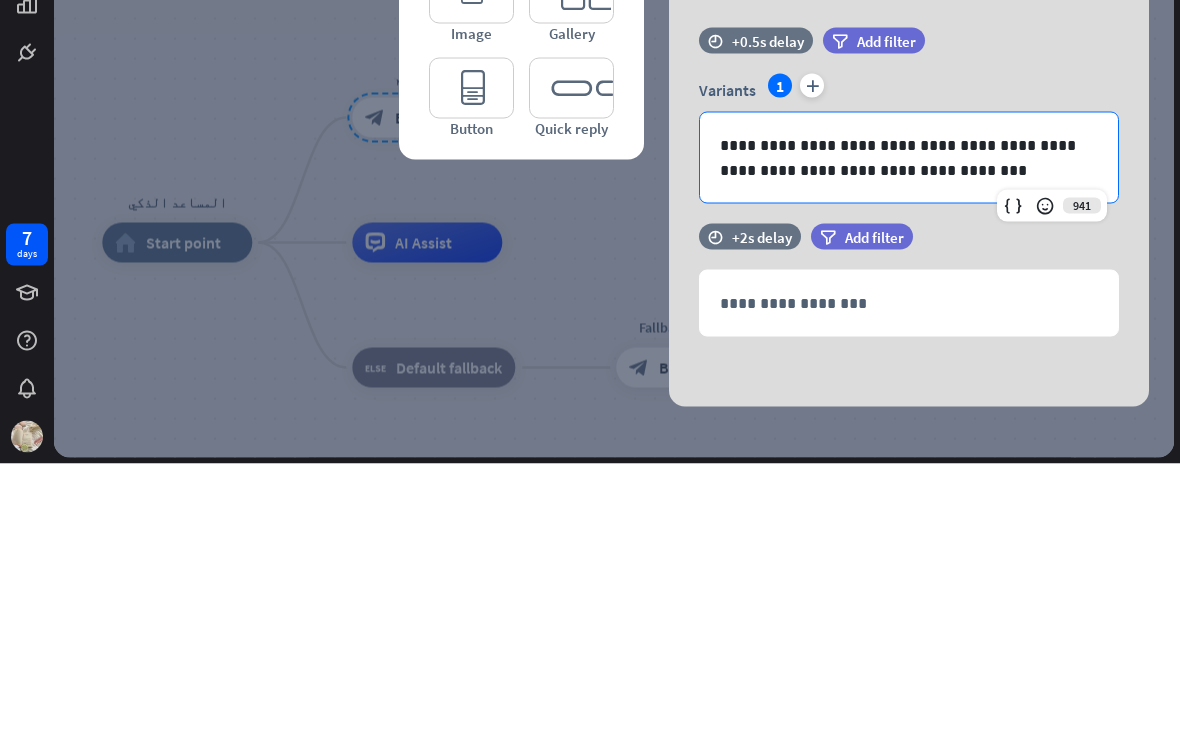 click on "**********" at bounding box center (909, 432) 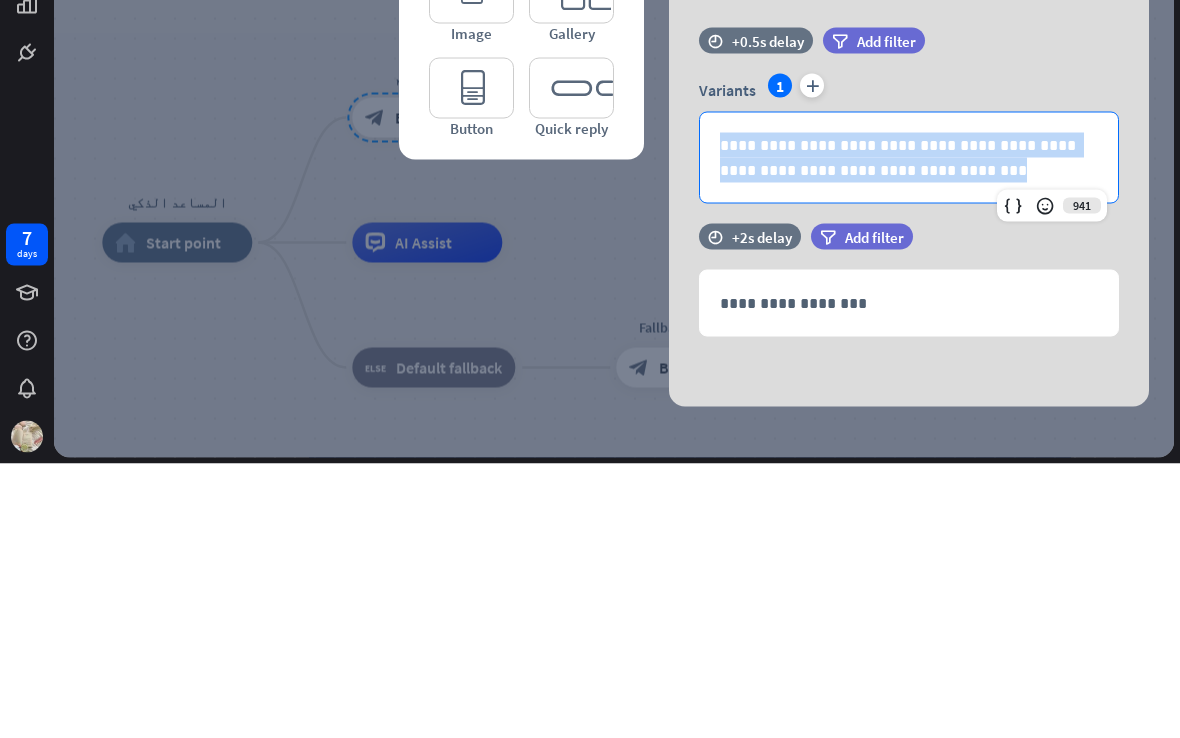type 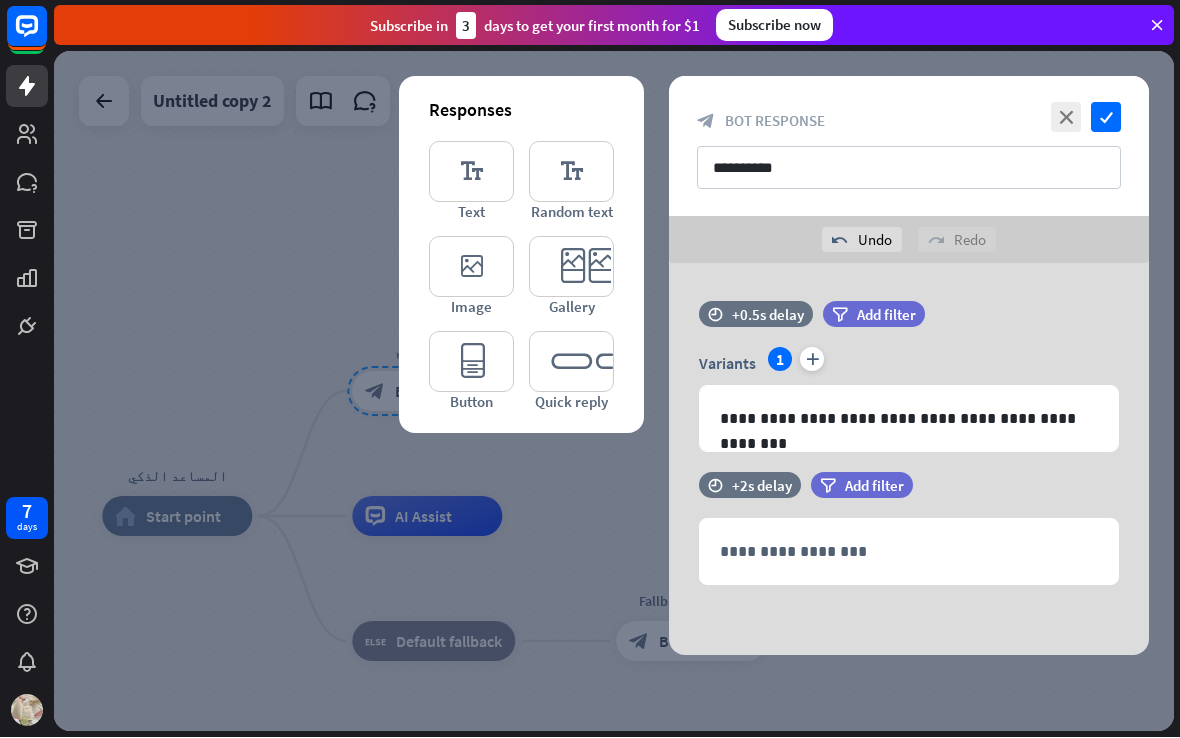 click on "**********" at bounding box center (909, 419) 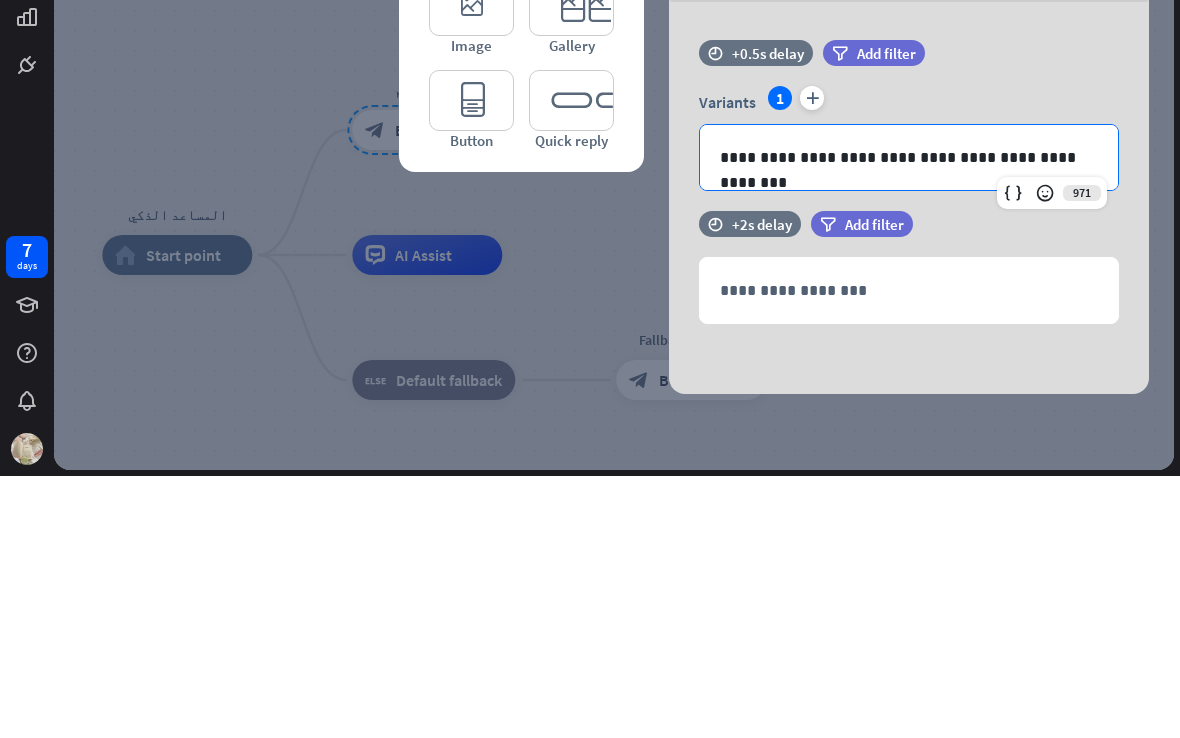 click on "**********" at bounding box center (909, 419) 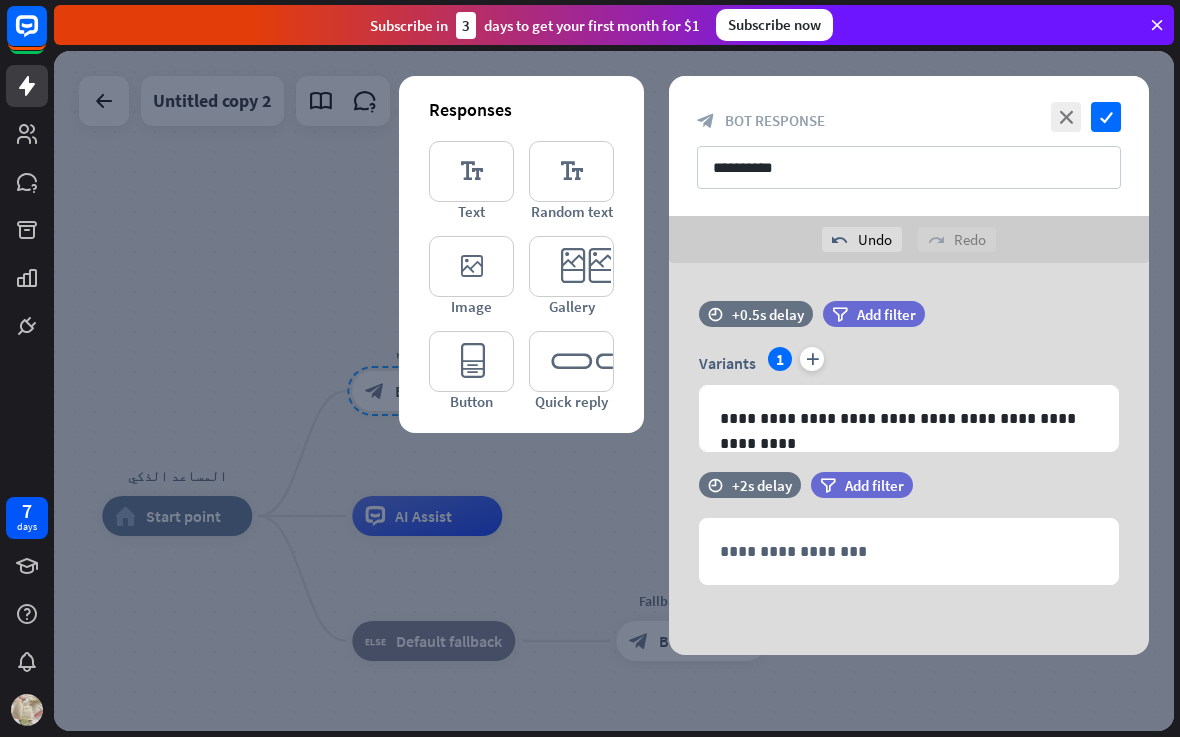 click on "check" at bounding box center (1106, 118) 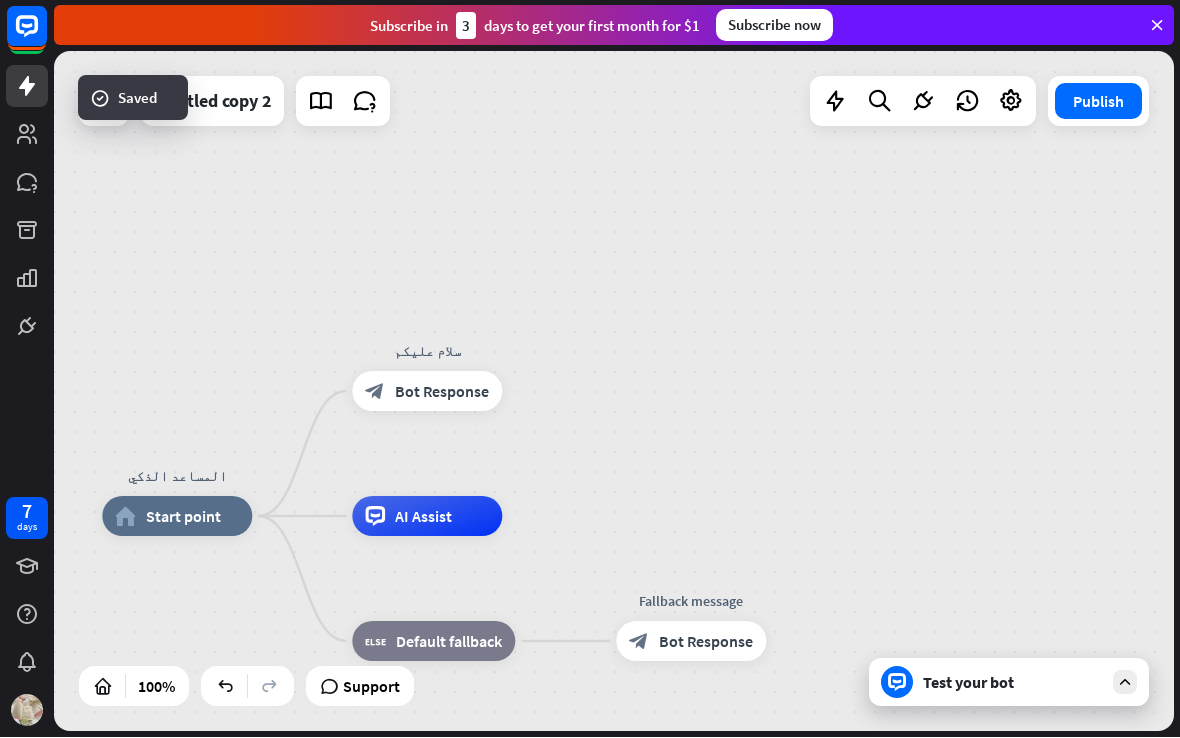 click on "Test your bot" at bounding box center (1013, 683) 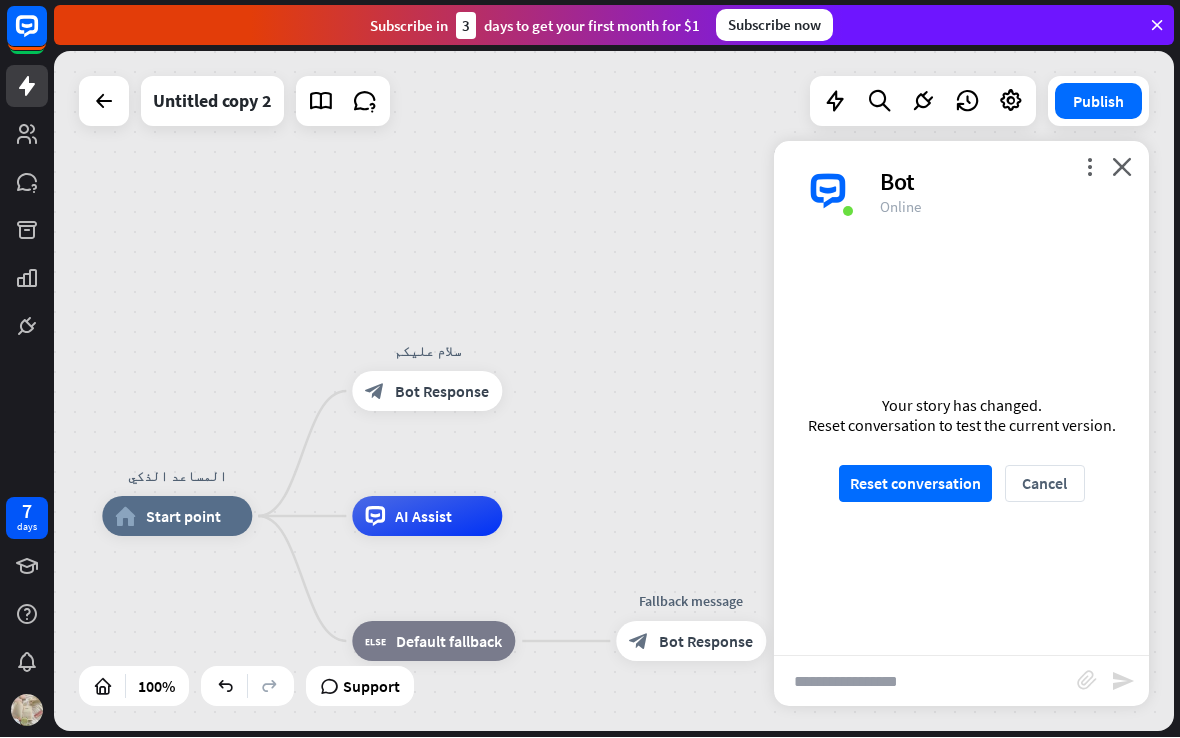 click on "Reset conversation" at bounding box center [915, 484] 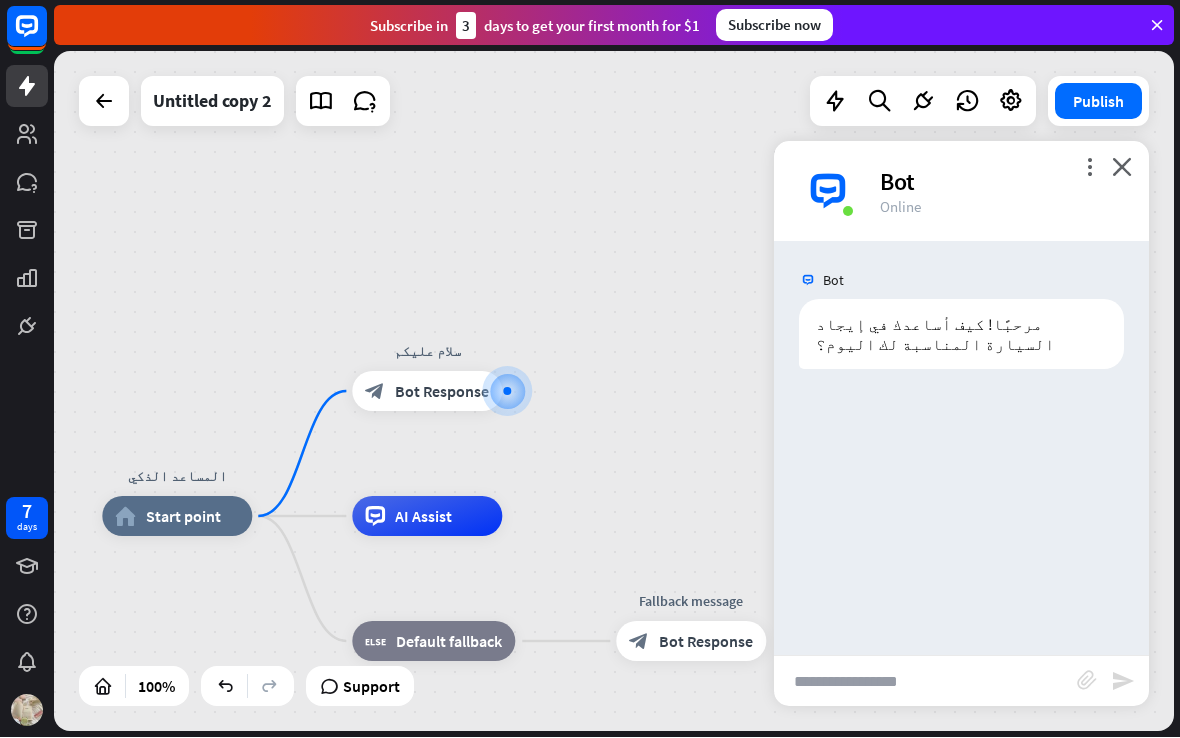 click at bounding box center [925, 682] 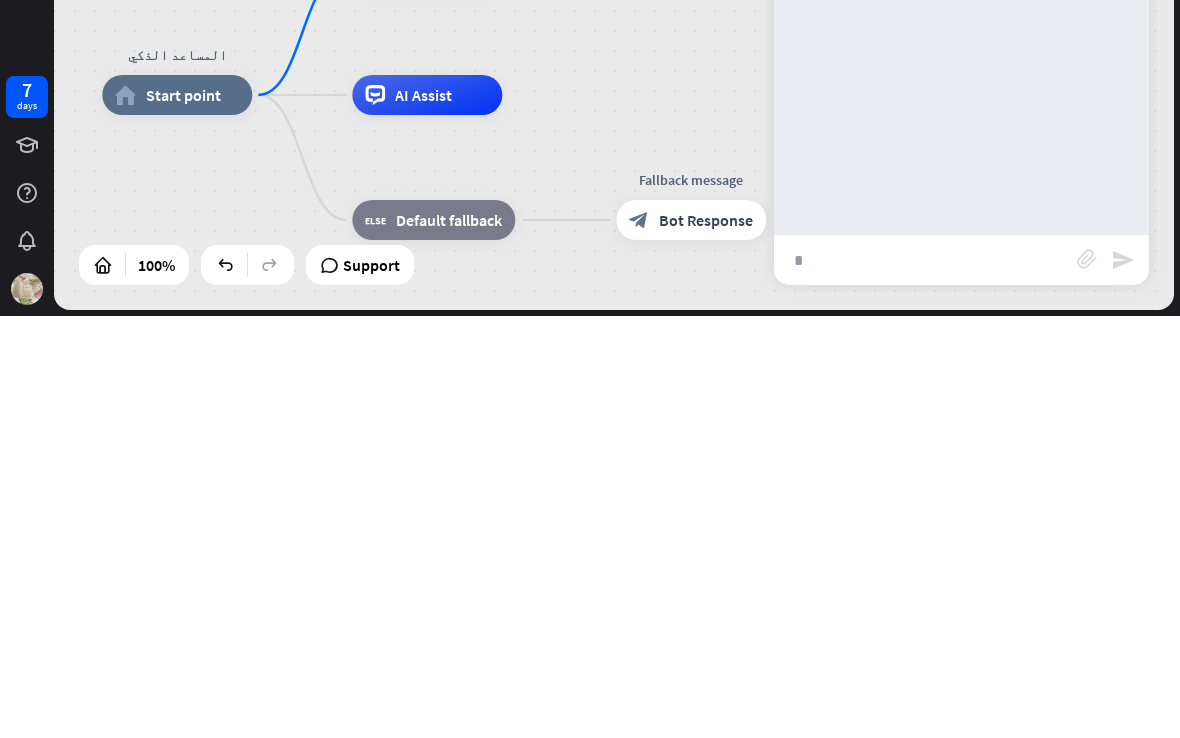scroll, scrollTop: 0, scrollLeft: 0, axis: both 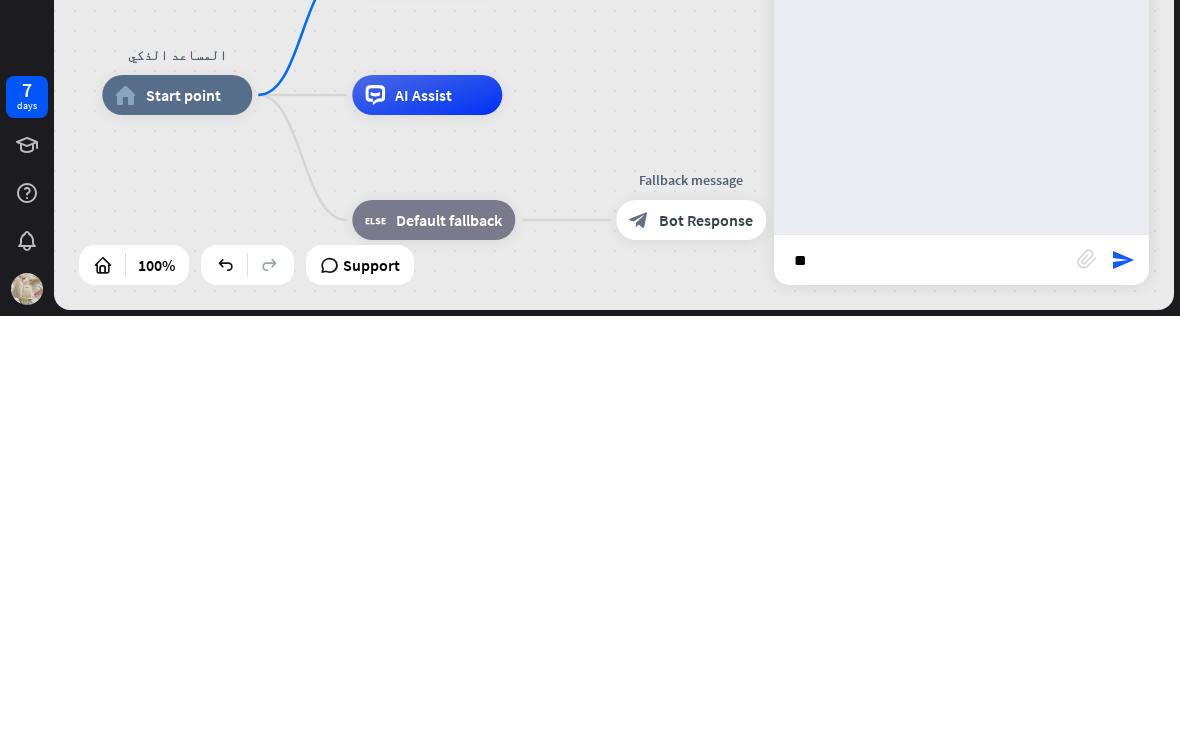 type on "*" 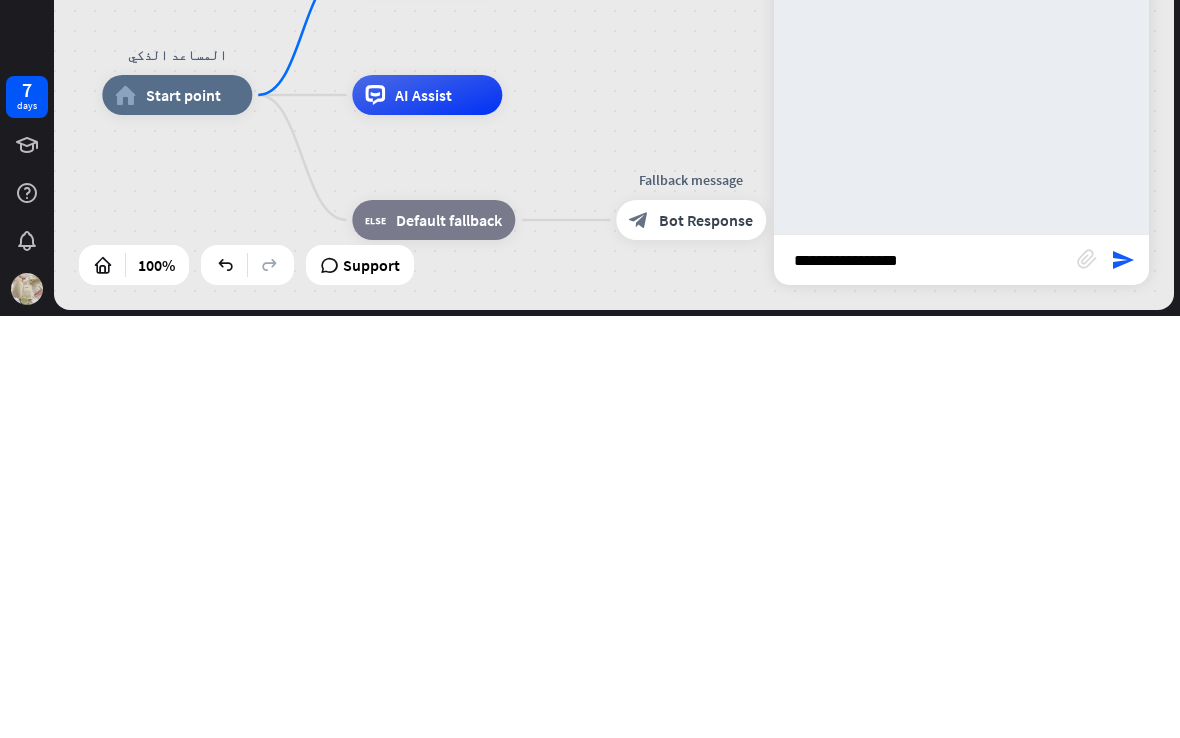 type on "**********" 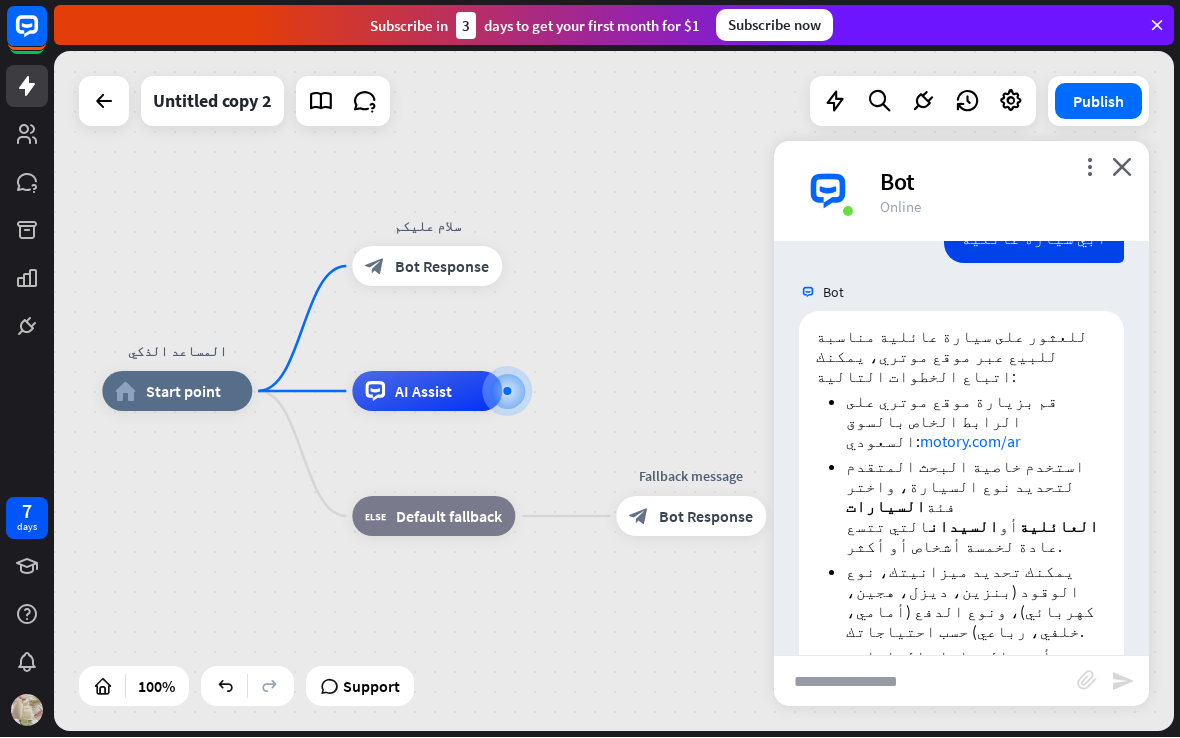 scroll, scrollTop: 205, scrollLeft: 0, axis: vertical 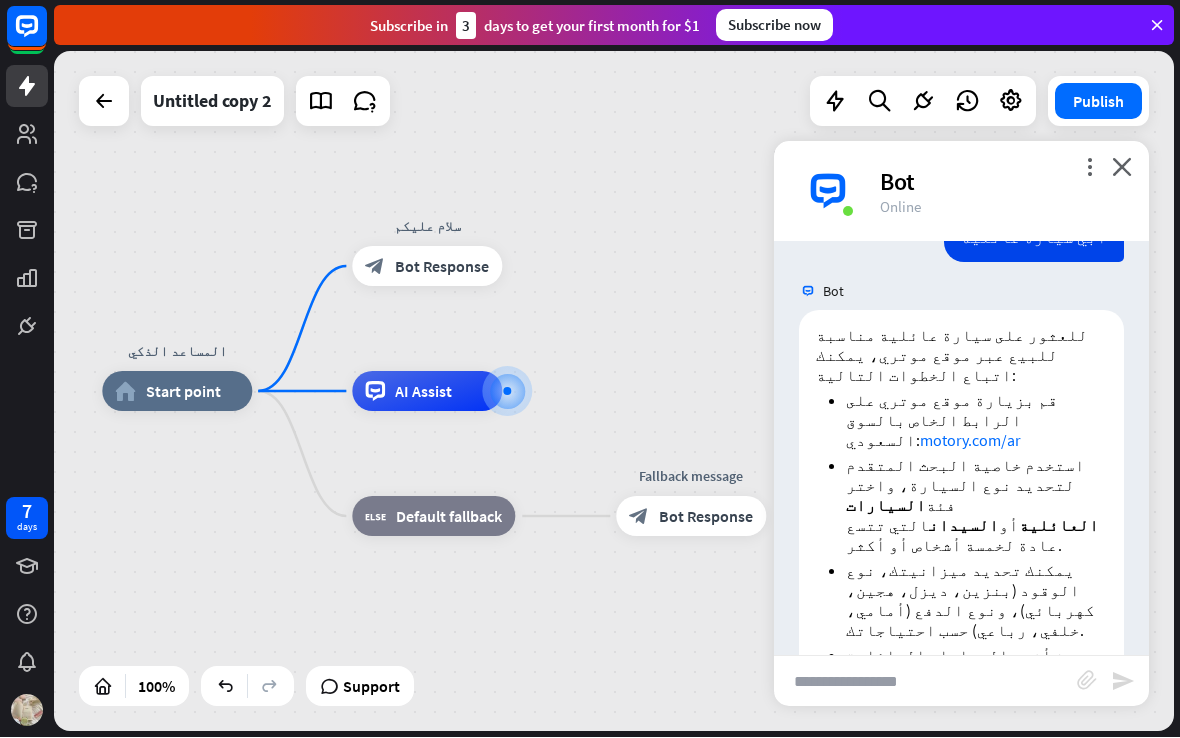 click on "Show JSON" at bounding box center [928, 290] 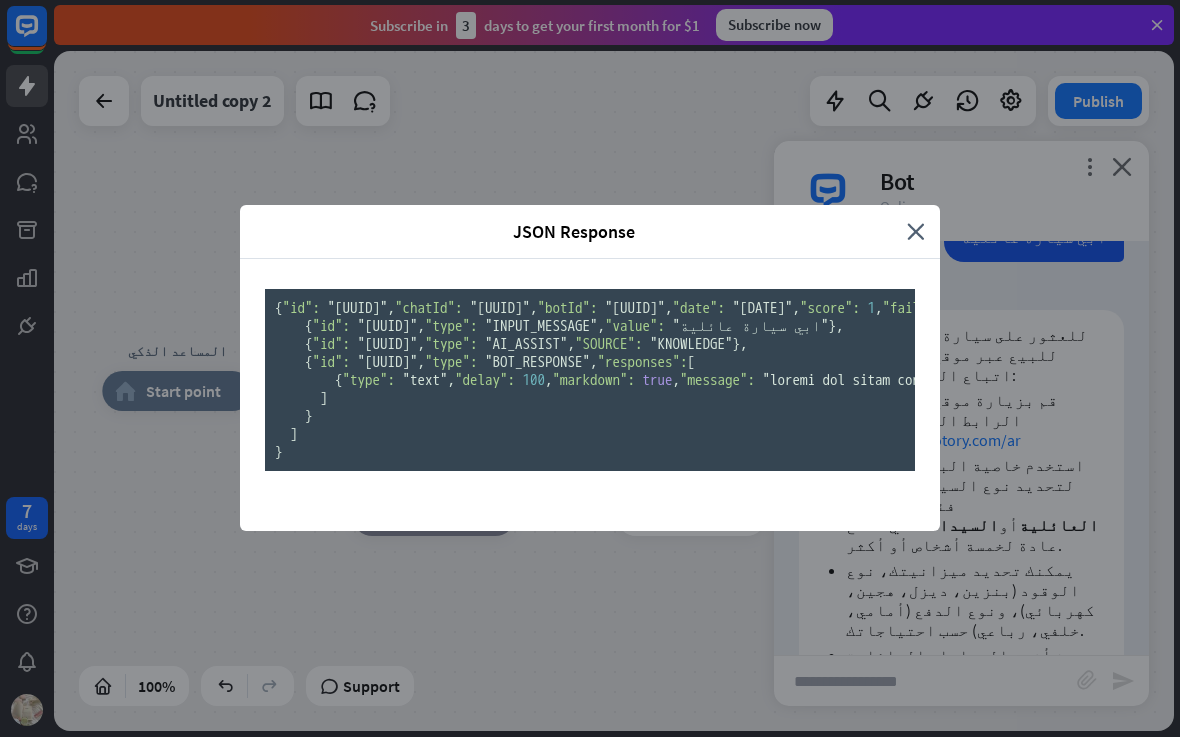 scroll, scrollTop: 0, scrollLeft: 0, axis: both 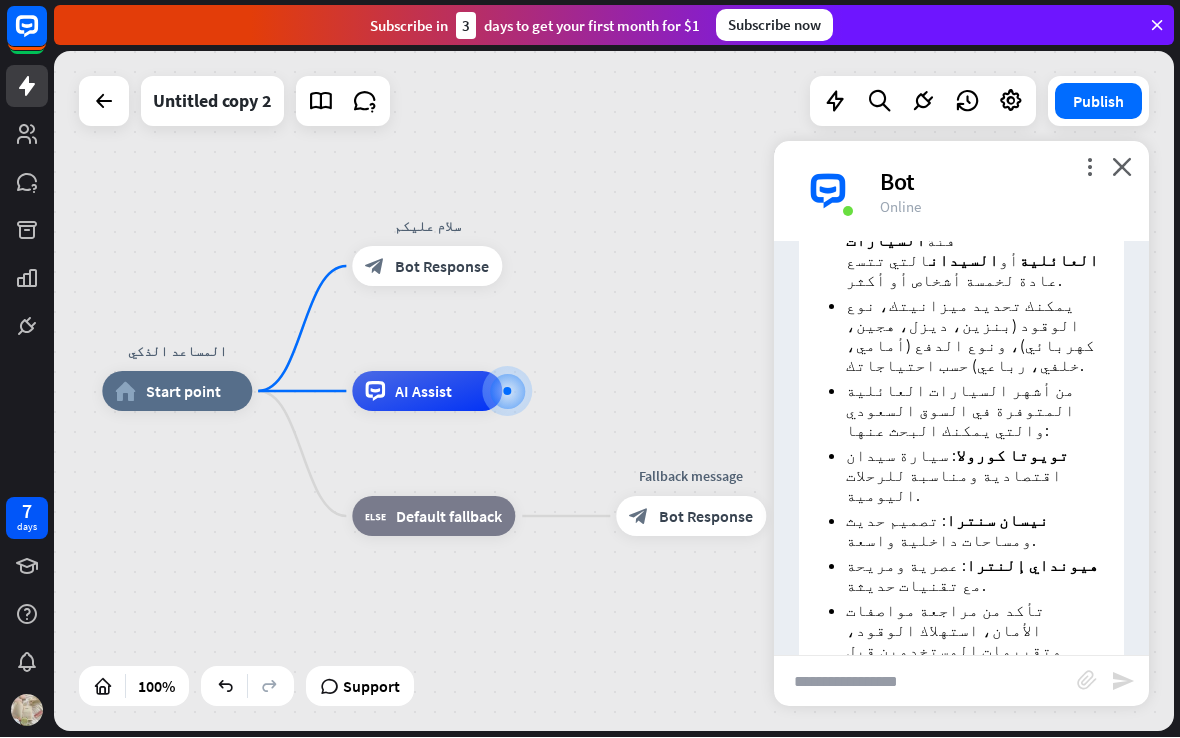 click on "more_vert" at bounding box center [1089, 167] 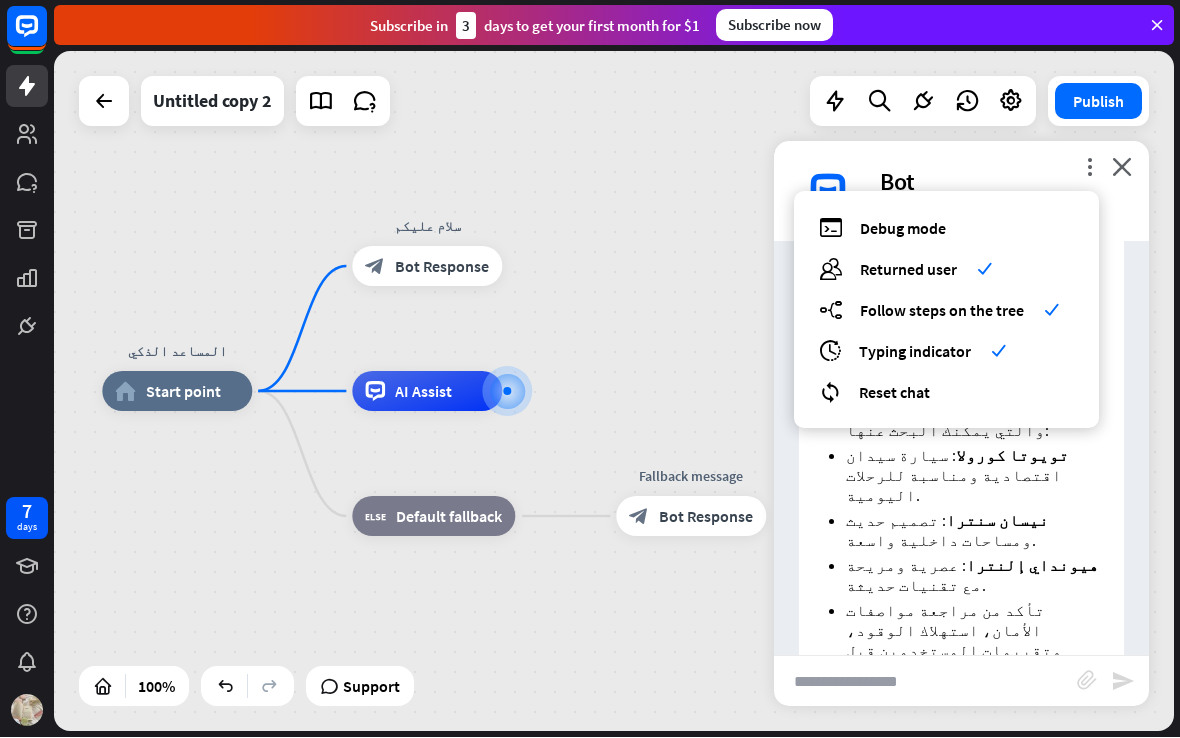 click on "close" at bounding box center (1122, 167) 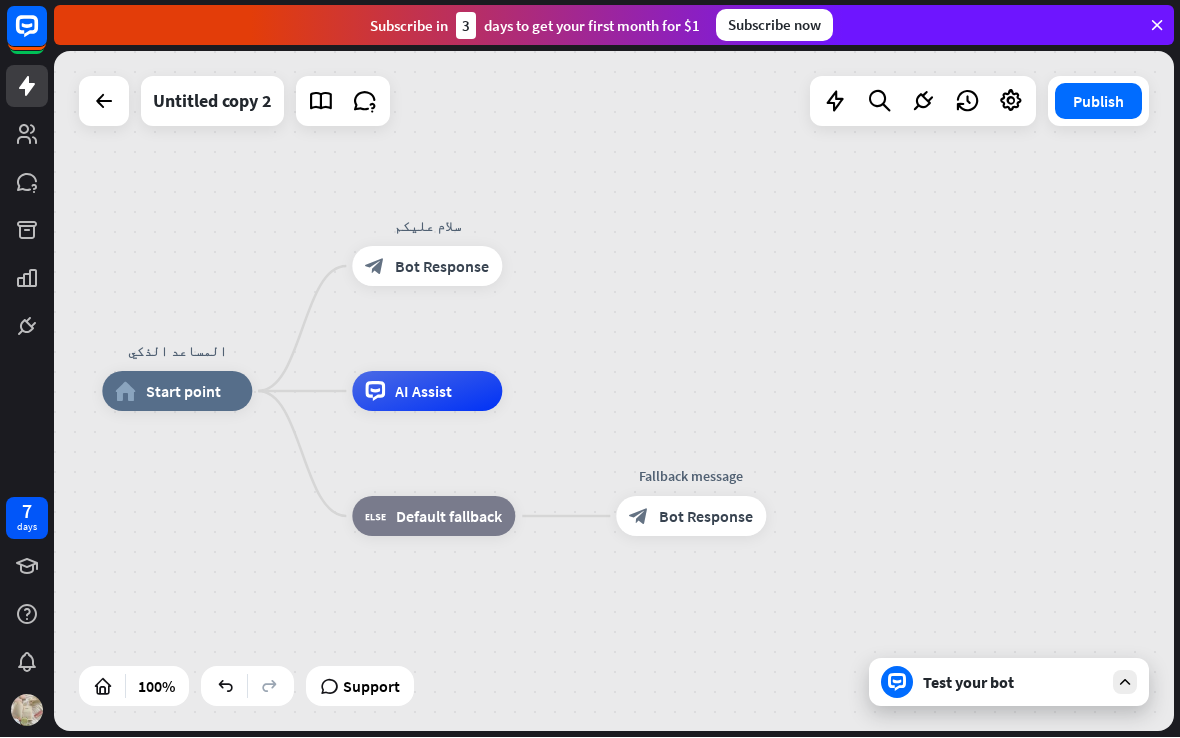 click on "المساعد الذكي   home_2   Start point                 سلام عليكم   block_bot_response   Bot Response                     AI Assist                   block_fallback   Default fallback                 Fallback message   block_bot_response   Bot Response" at bounding box center (614, 392) 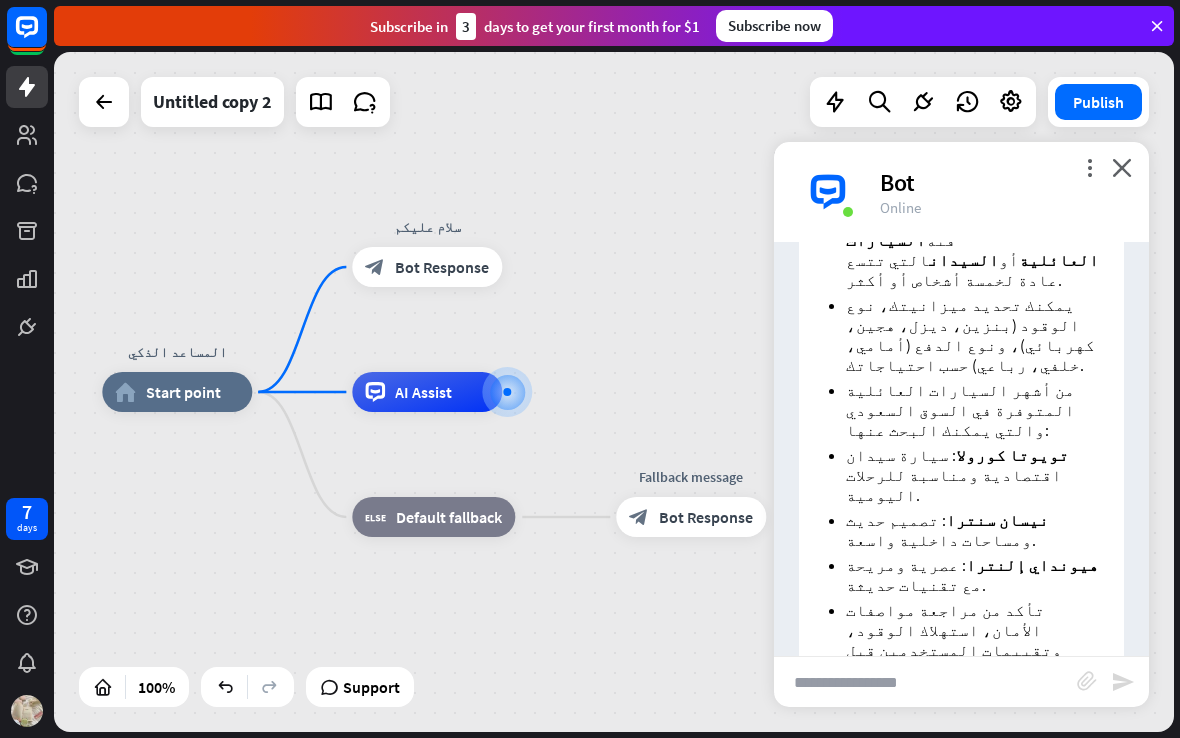 scroll, scrollTop: 470, scrollLeft: 0, axis: vertical 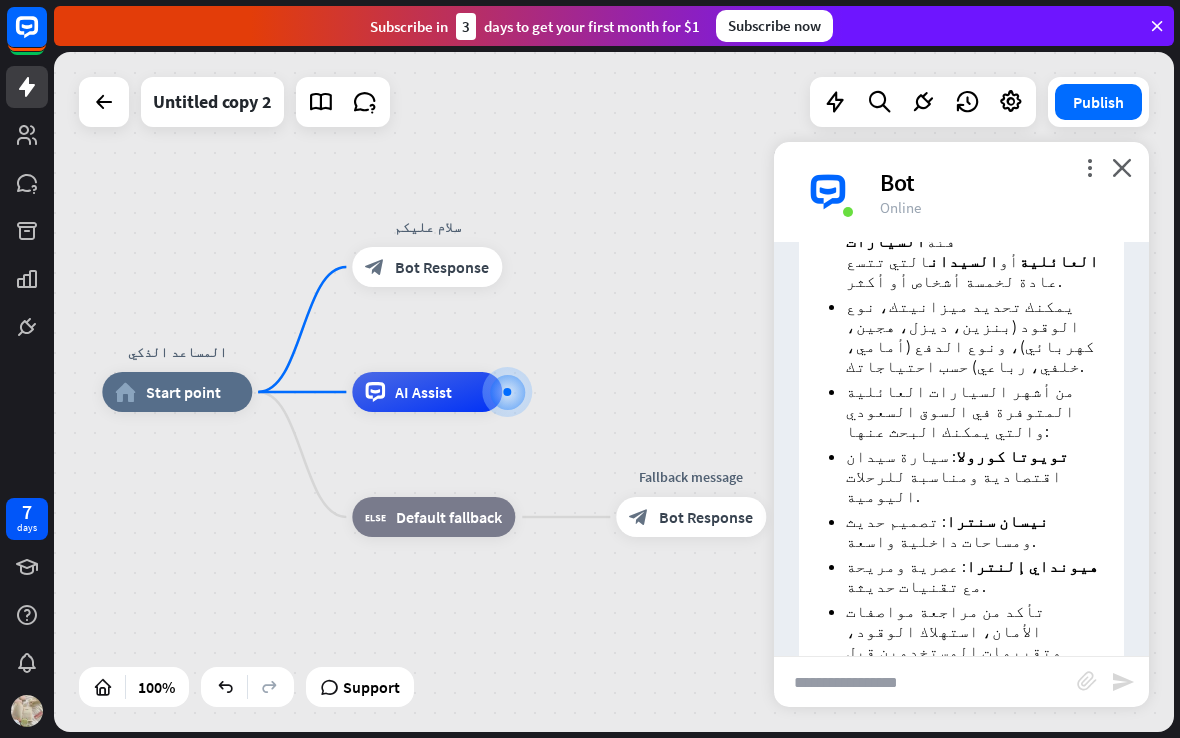 click at bounding box center [925, 682] 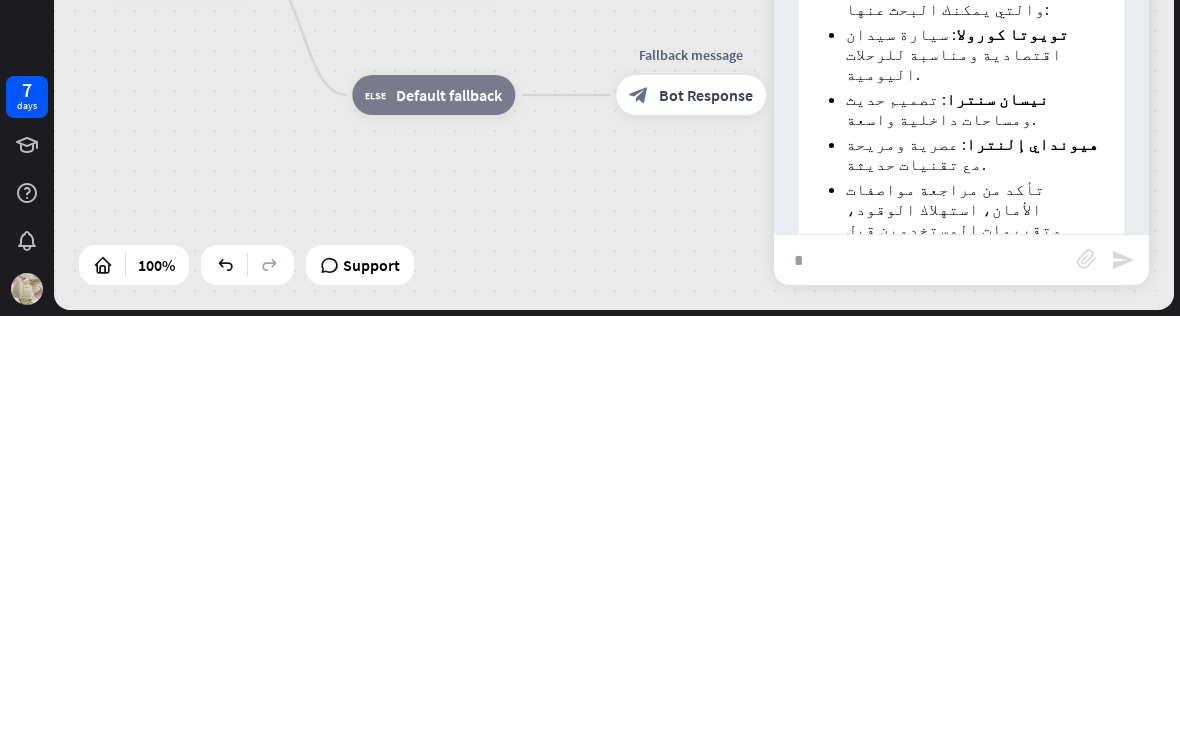 scroll, scrollTop: 0, scrollLeft: 0, axis: both 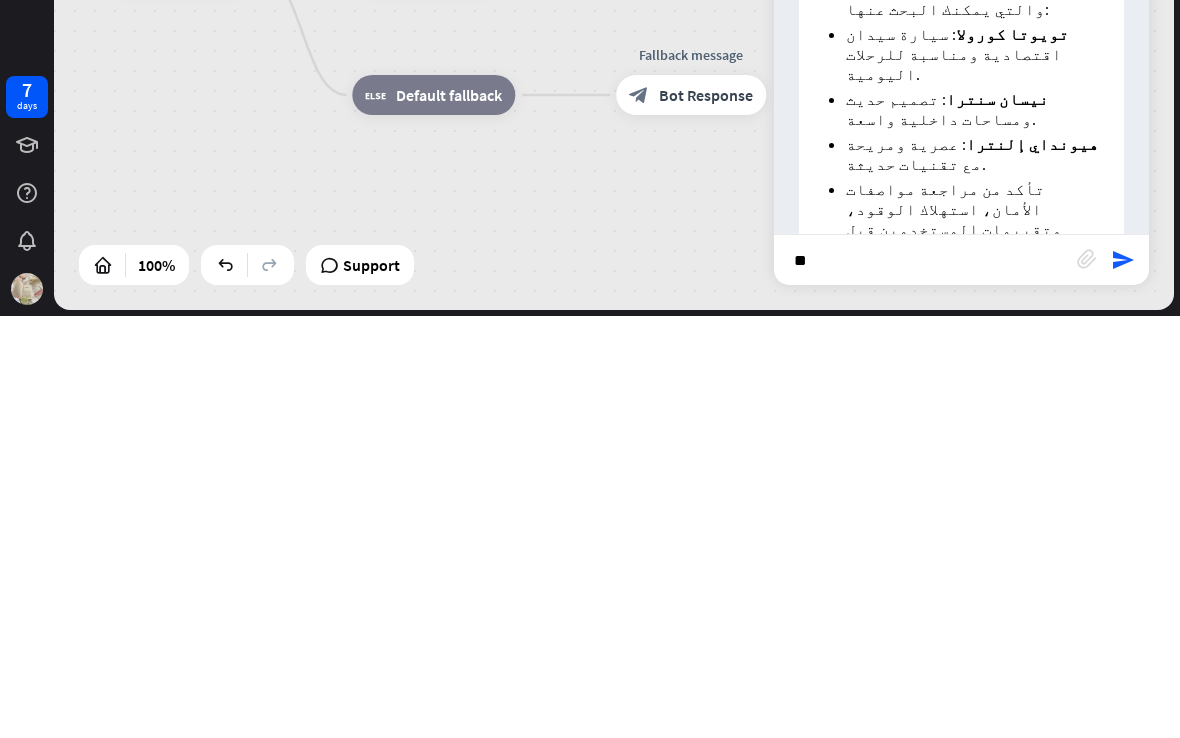 type on "*" 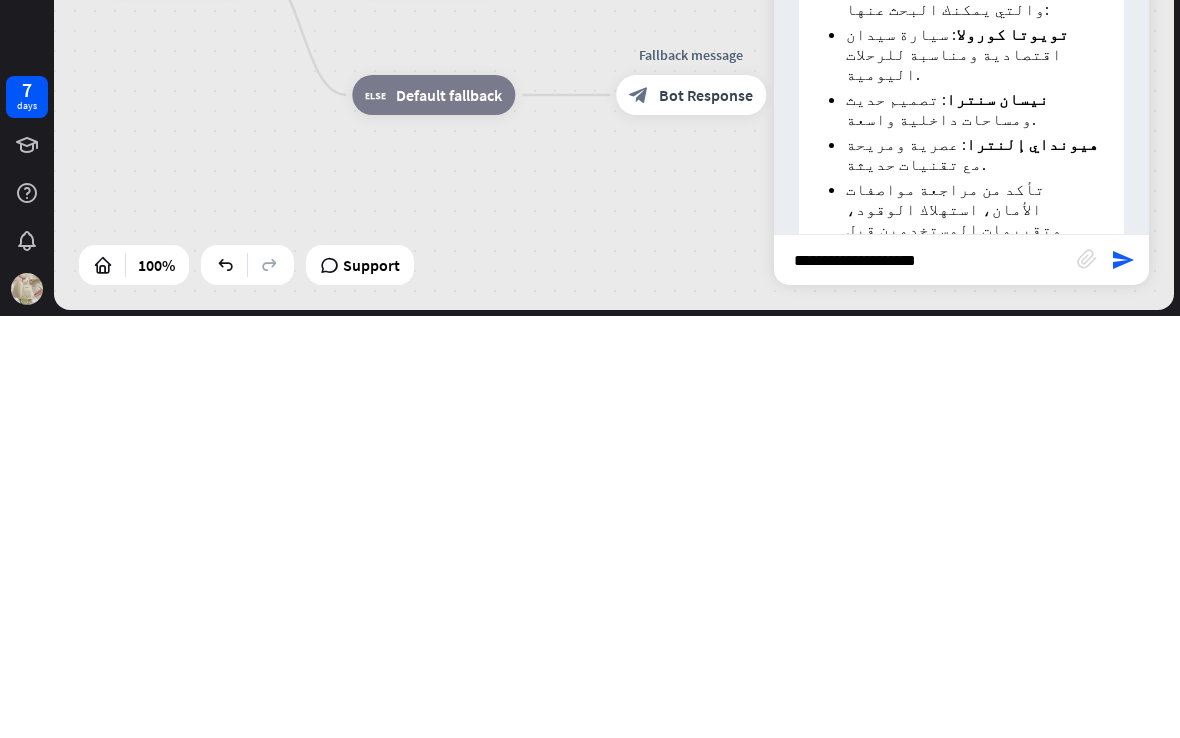 type on "**********" 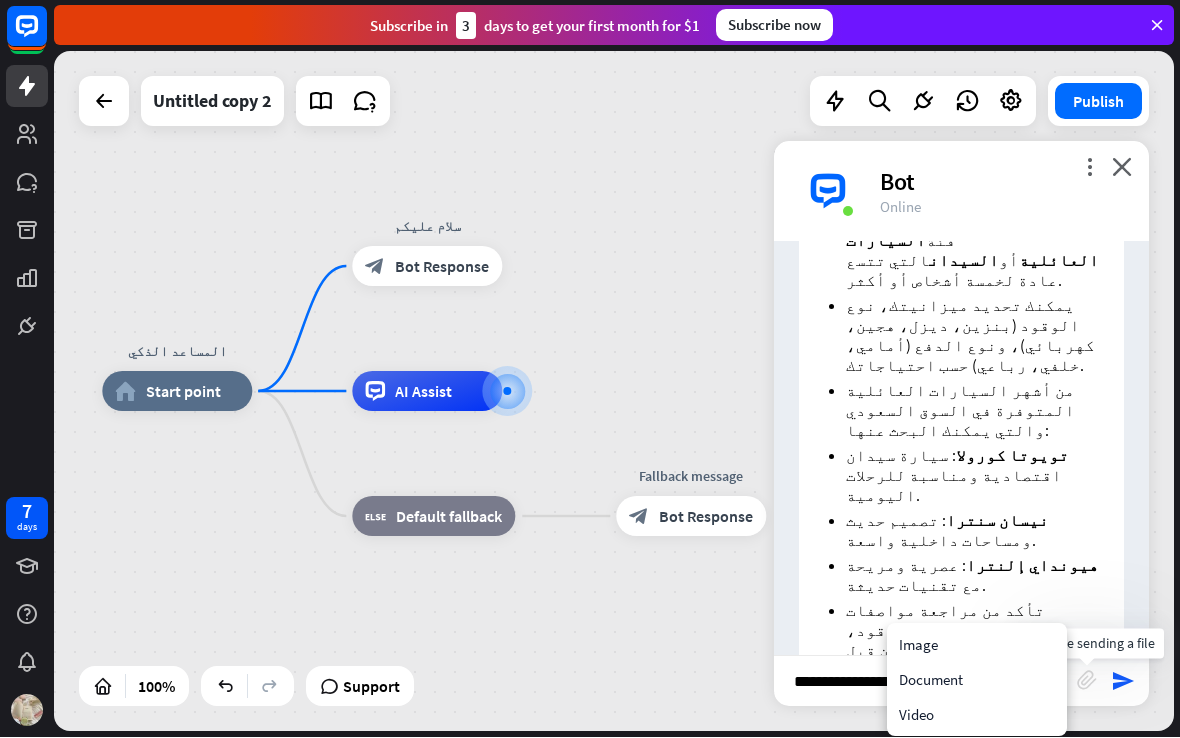 click on "المساعد الذكي   home_2   Start point                 سلام عليكم   block_bot_response   Bot Response                     AI Assist                       block_fallback   Default fallback                 Fallback message   block_bot_response   Bot Response" at bounding box center [662, 732] 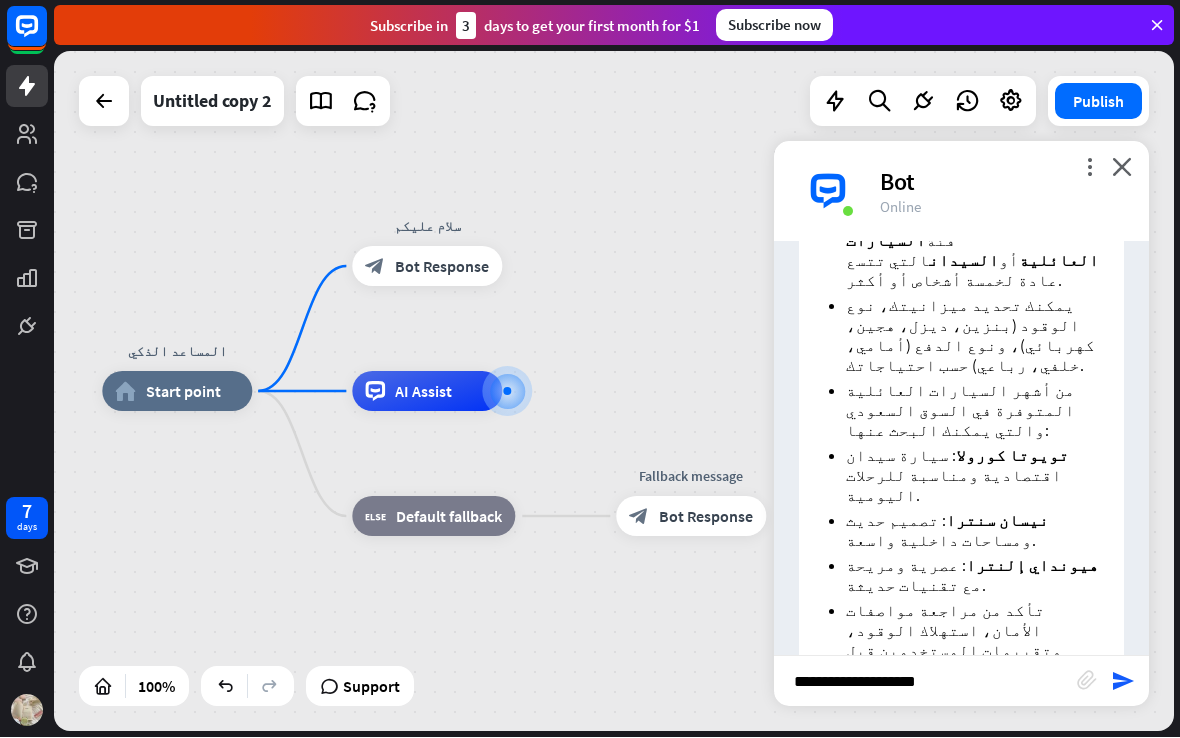 click on "send" at bounding box center [1123, 682] 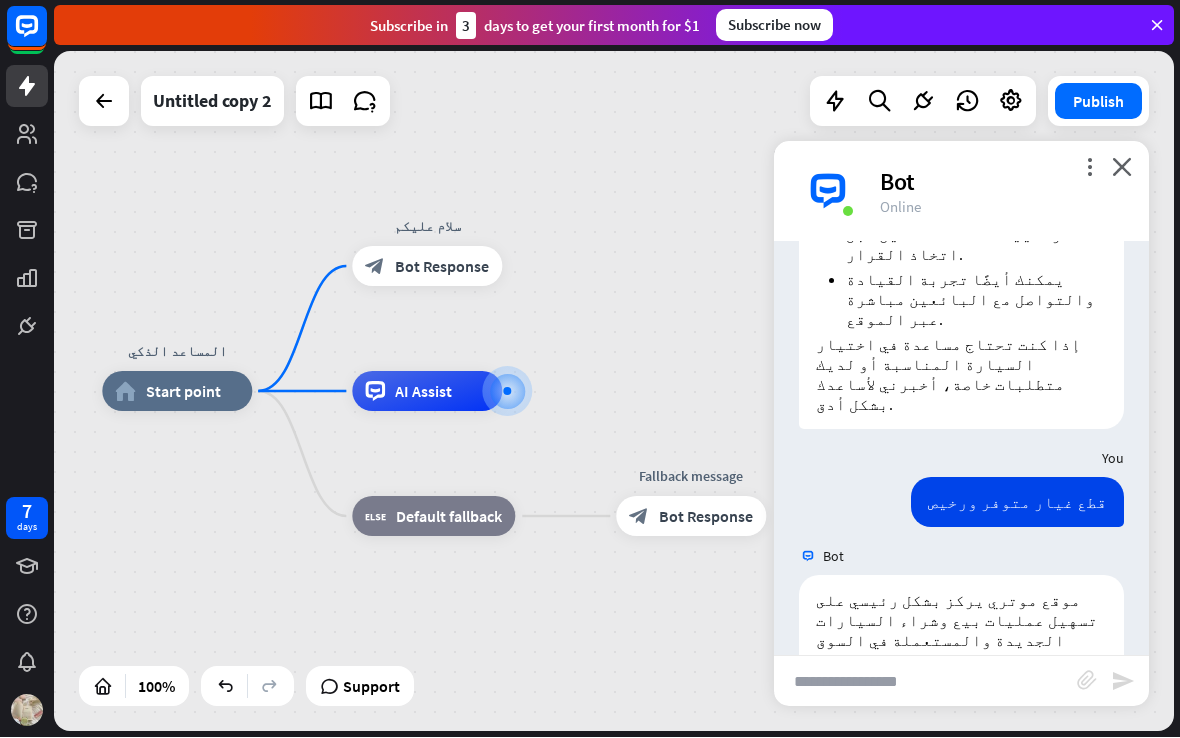 scroll, scrollTop: 886, scrollLeft: 0, axis: vertical 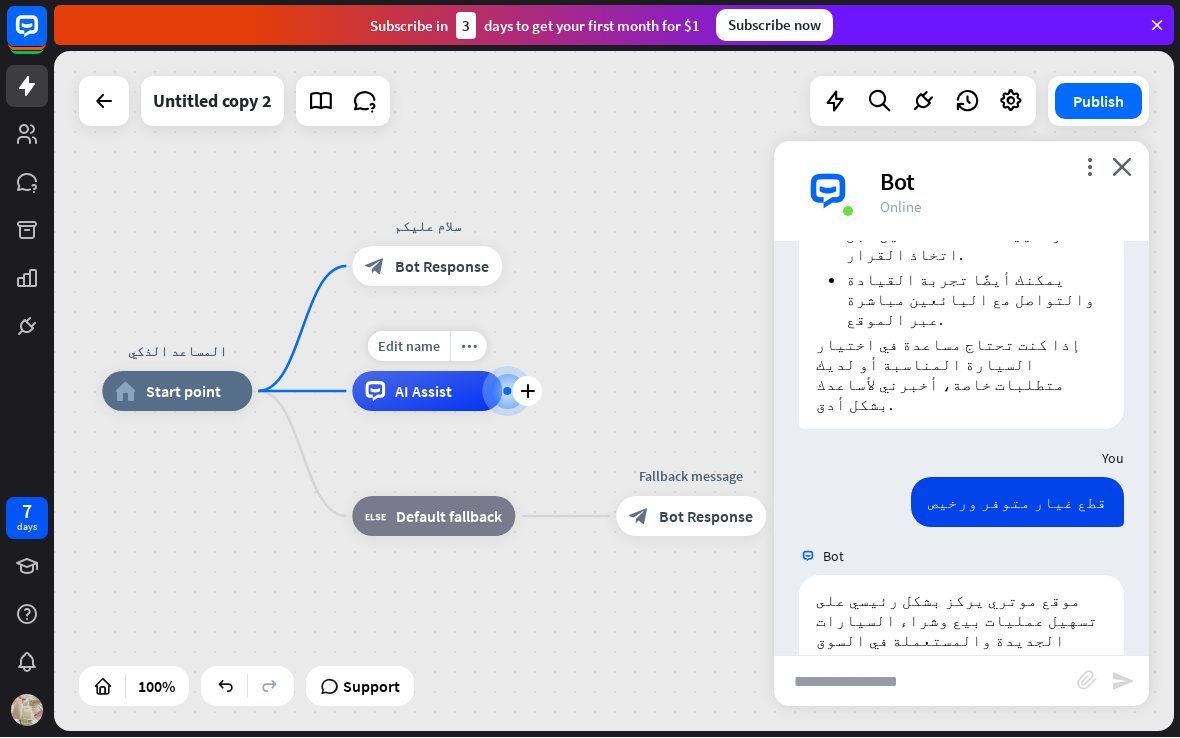 click on "AI Assist" at bounding box center (427, 392) 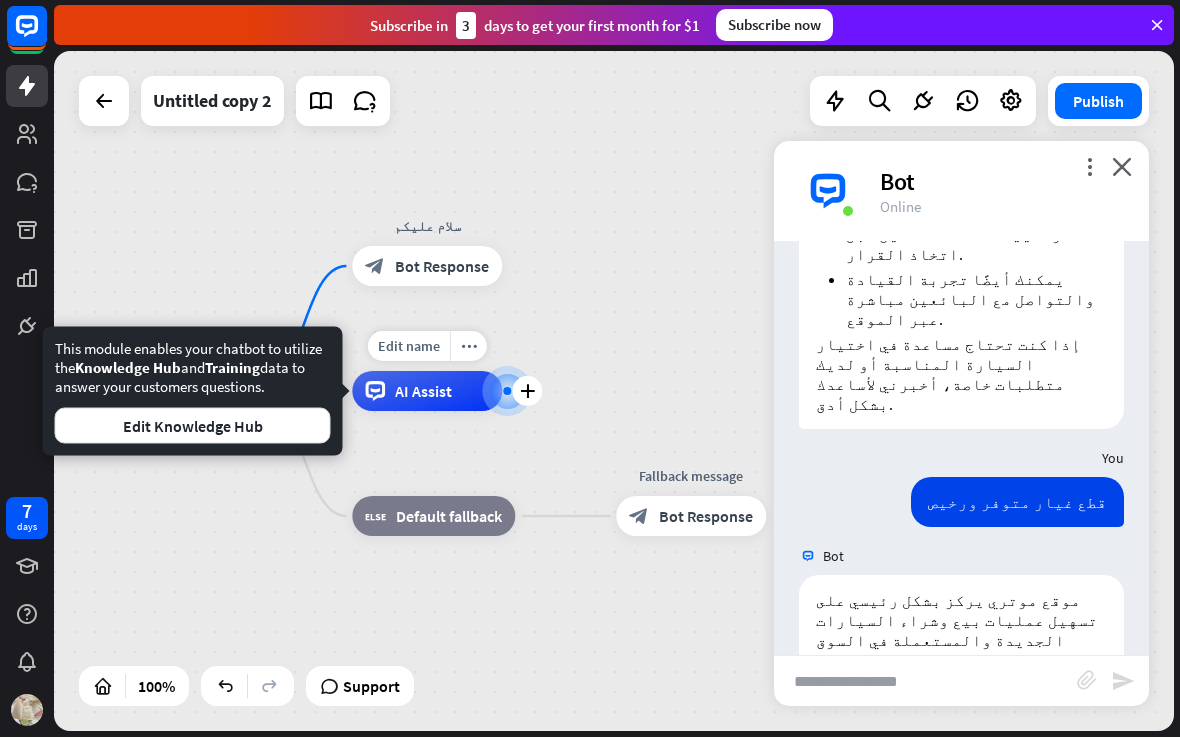 click on "Edit Knowledge Hub" at bounding box center (193, 427) 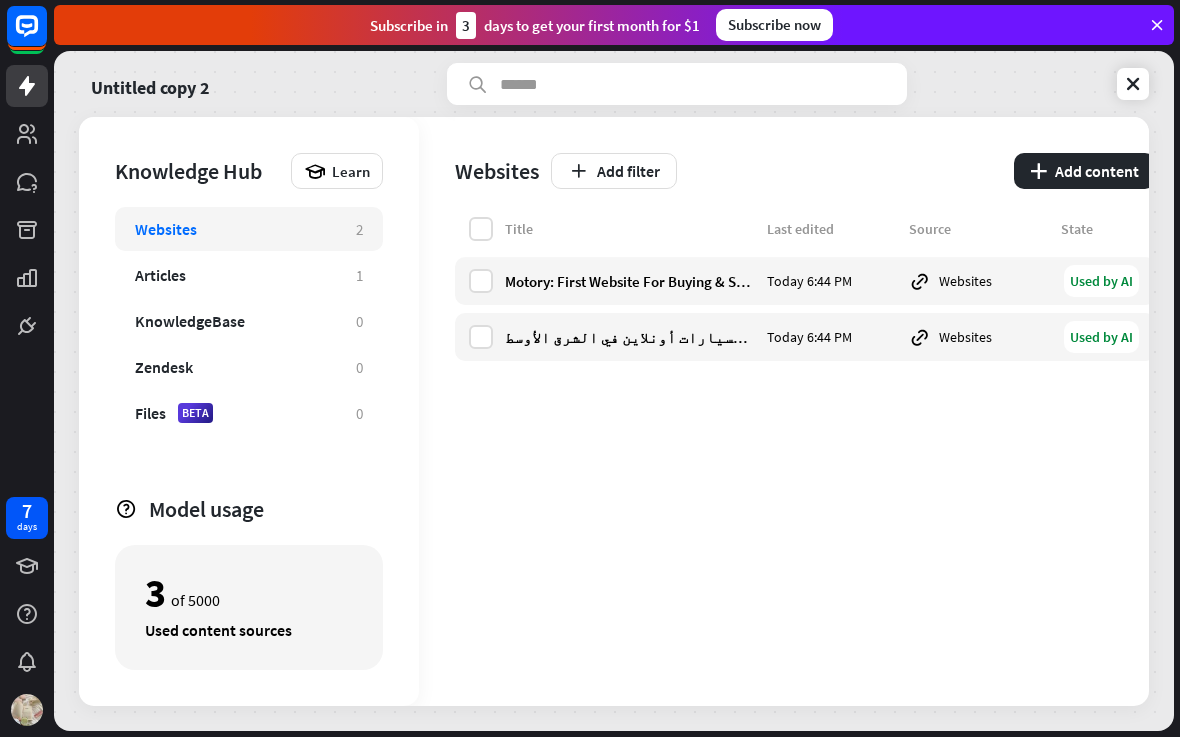 click on "Motory: First Website For Buying & Selling Cars Online In The Middle East" at bounding box center [630, 282] 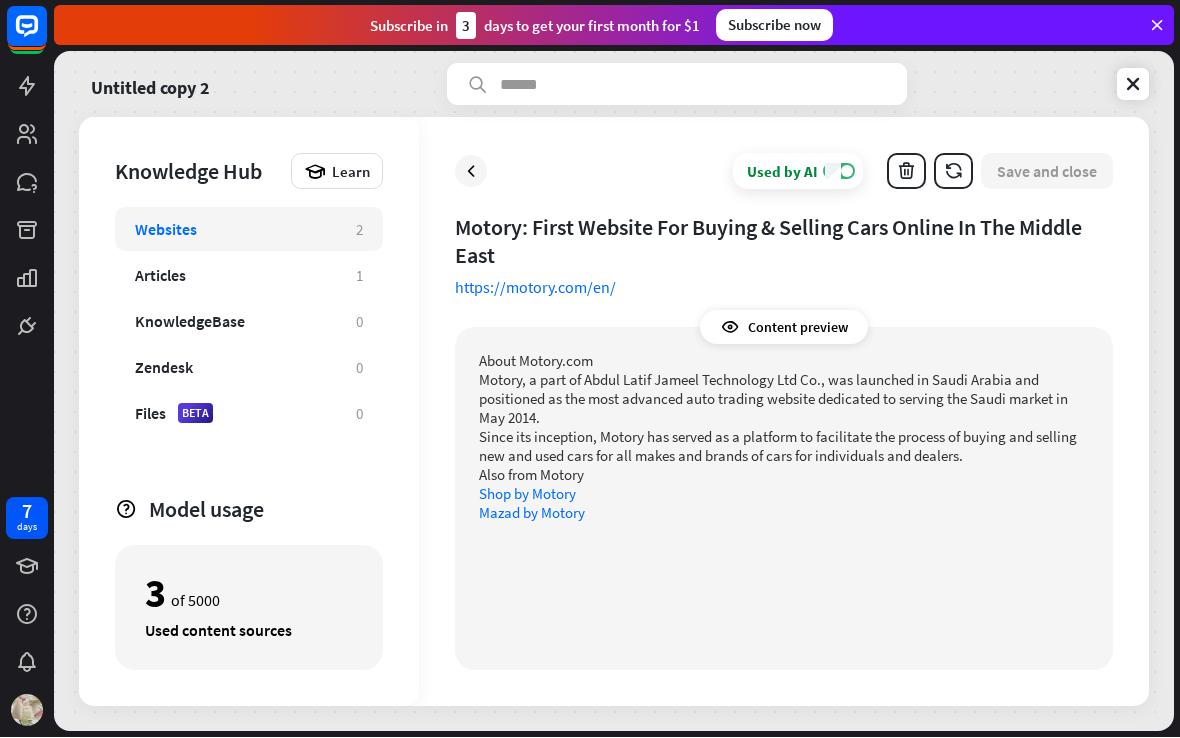 click on "About Motory.com" at bounding box center (784, 361) 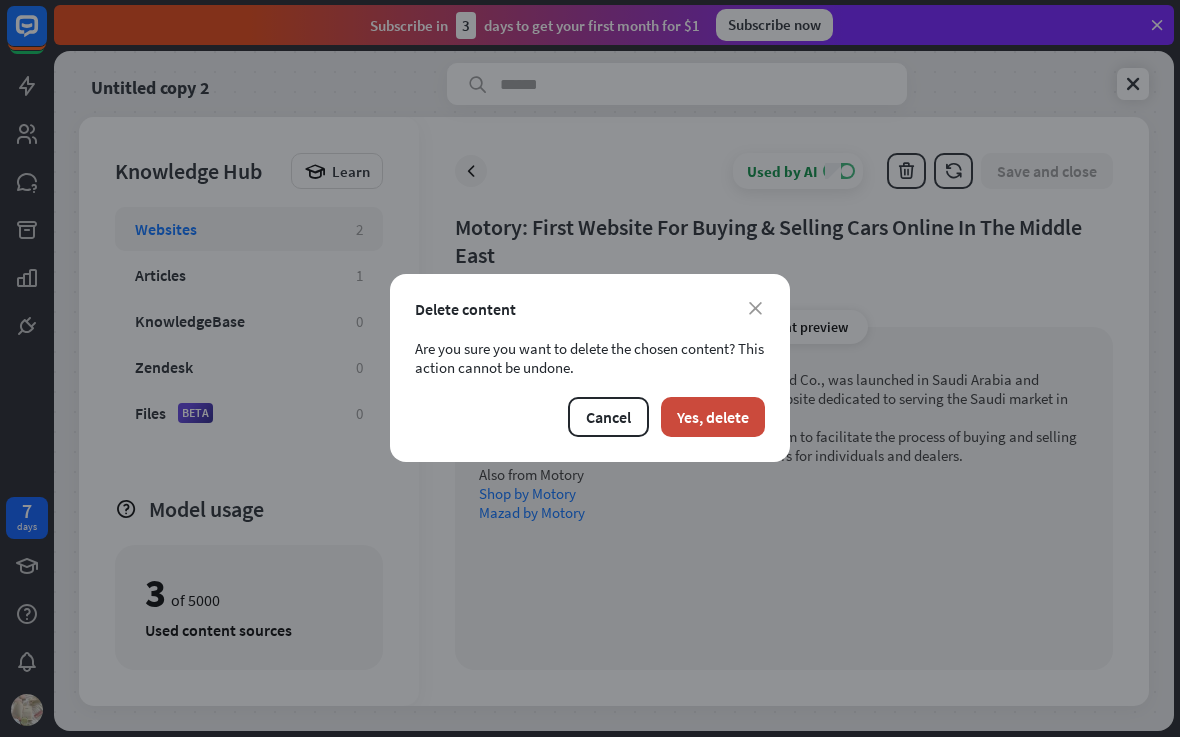 click on "Yes, delete" at bounding box center (713, 418) 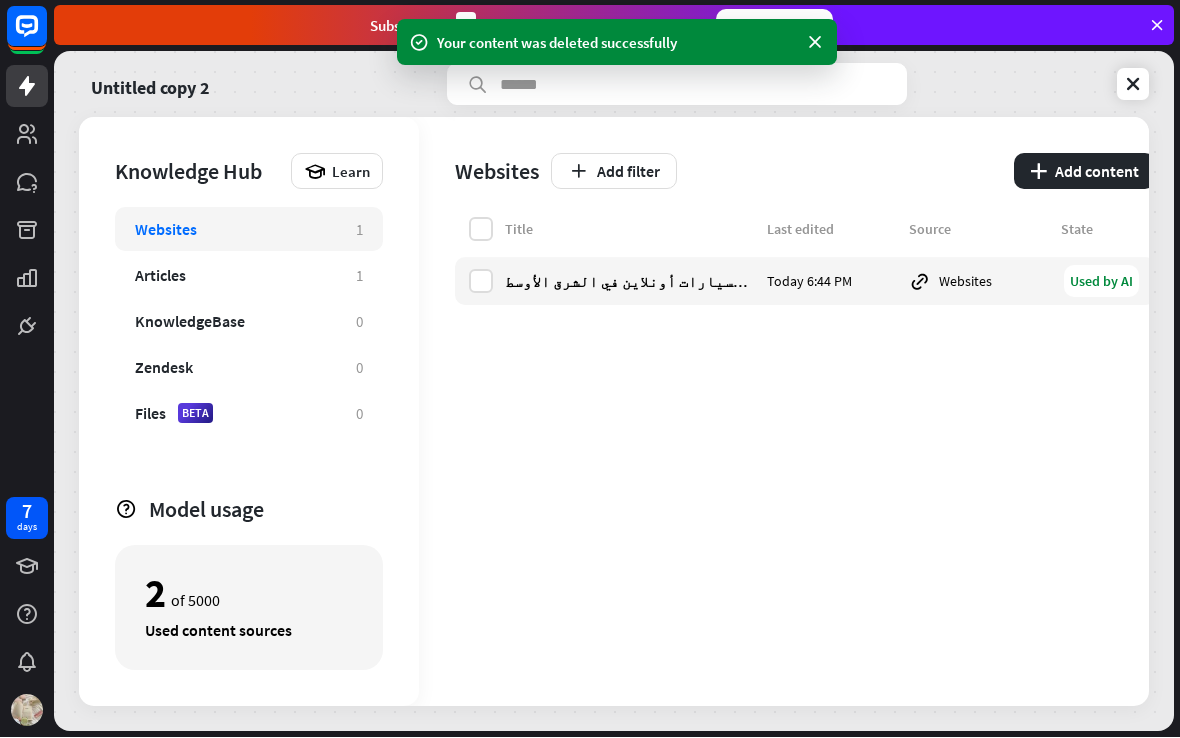 click on "موتري: الموقع الأول لشراء وبيع السيارات أونلاين في الشرق الأوسط" at bounding box center [630, 282] 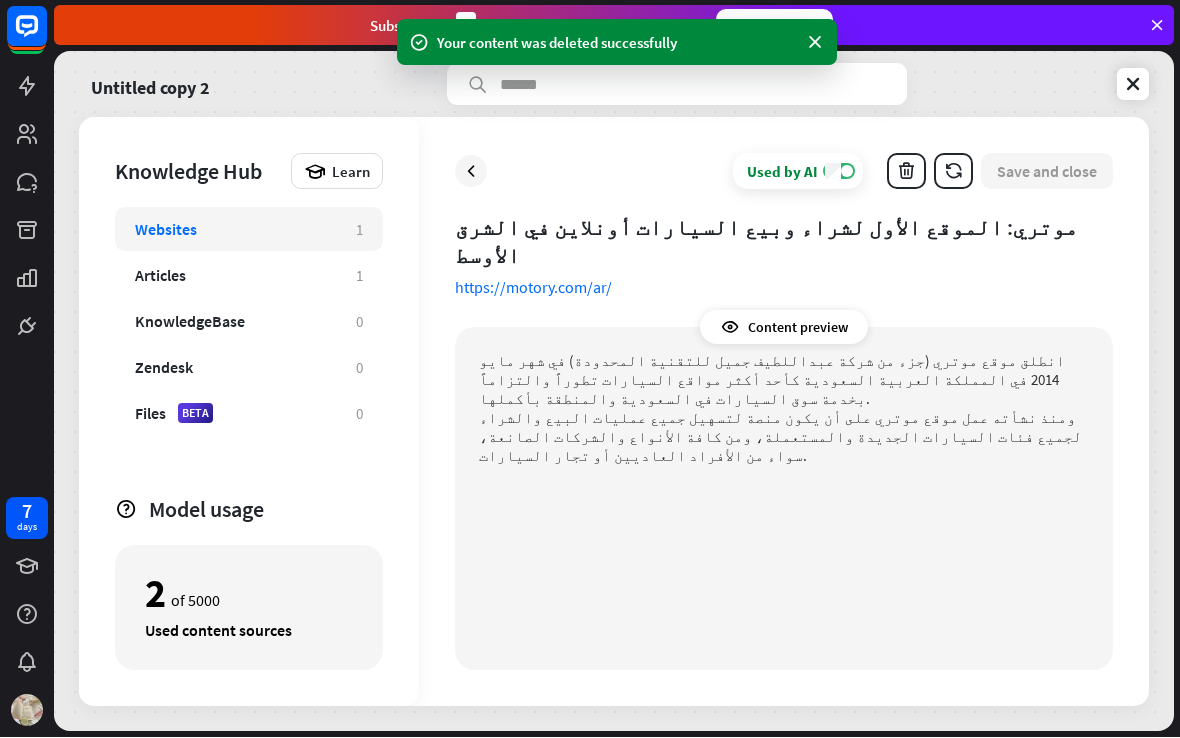 click at bounding box center [906, 172] 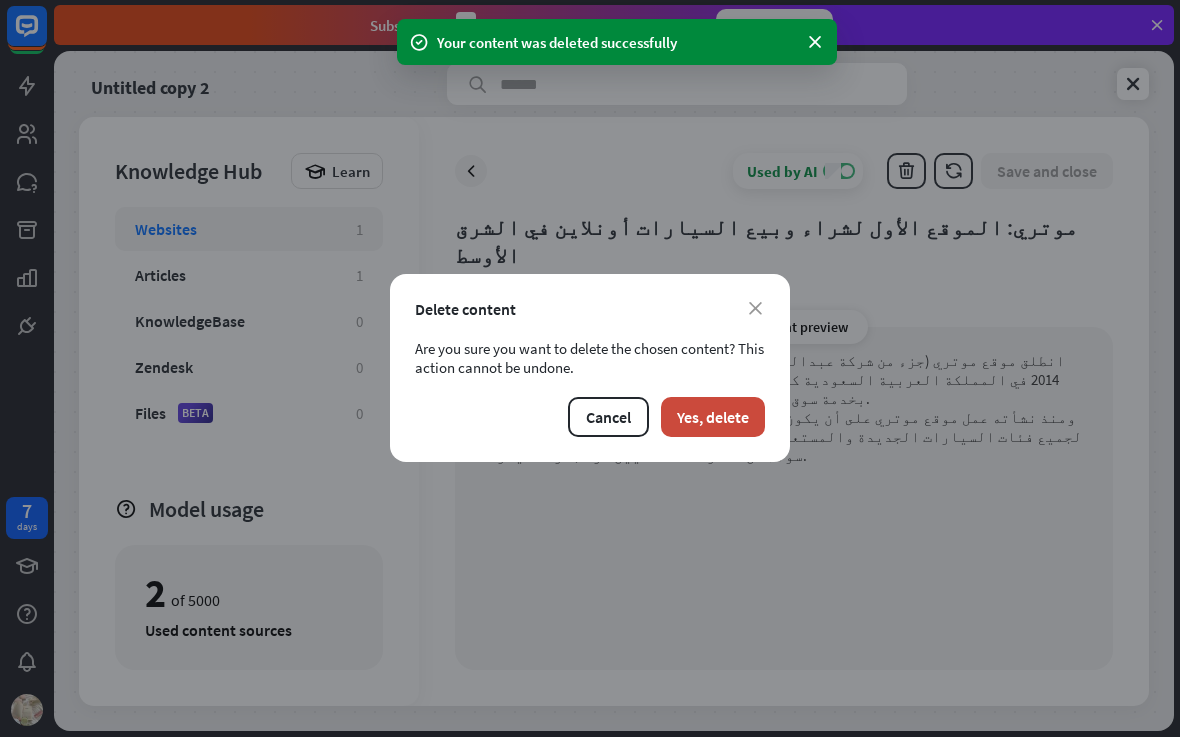 click on "close   Delete content
Are you sure you want to delete the chosen content? This
action cannot be undone.
Cancel
Yes, delete" at bounding box center [590, 369] 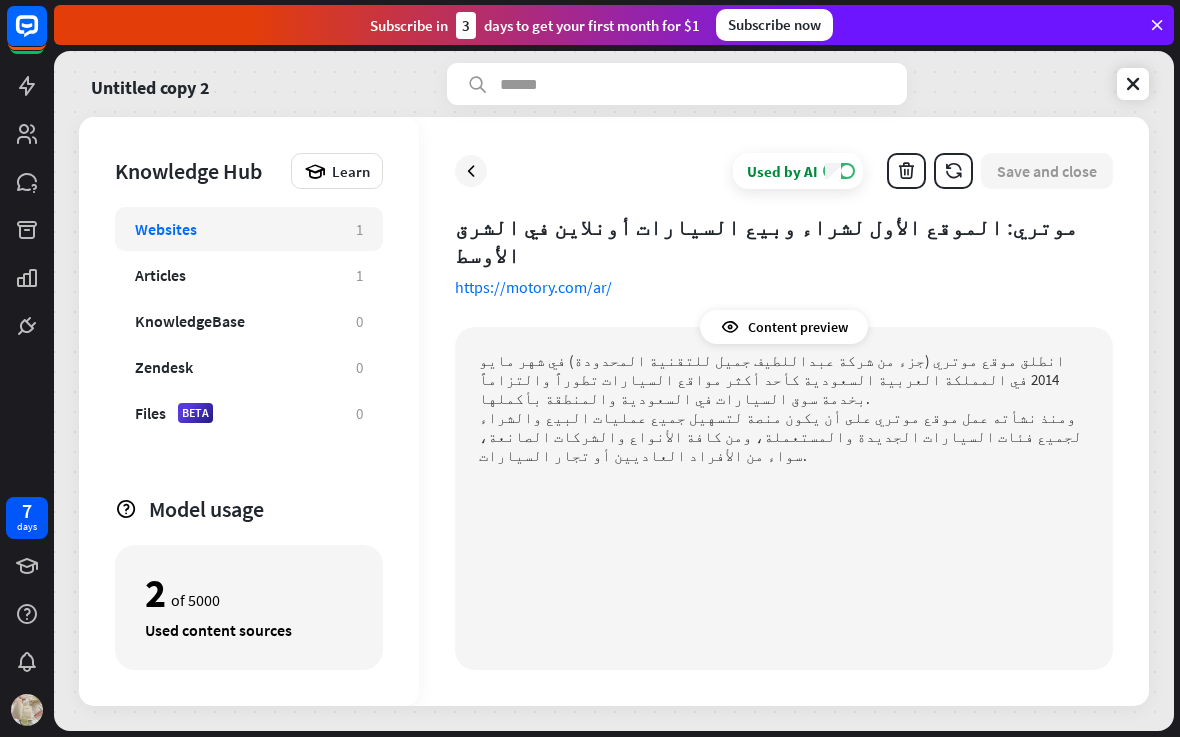 click at bounding box center (906, 172) 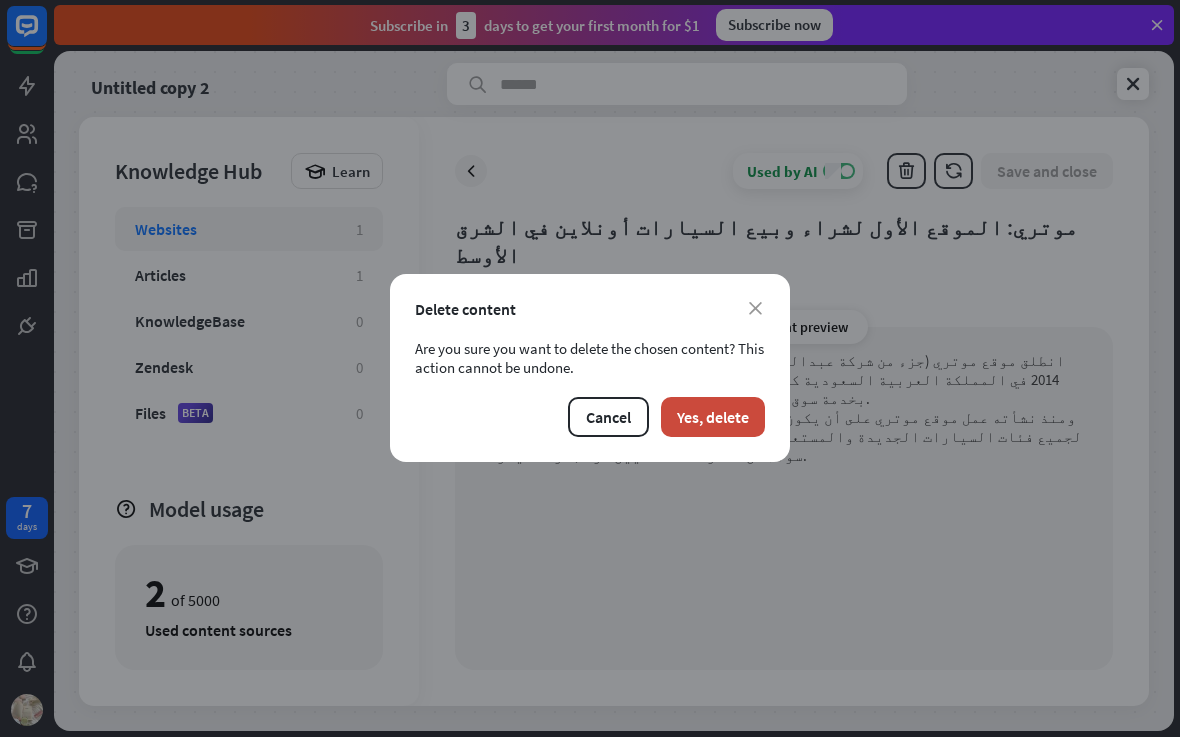 click on "Yes, delete" at bounding box center [713, 418] 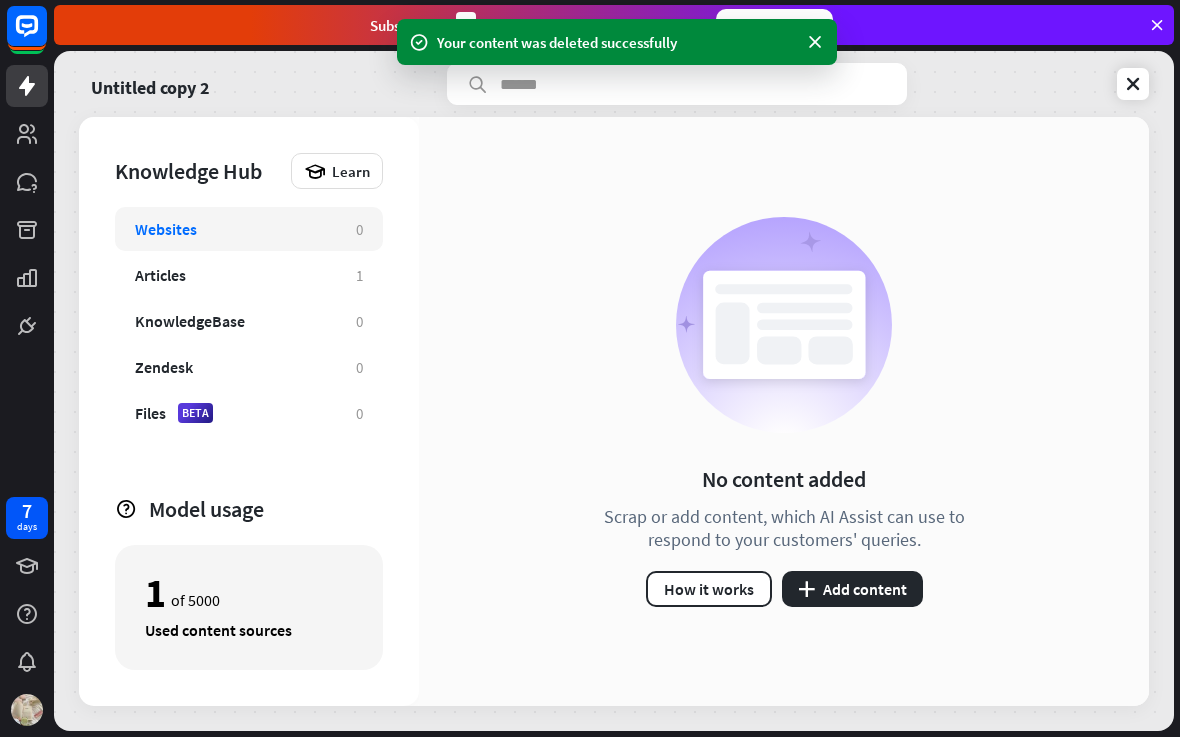 click on "Articles     1" at bounding box center (249, 276) 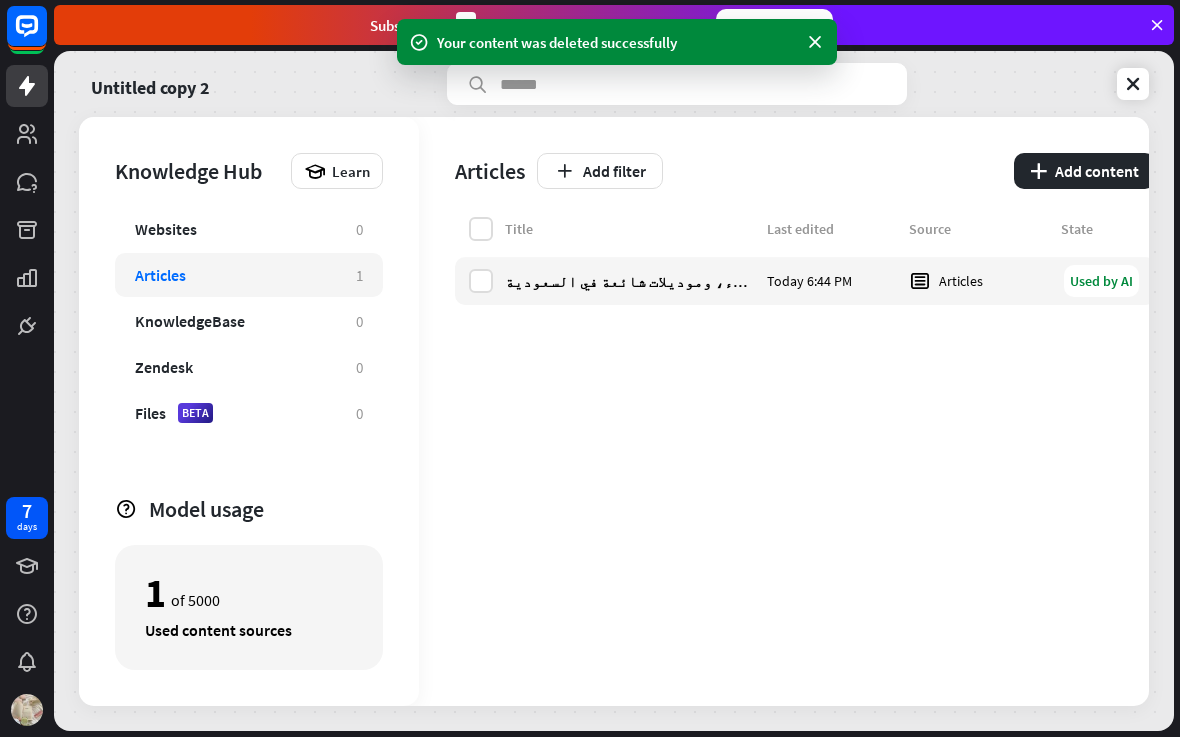 click at bounding box center (481, 282) 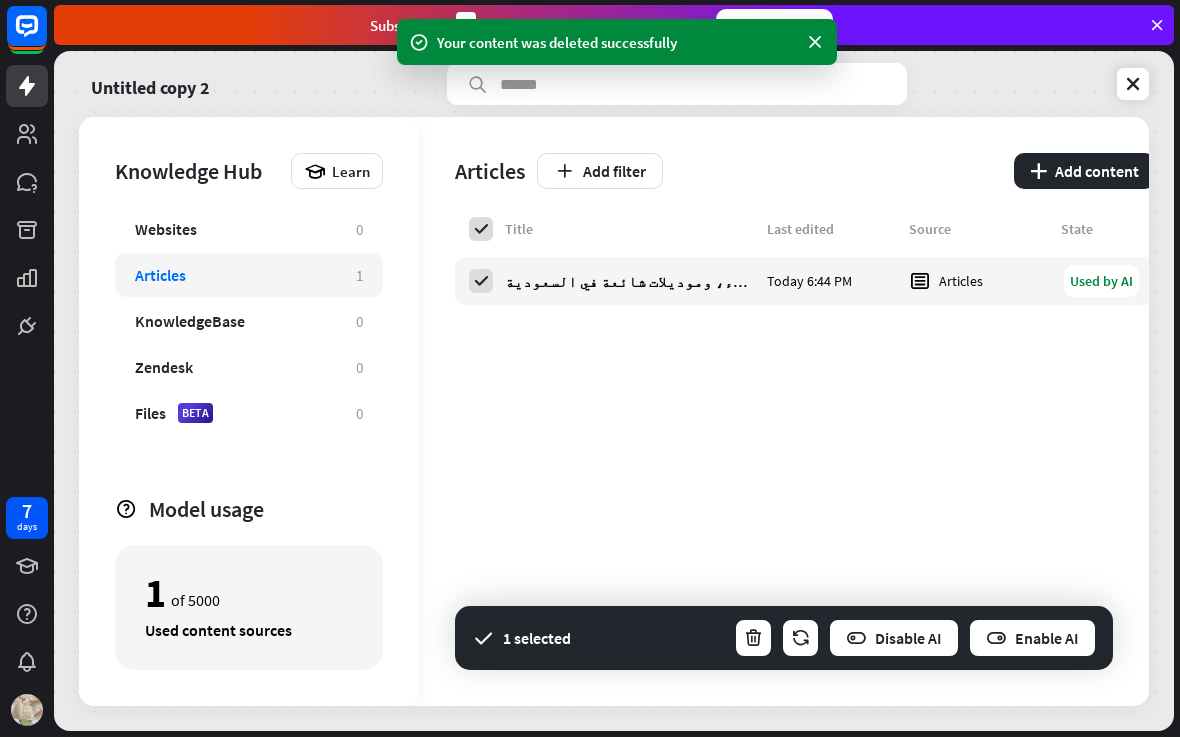 click on "Enable AI" at bounding box center [1032, 639] 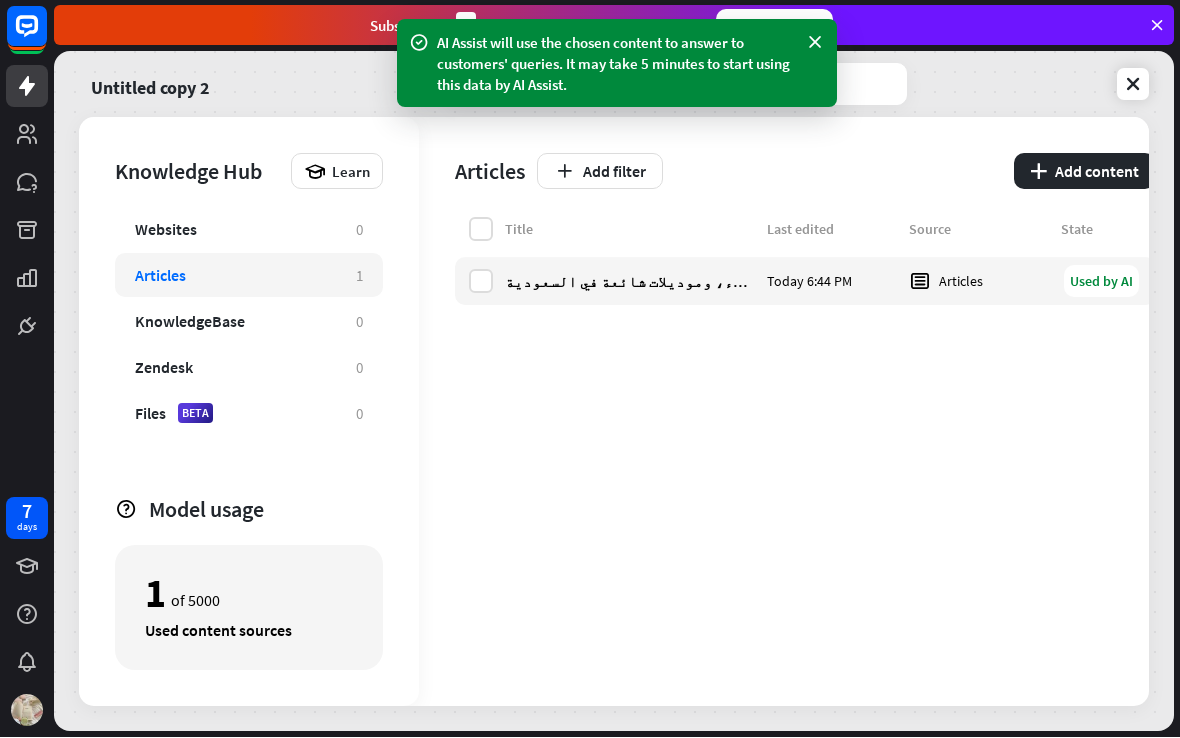 click at bounding box center [1133, 85] 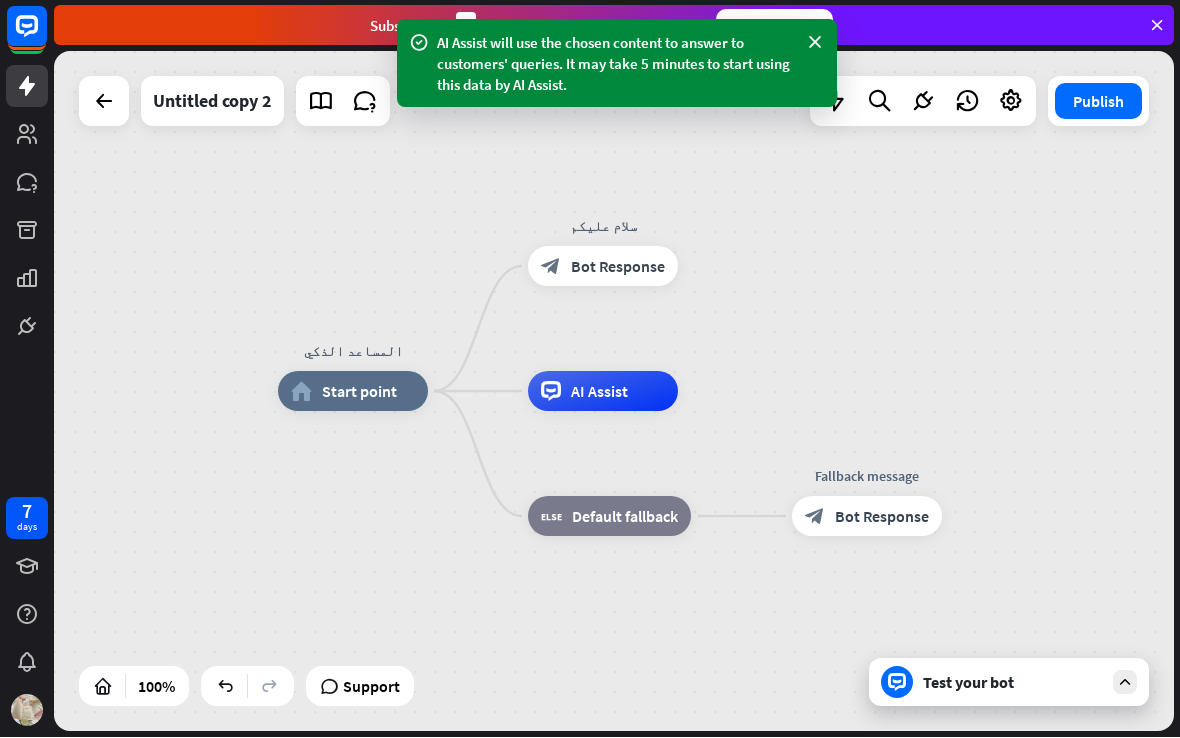 click on "المساعد الذكي   home_2   Start point                 سلام عليكم   block_bot_response   Bot Response                     AI Assist                   block_fallback   Default fallback                 Fallback message   block_bot_response   Bot Response" at bounding box center (614, 392) 